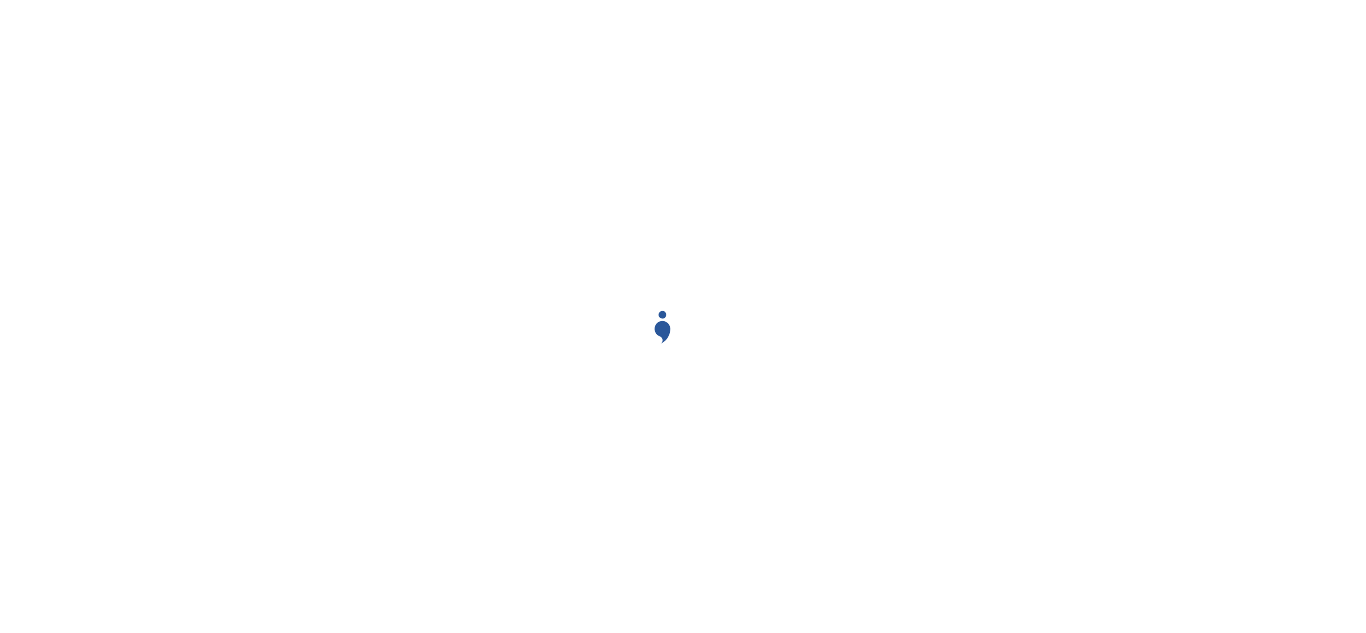 scroll, scrollTop: 0, scrollLeft: 0, axis: both 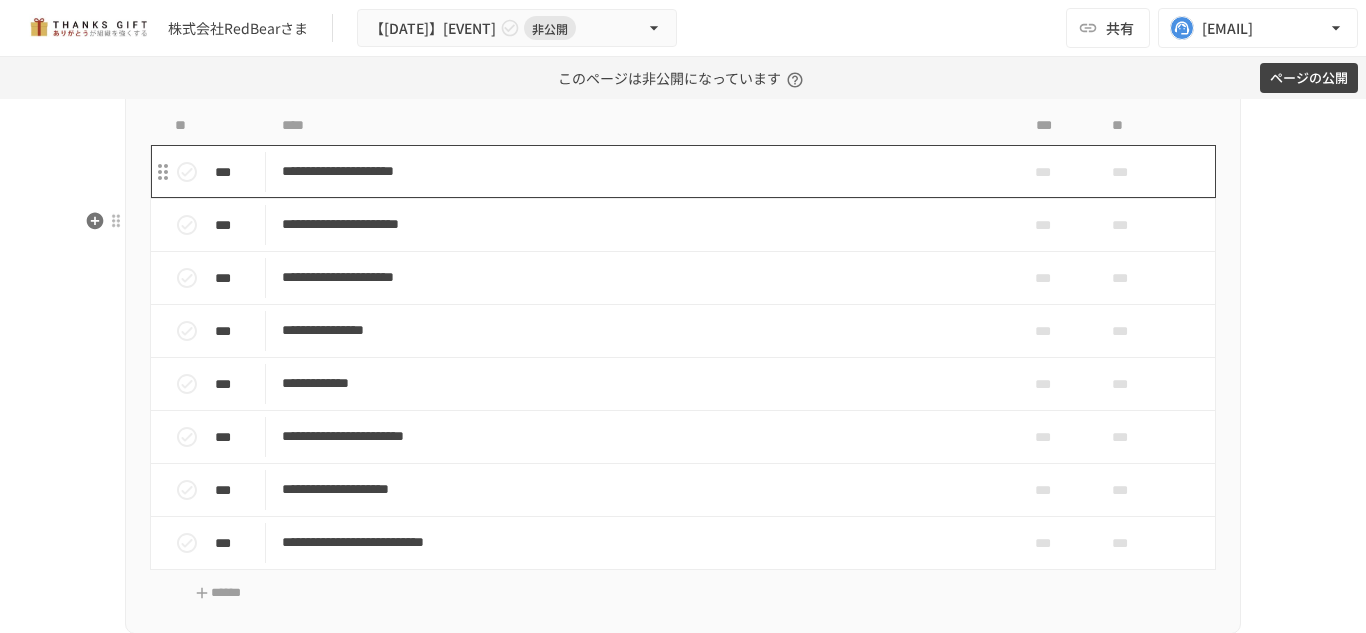 click on "**********" at bounding box center (641, 171) 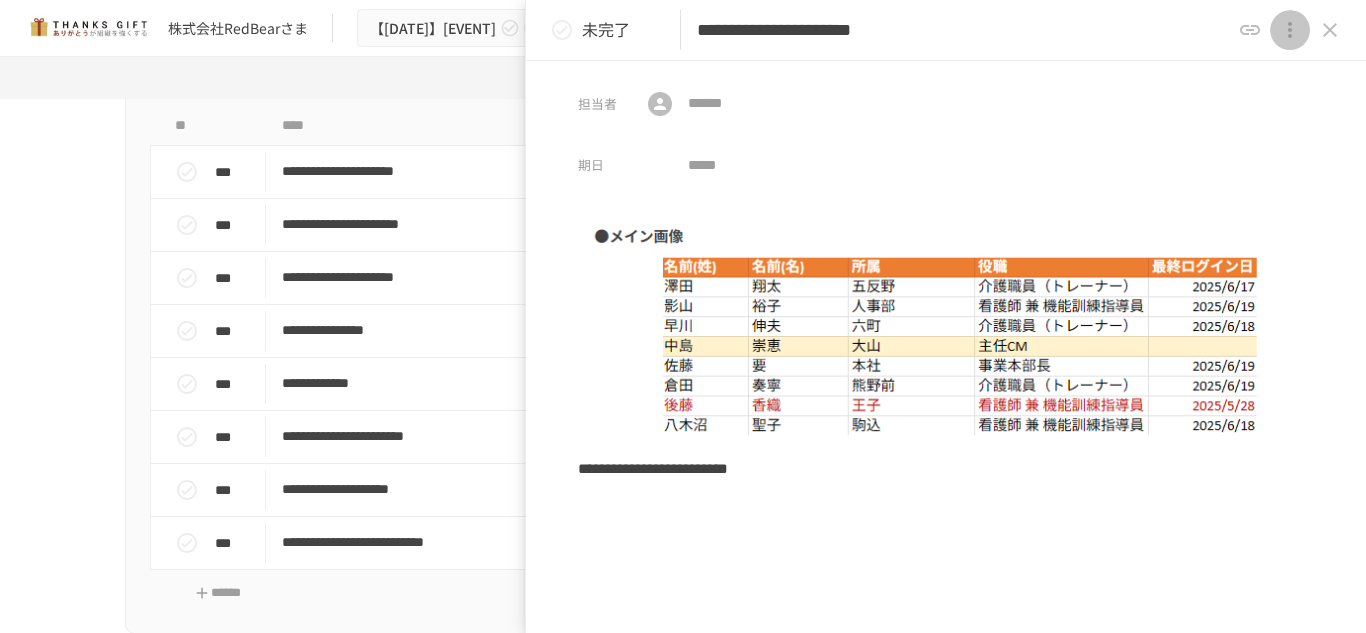 click 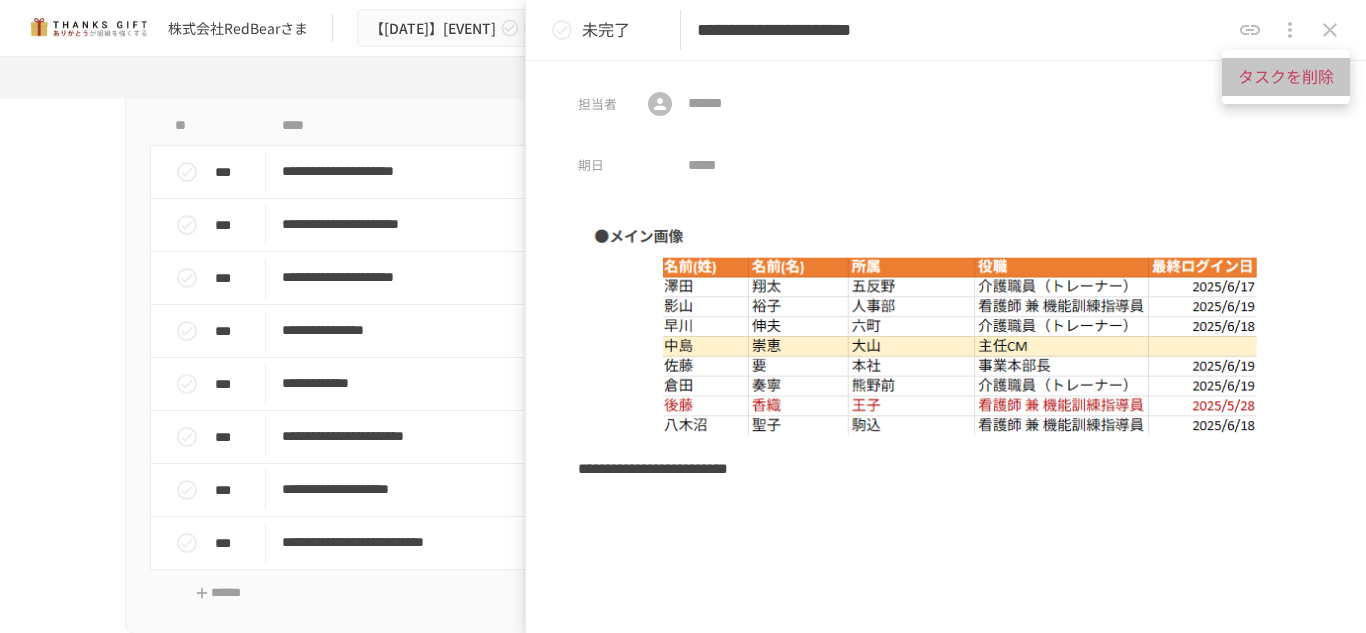 click on "タスクを削除" at bounding box center (1286, 77) 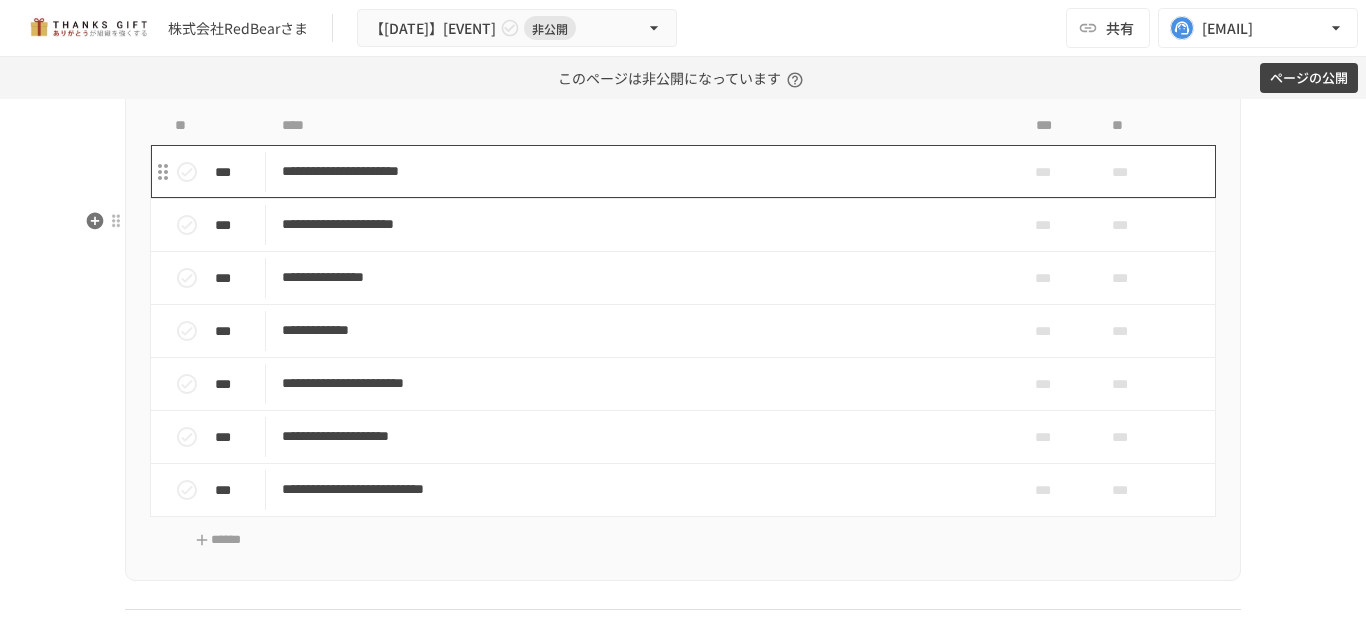 click on "**********" at bounding box center (641, 171) 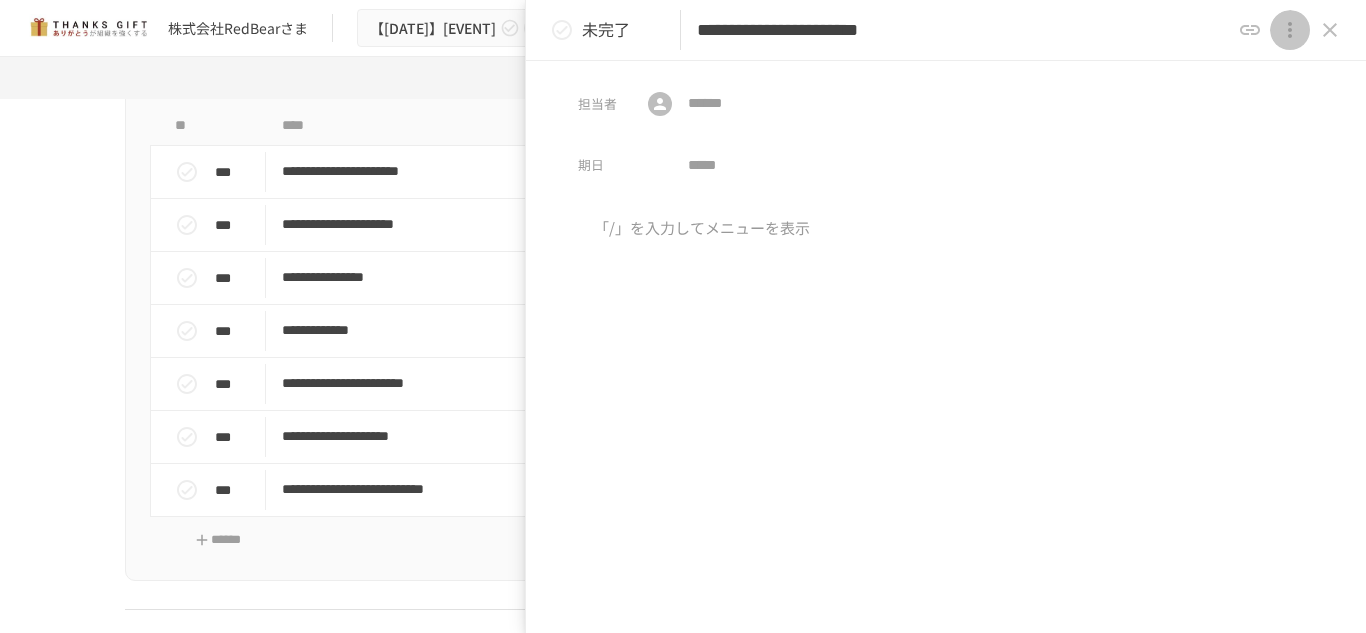 click at bounding box center [1290, 30] 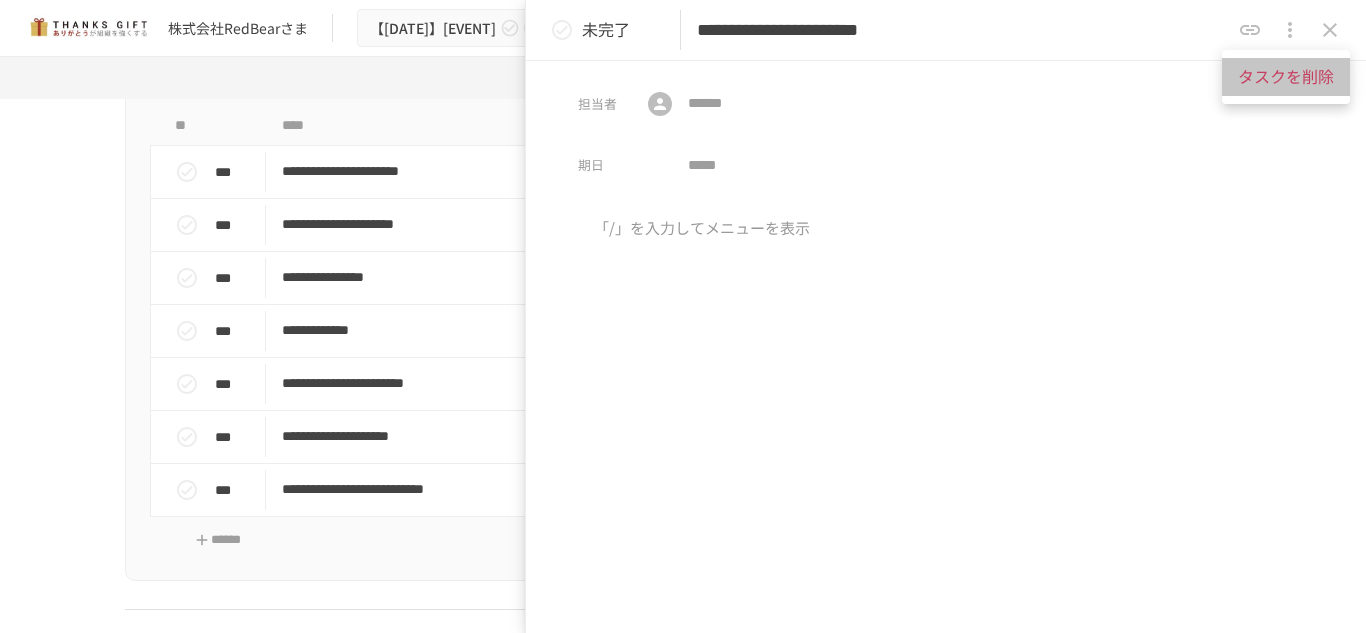 click on "タスクを削除" at bounding box center [1286, 77] 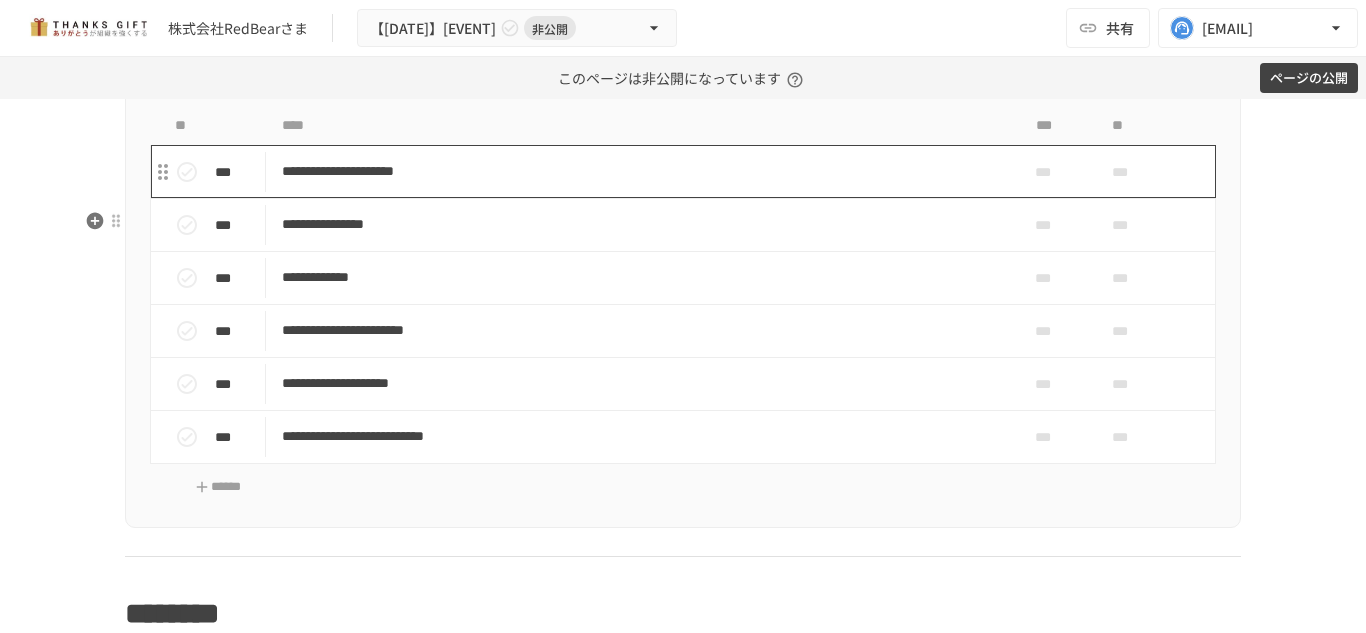 click on "**********" at bounding box center [641, 171] 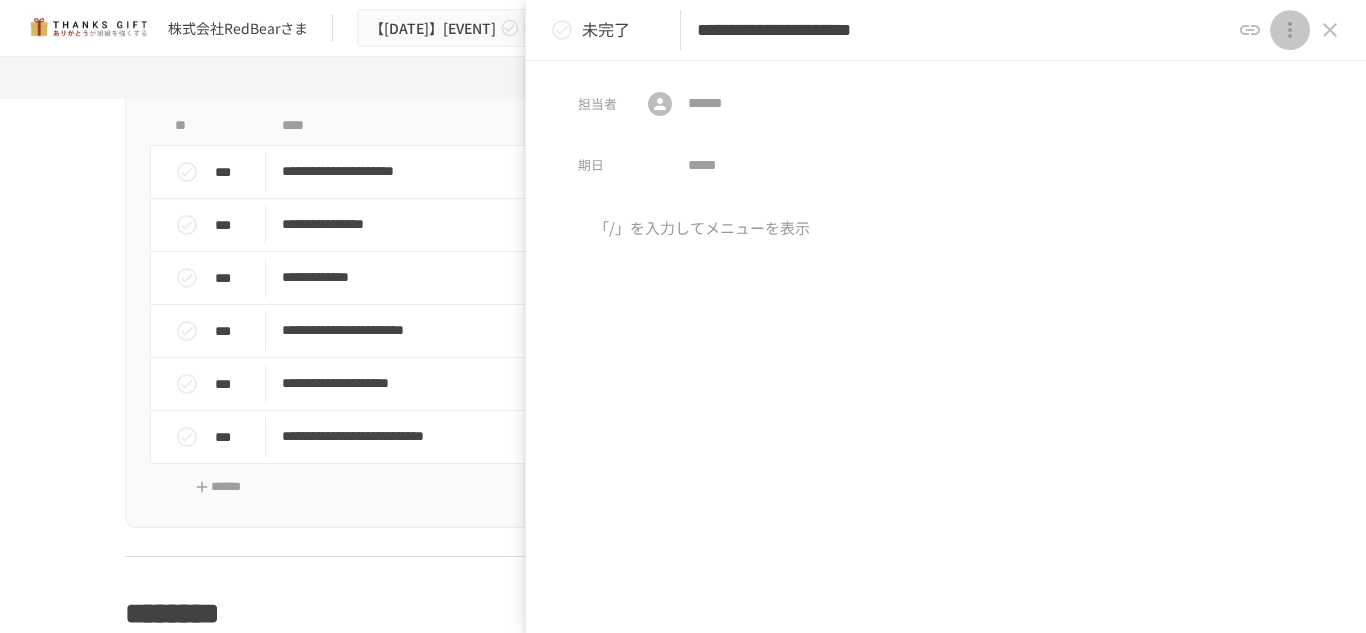 click at bounding box center [1290, 30] 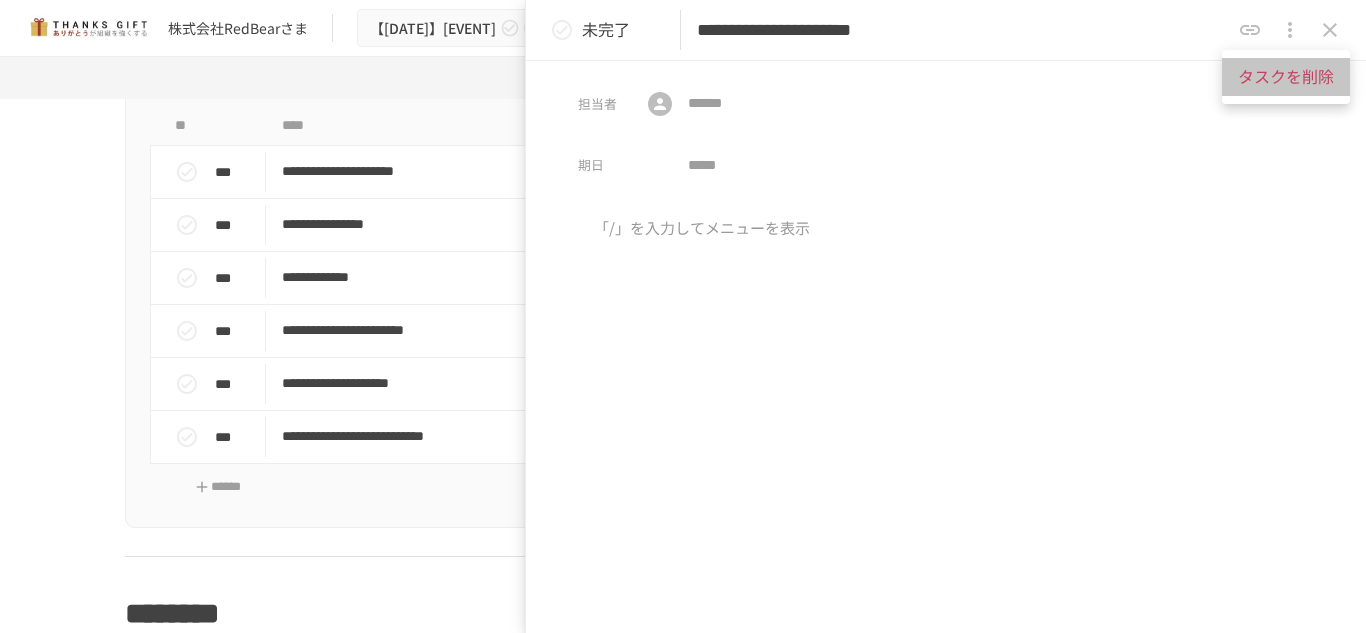 click on "タスクを削除" at bounding box center [1286, 77] 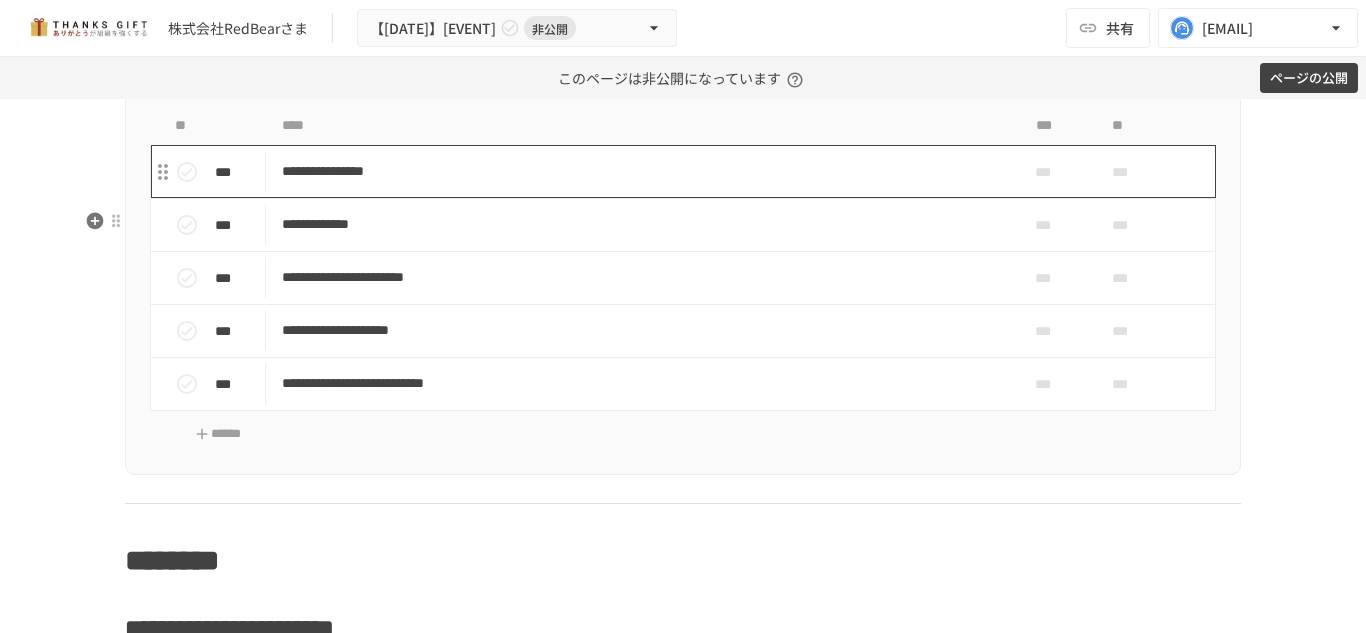 click on "**********" at bounding box center [641, 171] 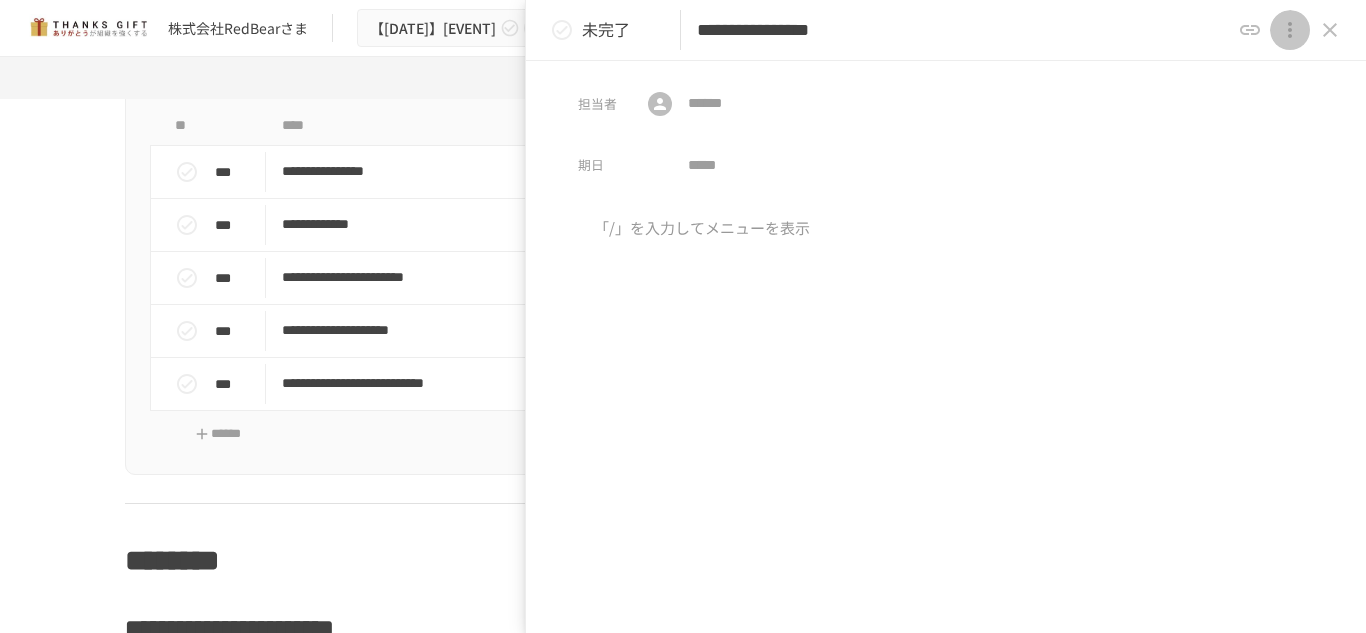 click at bounding box center (1290, 30) 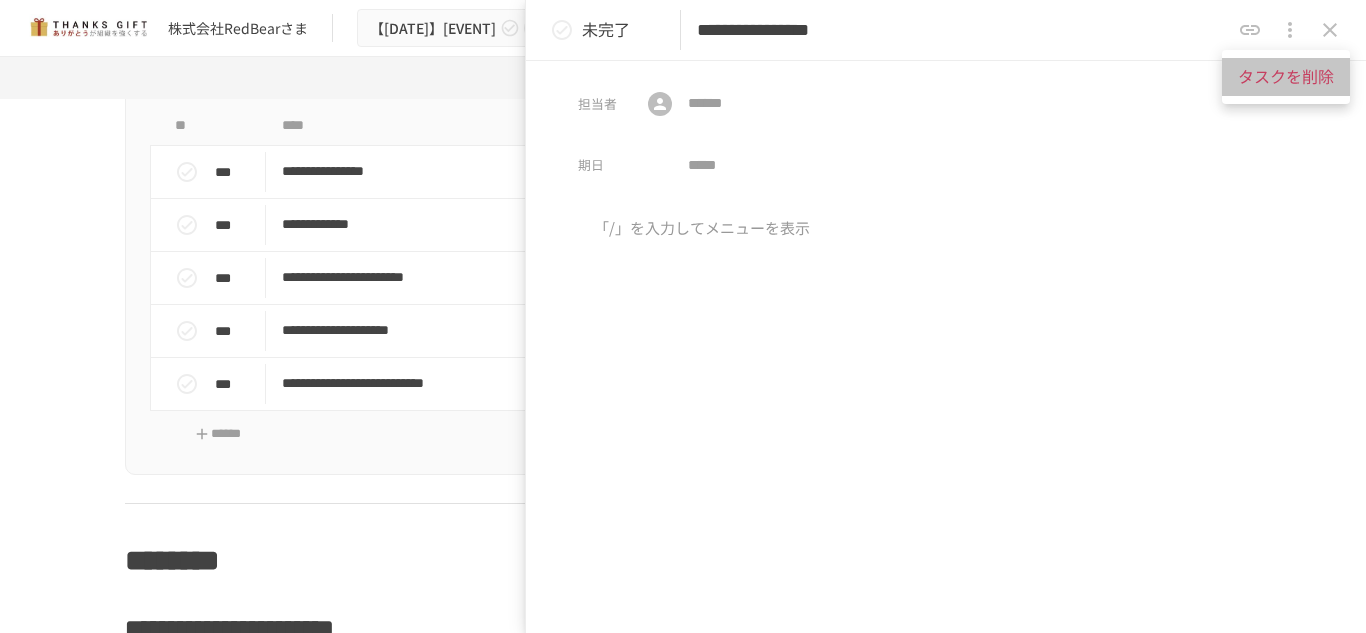 click on "タスクを削除" at bounding box center [1286, 77] 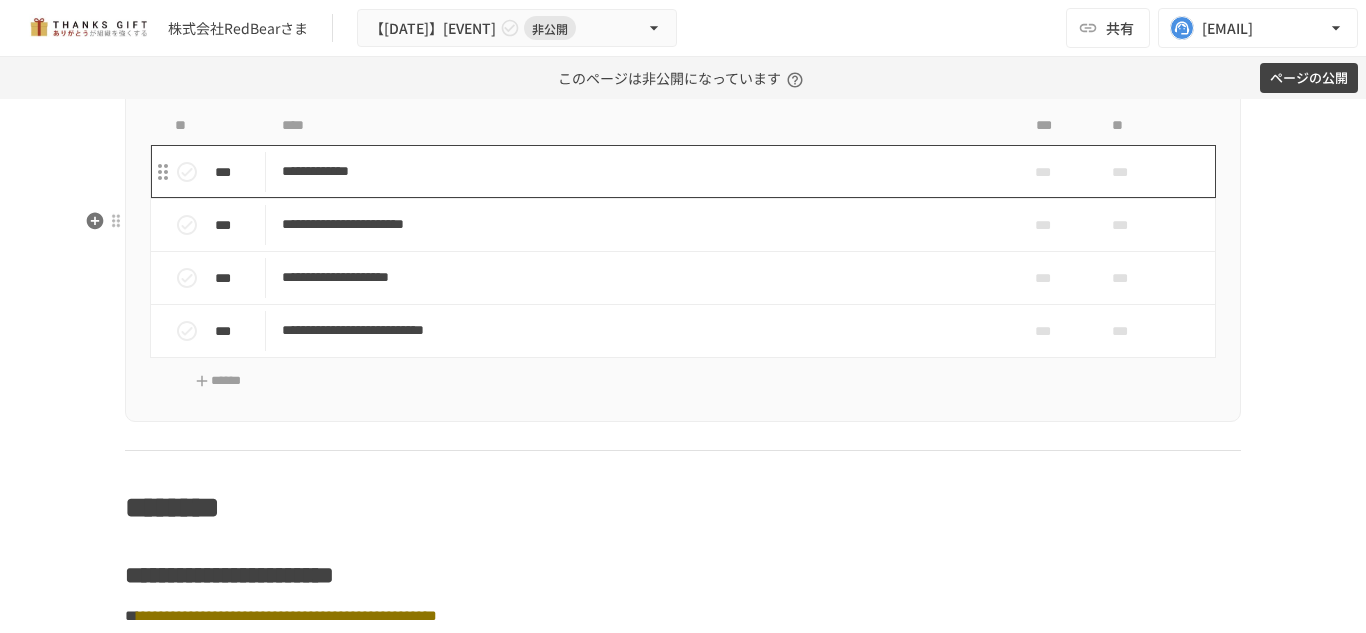 click on "**********" at bounding box center [641, 171] 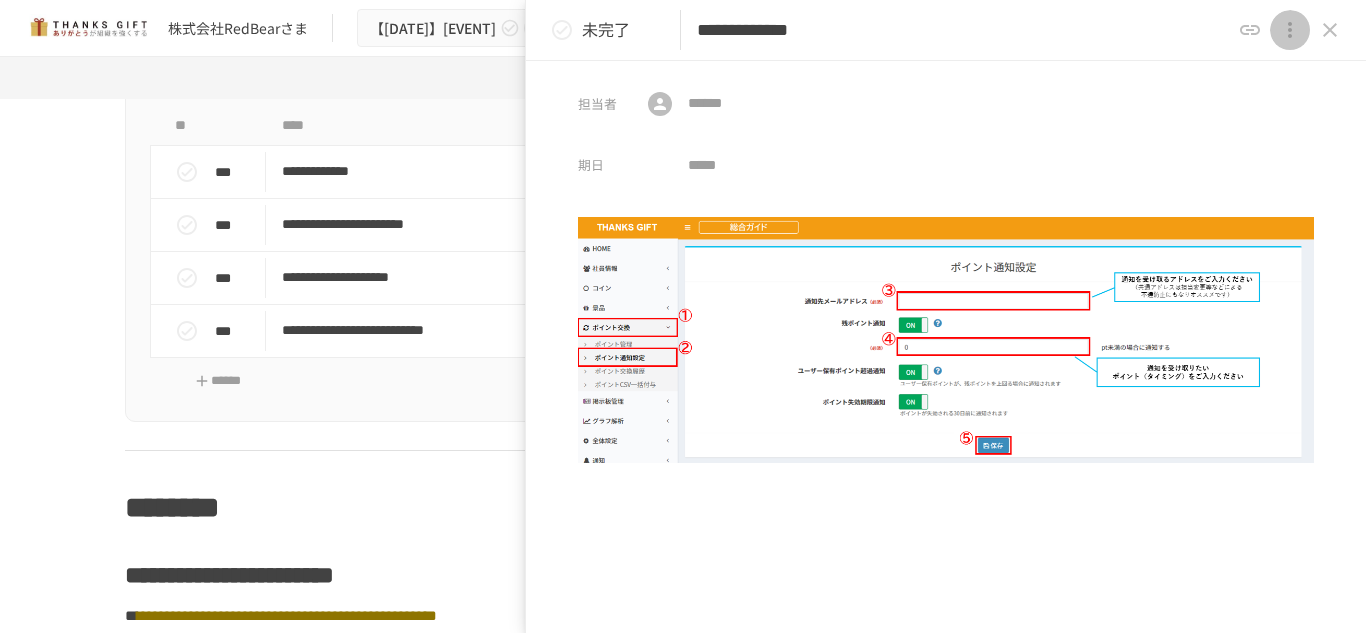 click 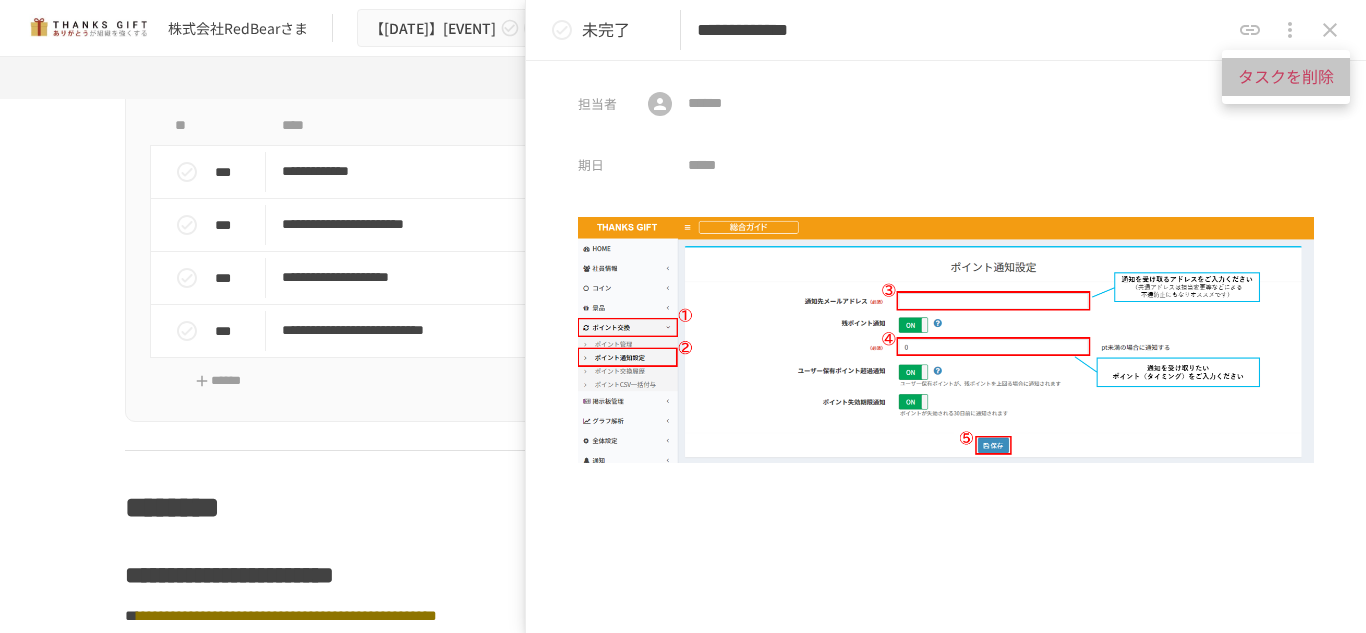 click on "タスクを削除" at bounding box center (1286, 77) 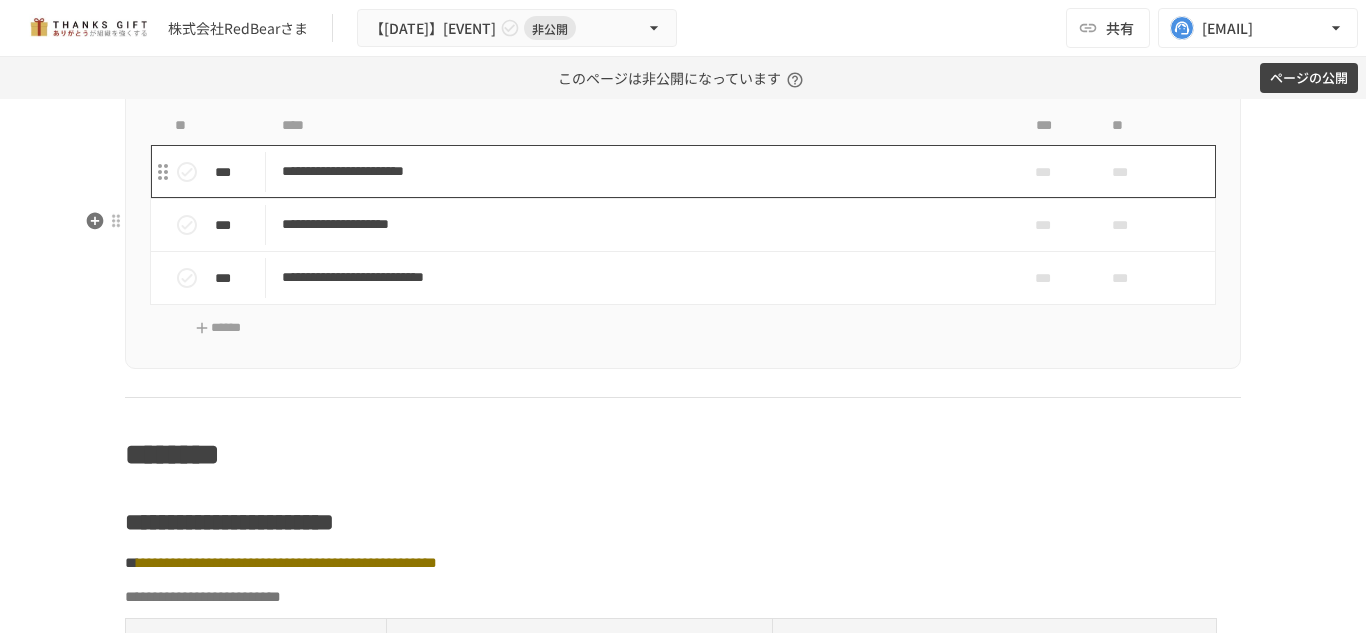 click on "**********" at bounding box center (641, 171) 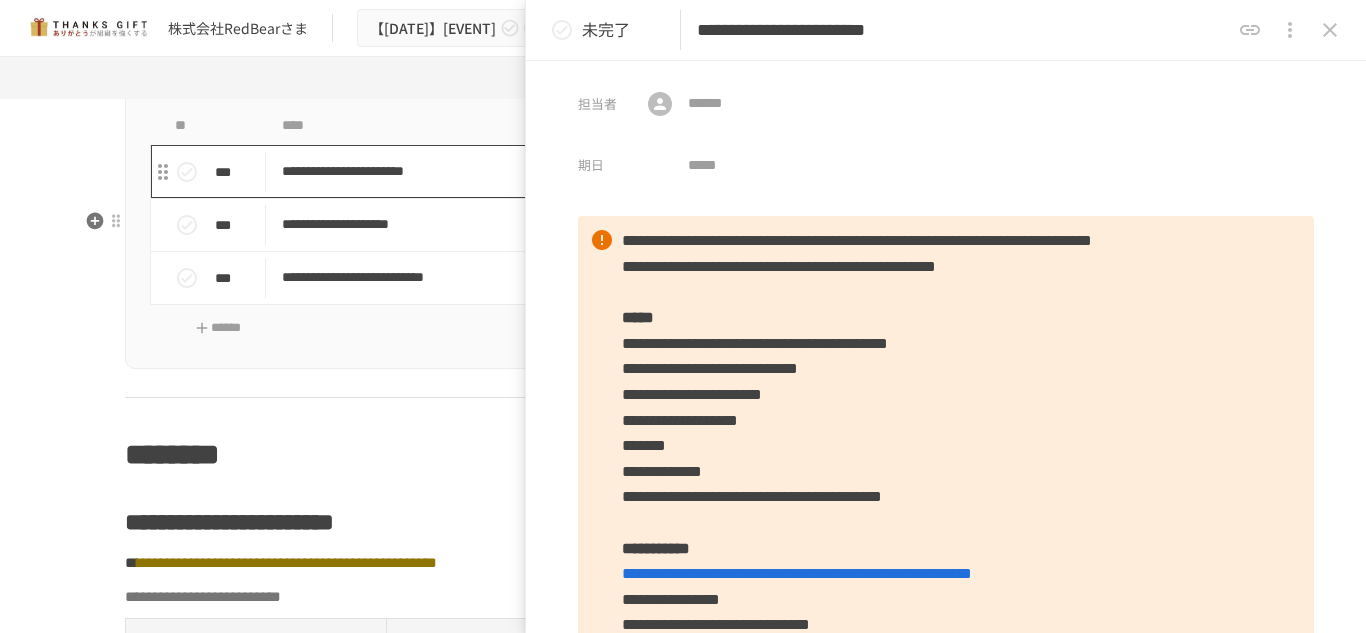scroll, scrollTop: 106, scrollLeft: 0, axis: vertical 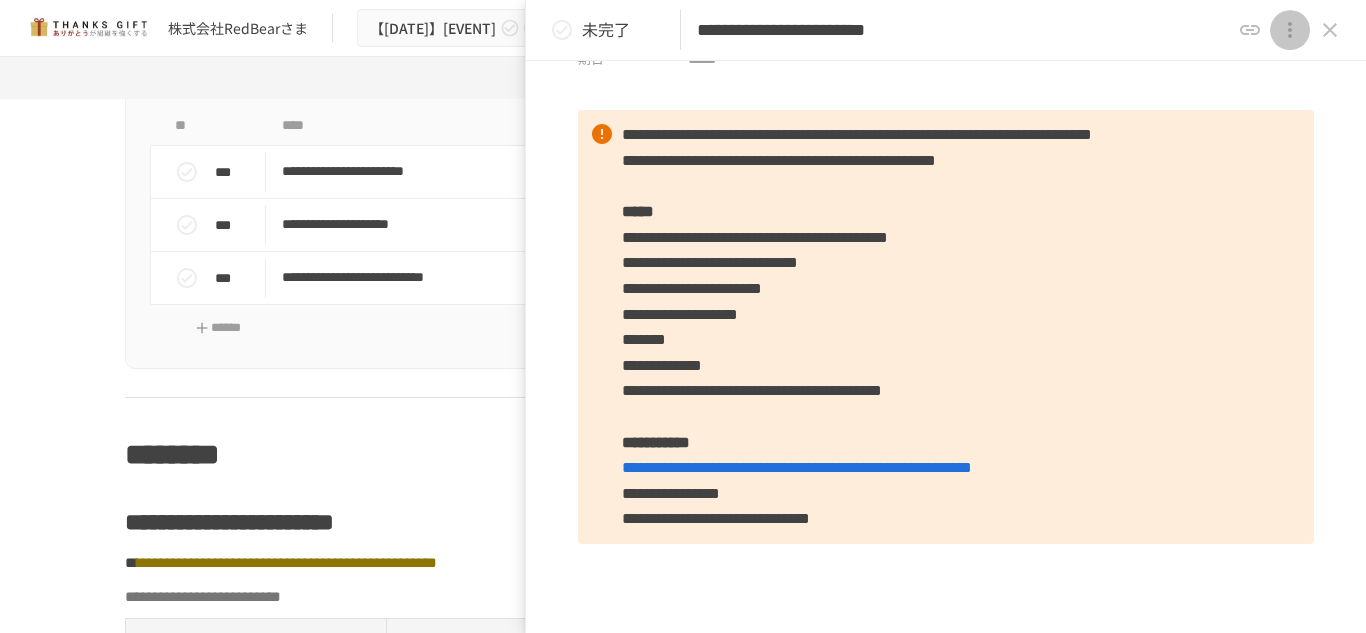 click 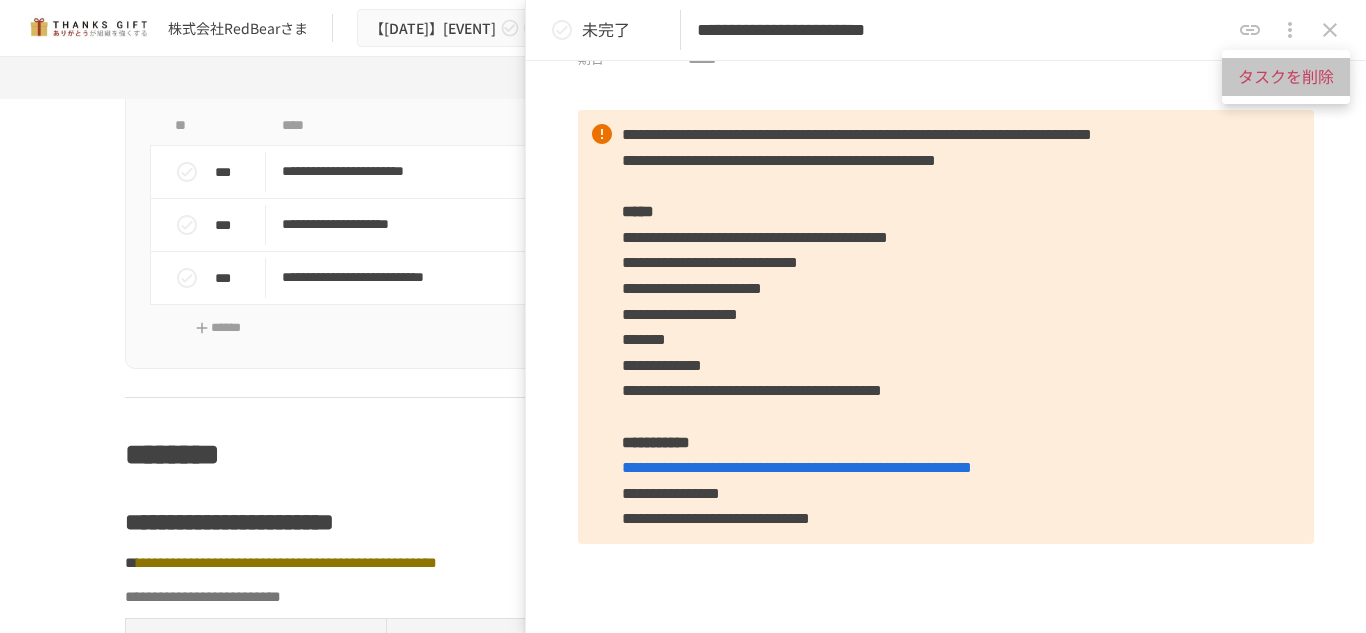 click on "タスクを削除" at bounding box center [1286, 77] 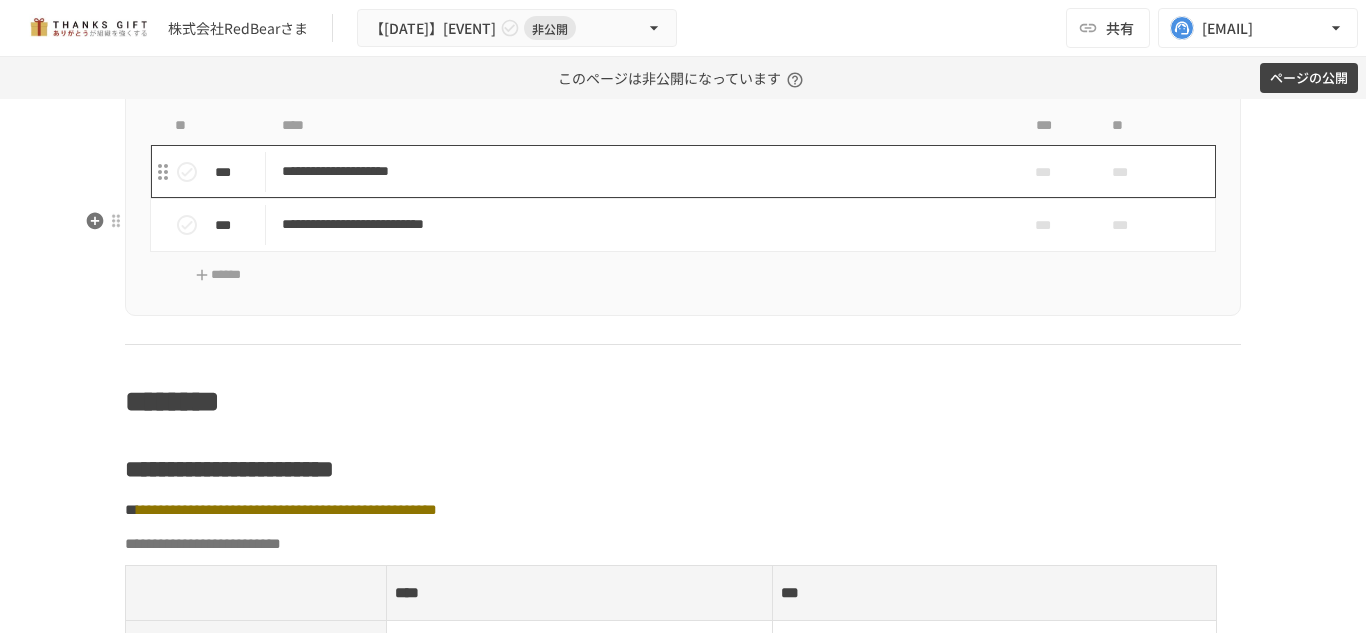 click on "**********" at bounding box center [641, 171] 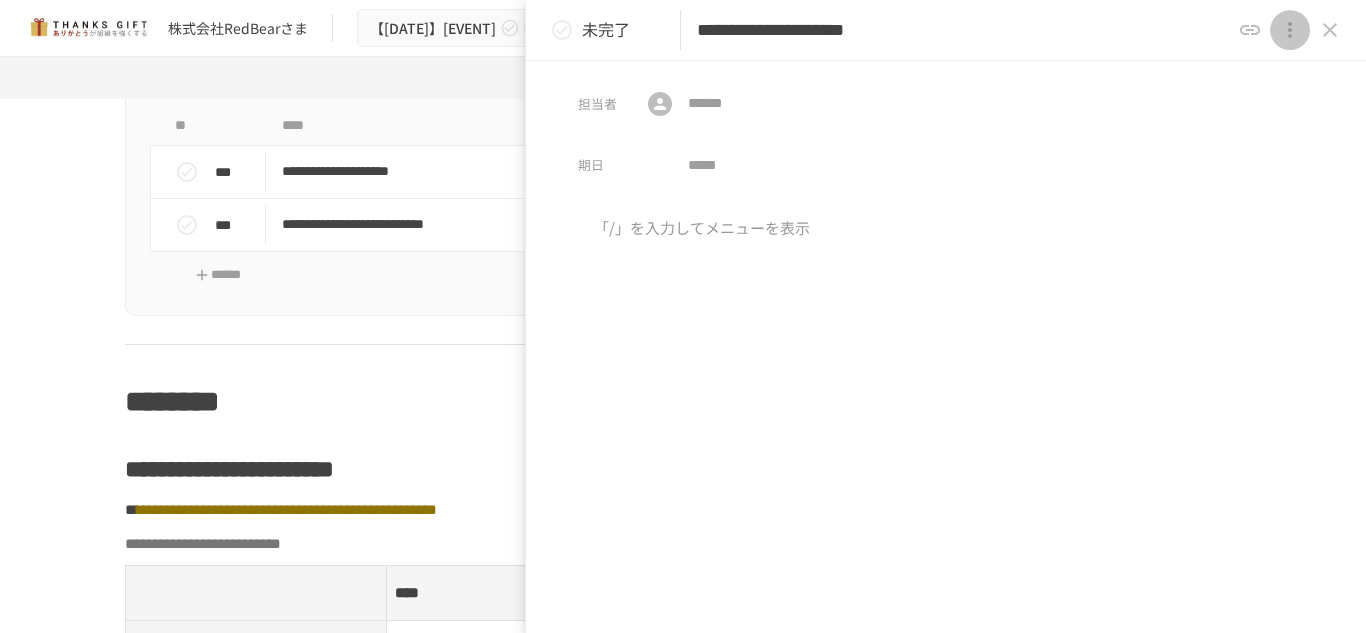 click 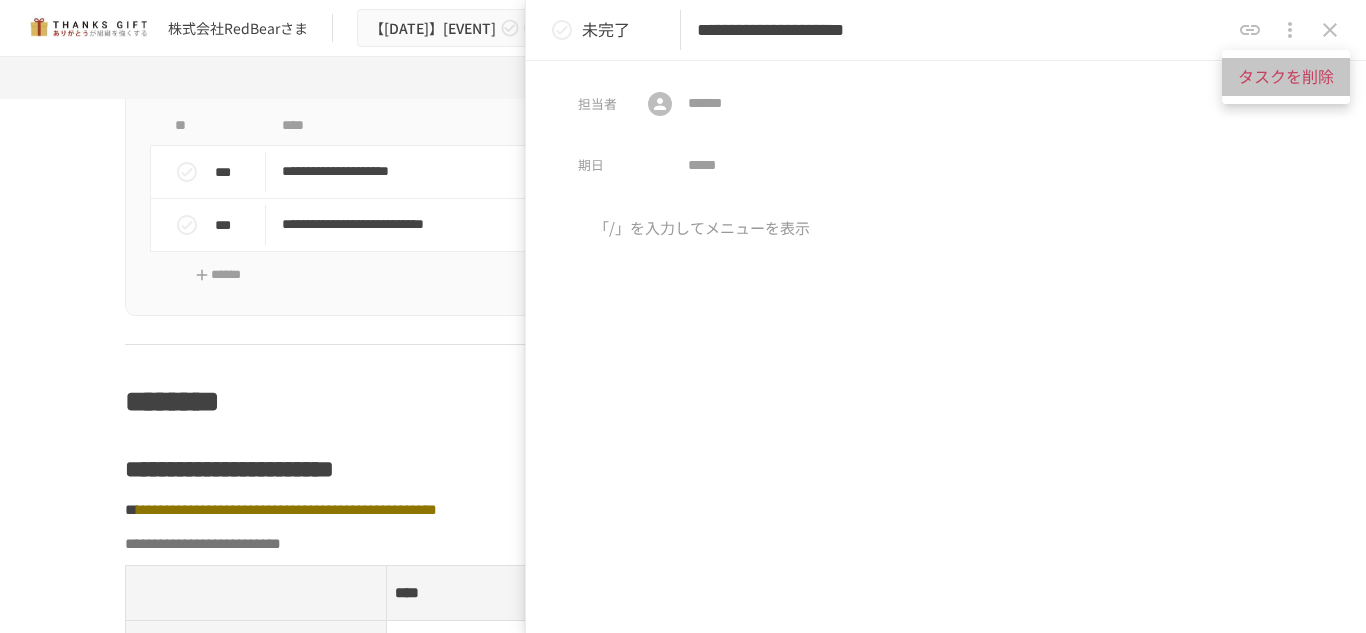 click on "タスクを削除" at bounding box center (1286, 77) 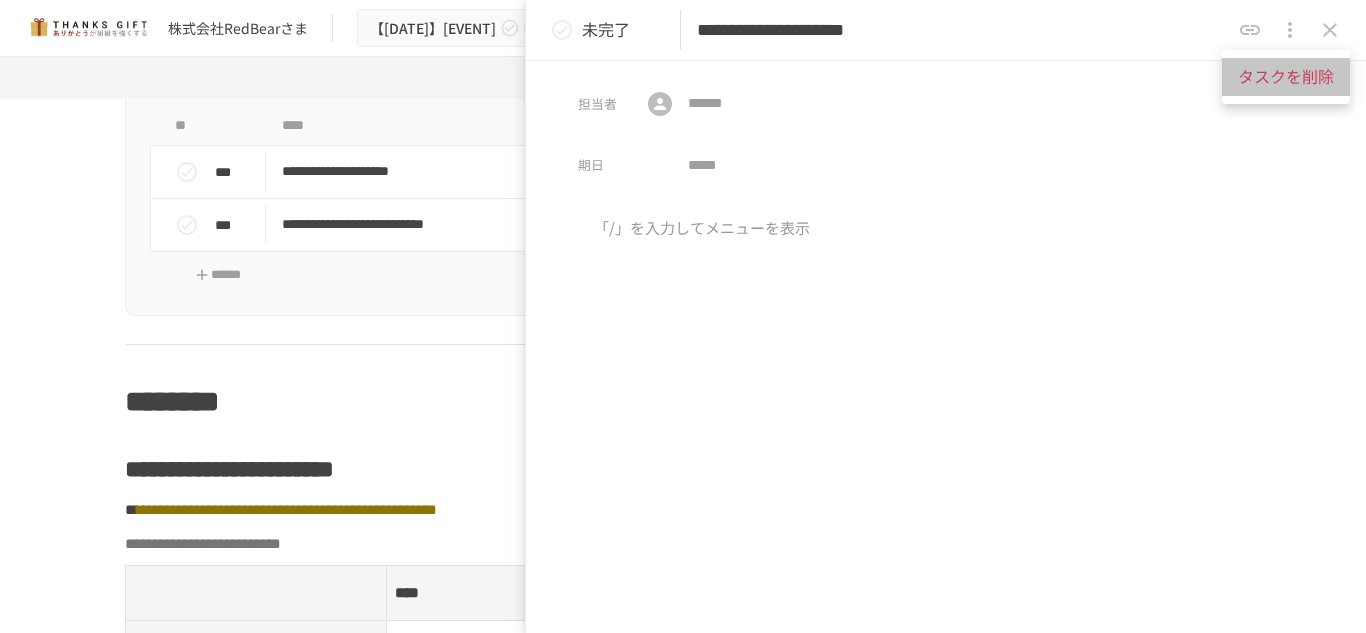 click on "タスクを削除" at bounding box center (1286, 77) 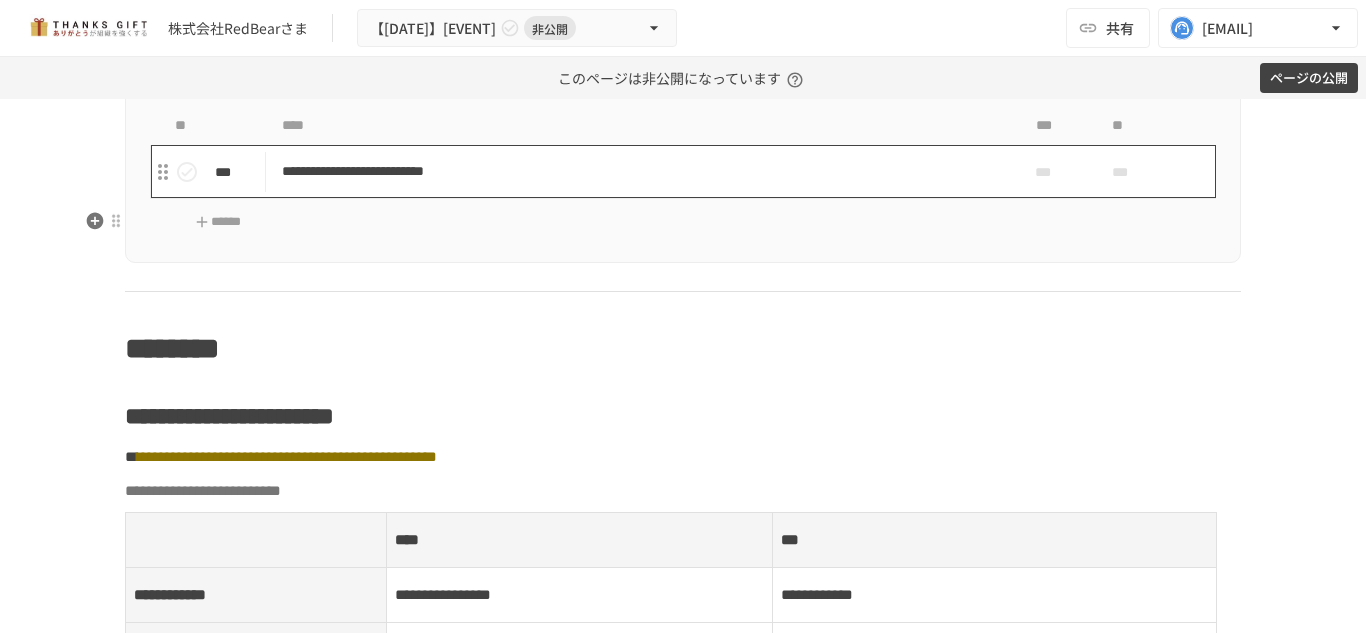 click on "**********" at bounding box center (641, 171) 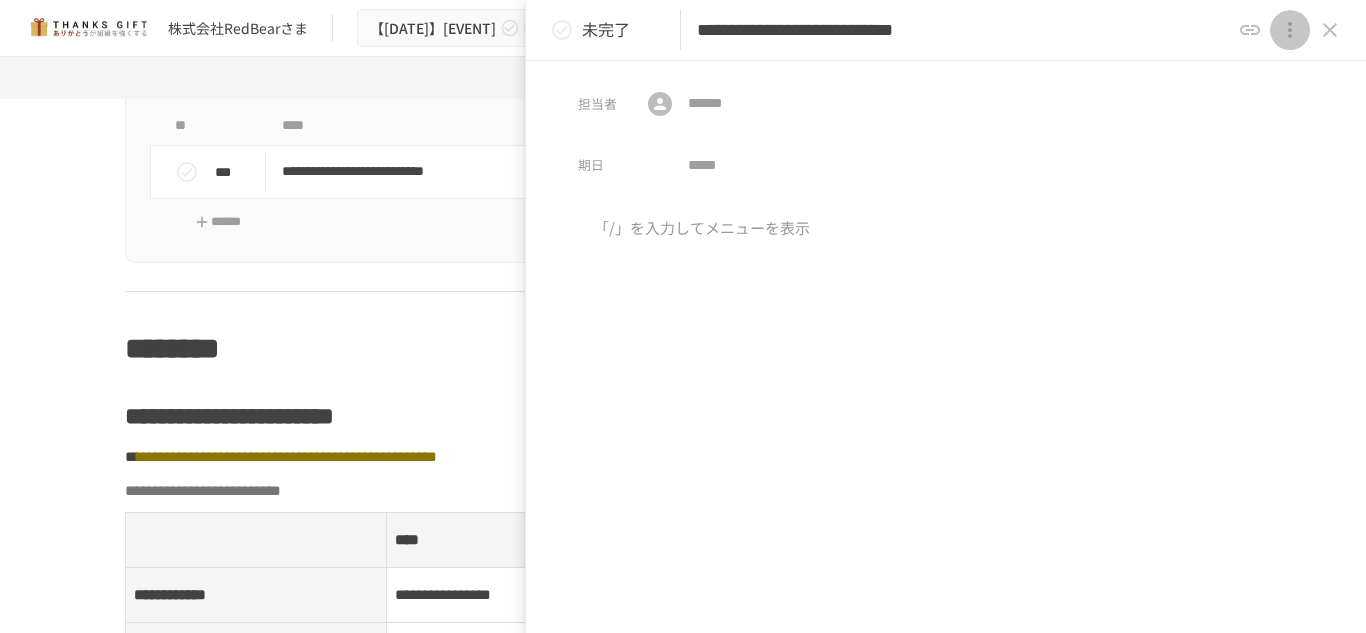 click 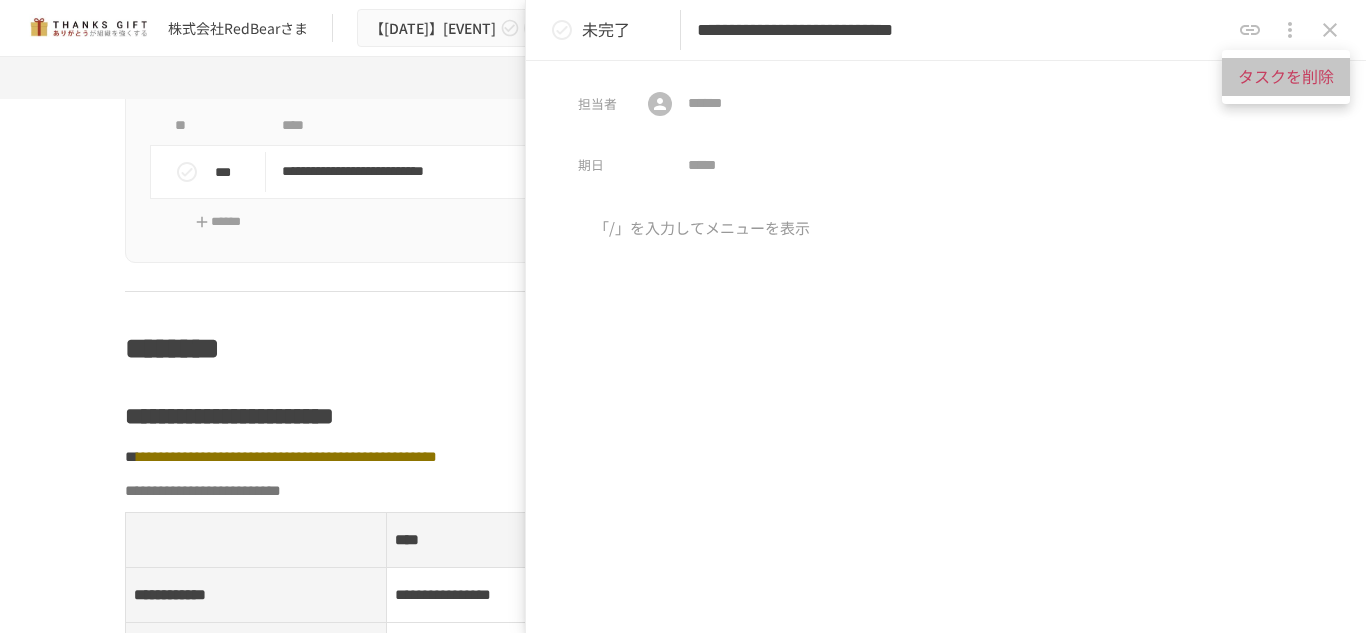 click on "タスクを削除" at bounding box center [1286, 77] 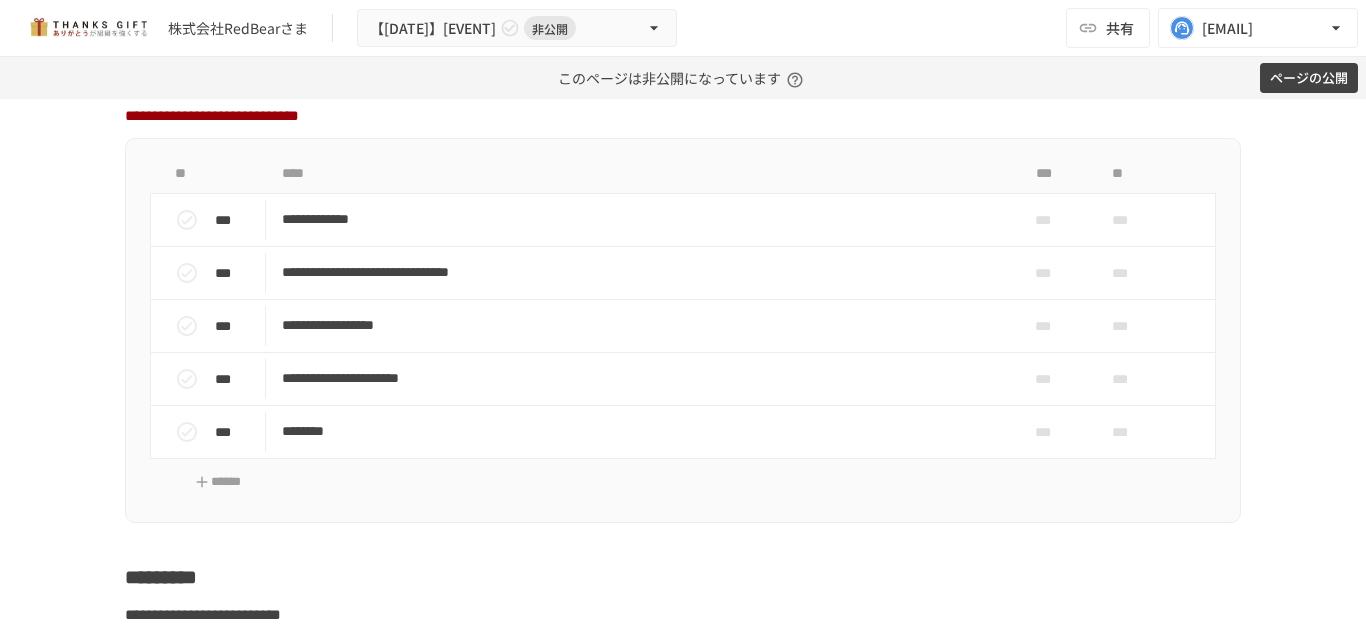 scroll, scrollTop: 10579, scrollLeft: 0, axis: vertical 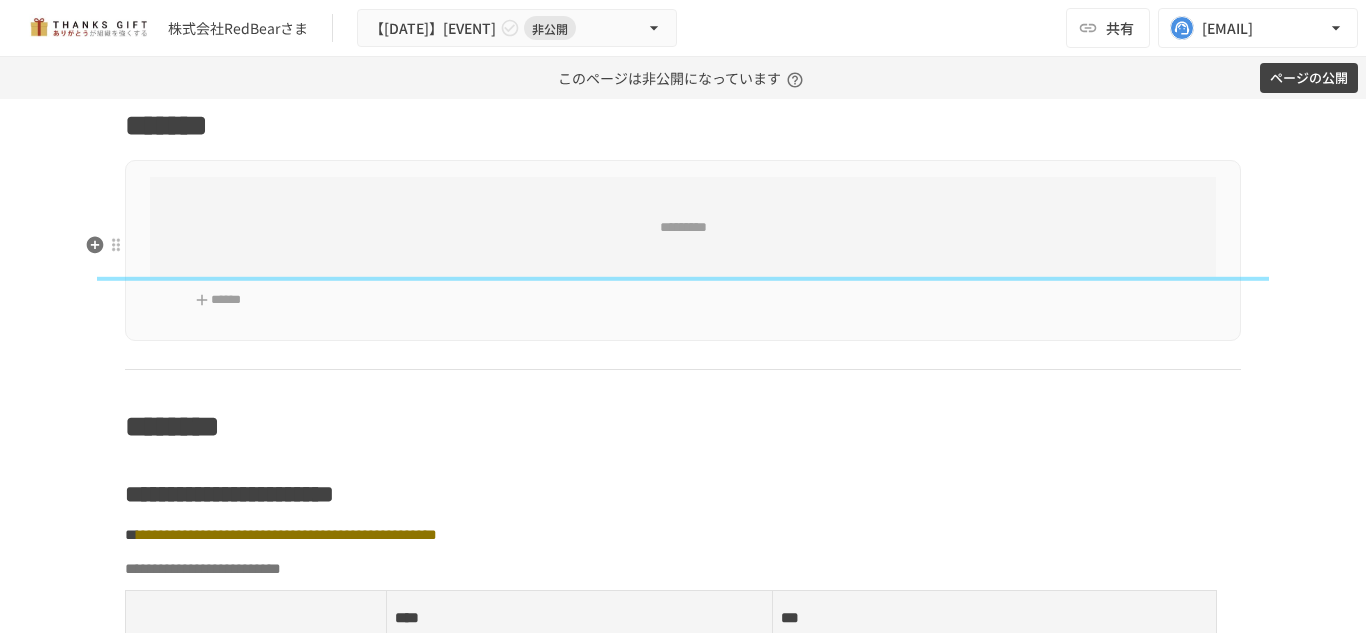 click on "*******" at bounding box center (683, 126) 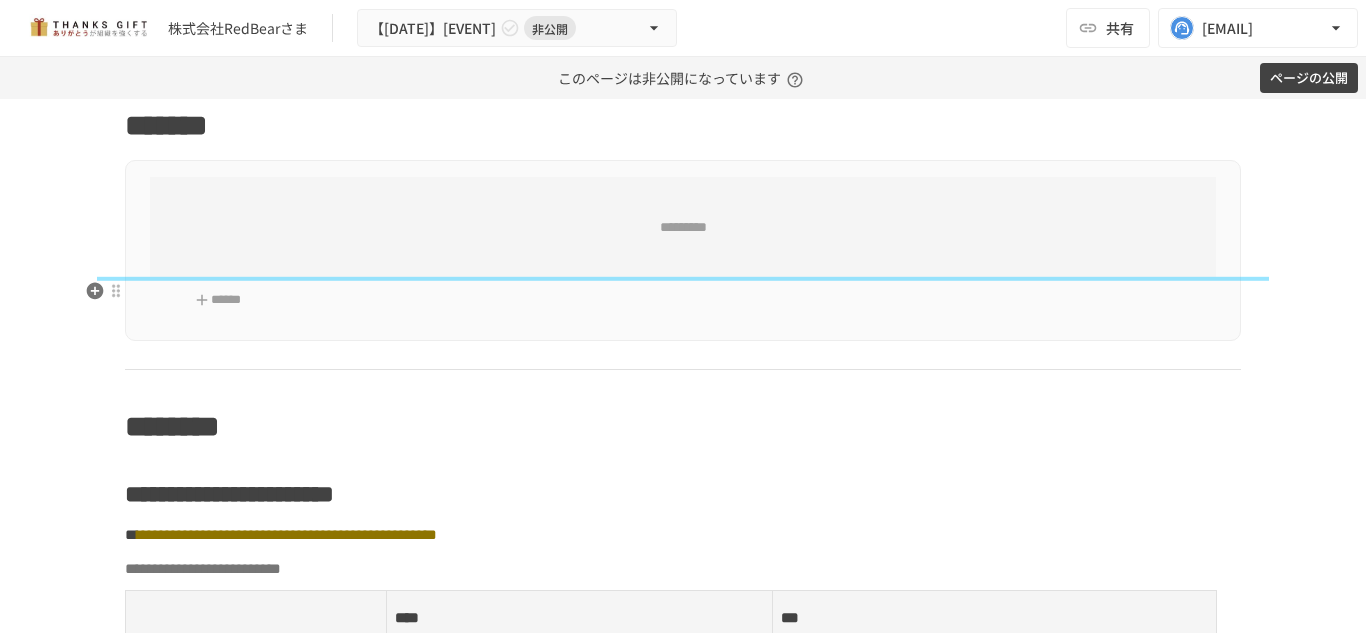 click on "*********" at bounding box center (683, 227) 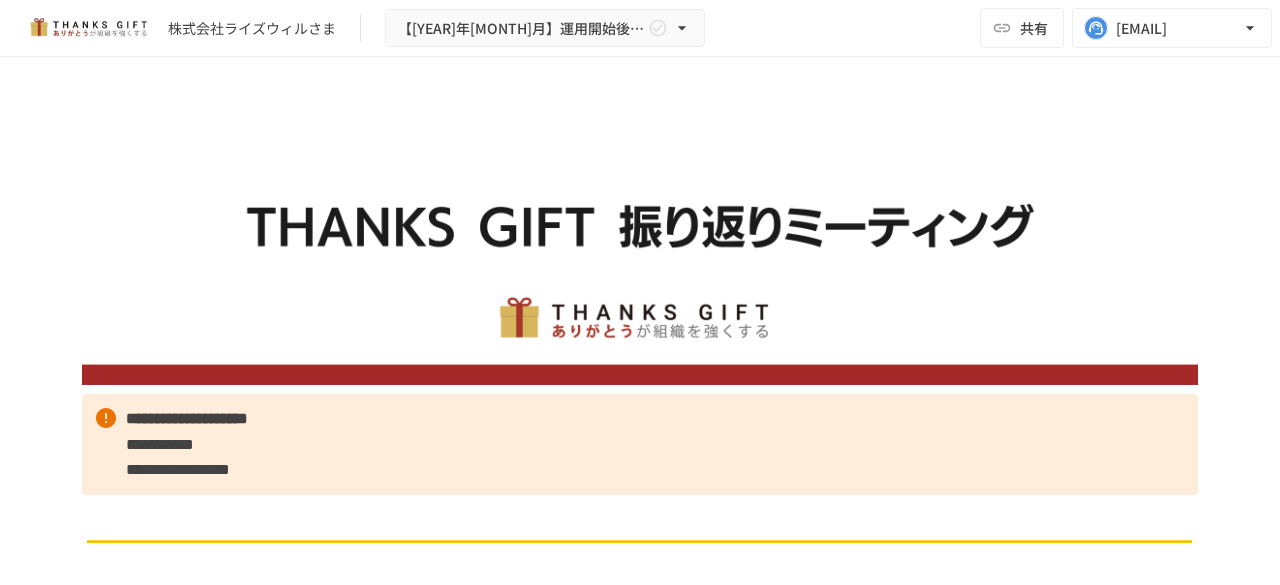 scroll, scrollTop: 0, scrollLeft: 0, axis: both 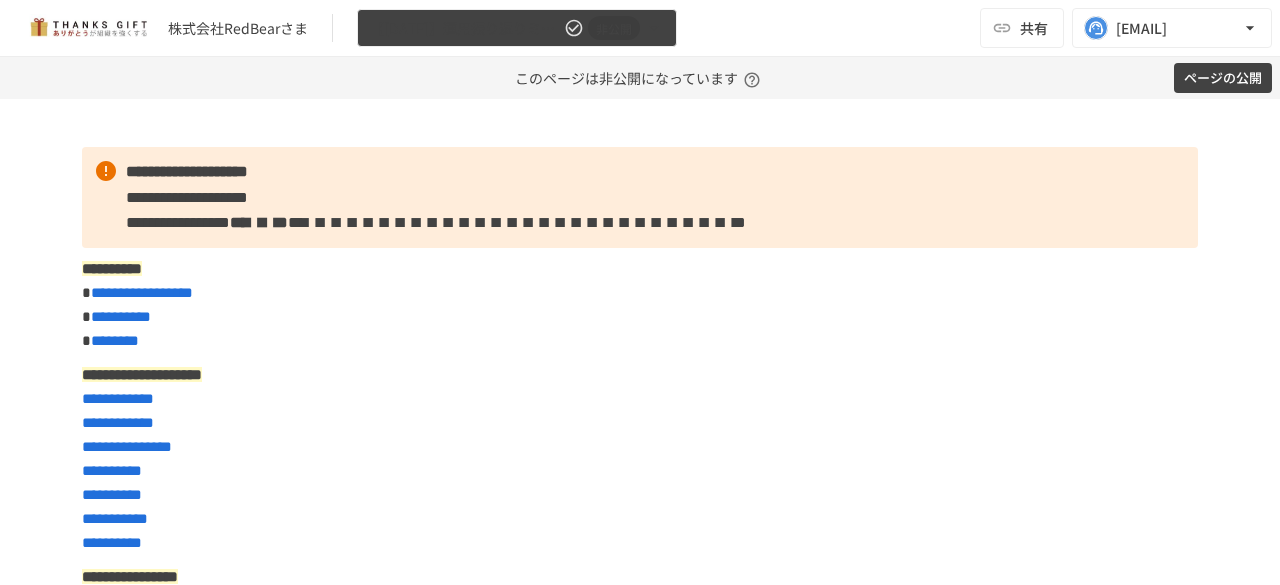 click 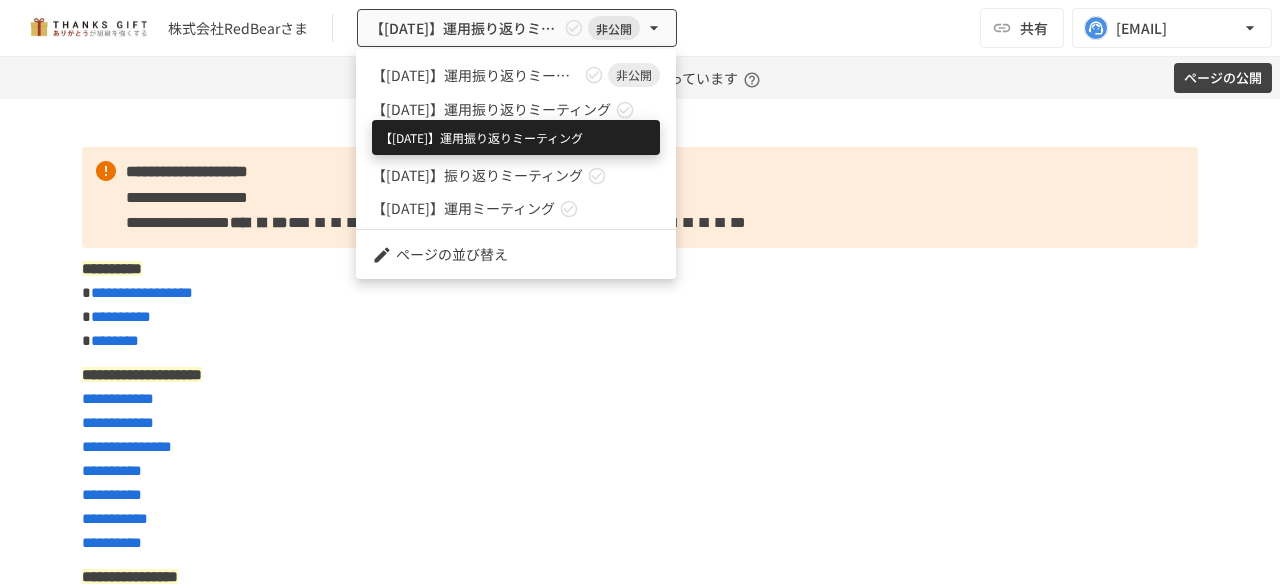 click on "【2025年7月16日】運用振り返りミーティング" at bounding box center (491, 109) 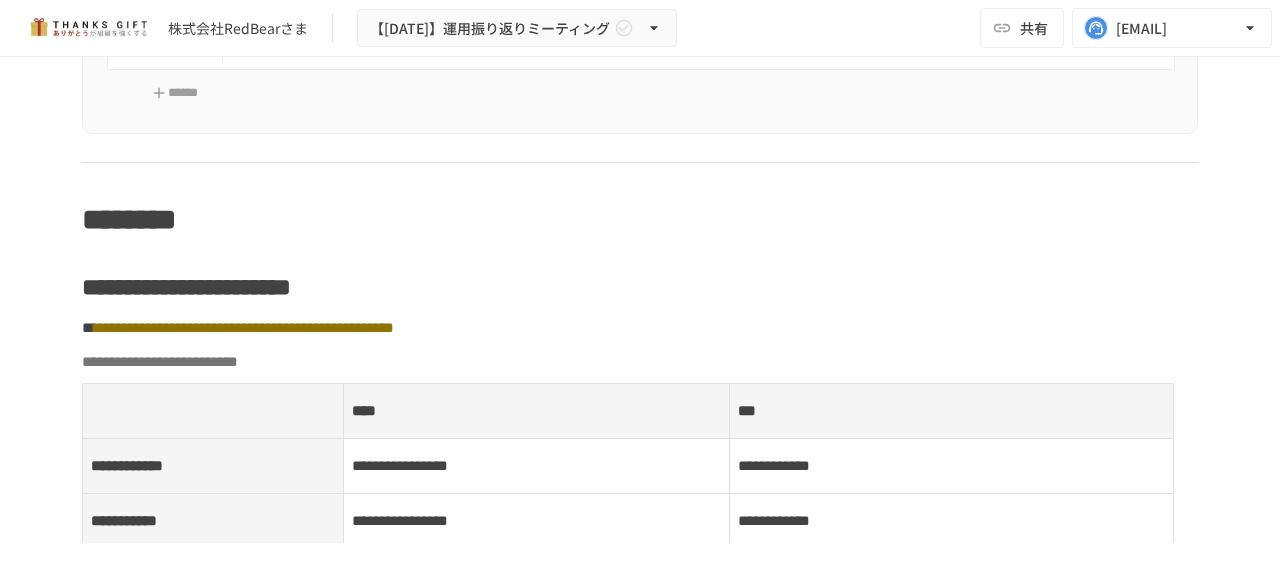 scroll, scrollTop: 2730, scrollLeft: 0, axis: vertical 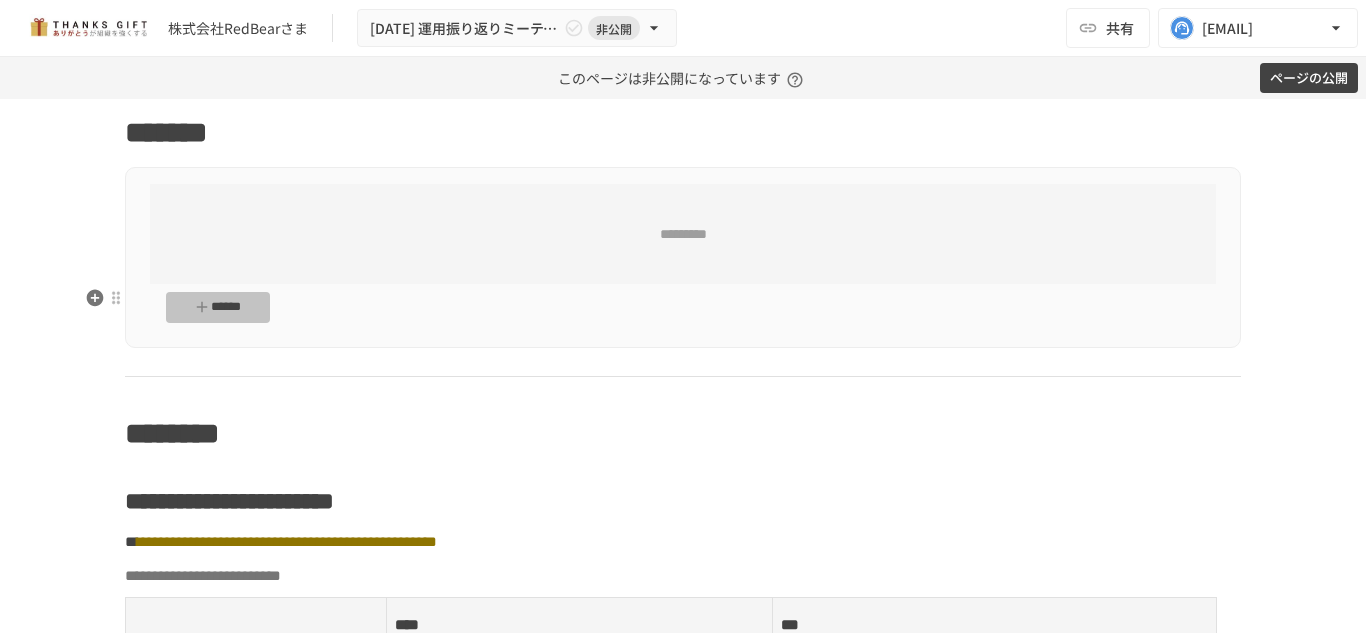 click on "******" at bounding box center (218, 307) 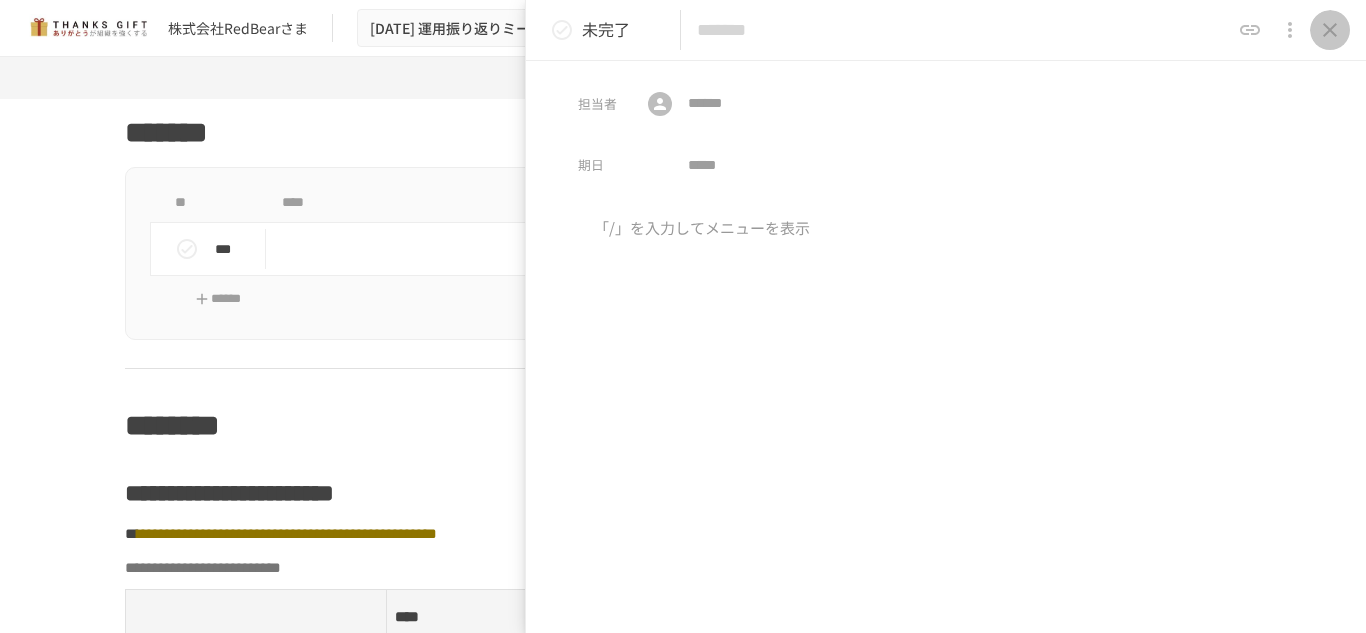 click at bounding box center [1330, 30] 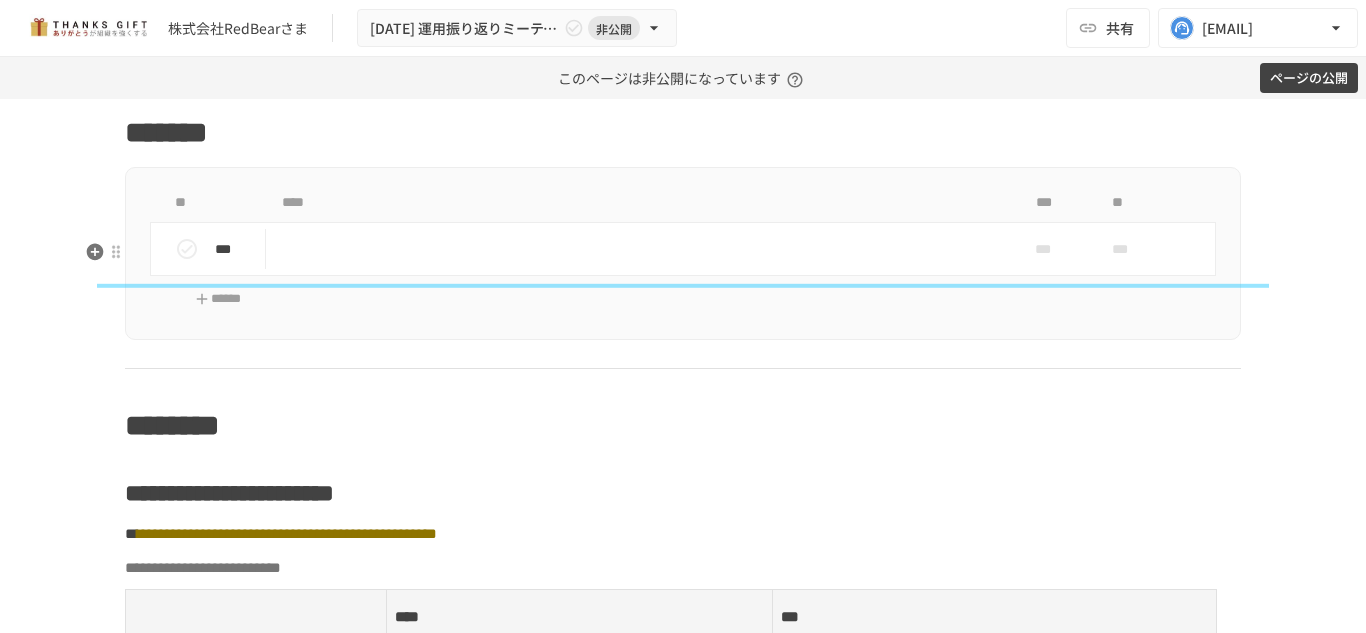 click on "**********" at bounding box center (683, 4248) 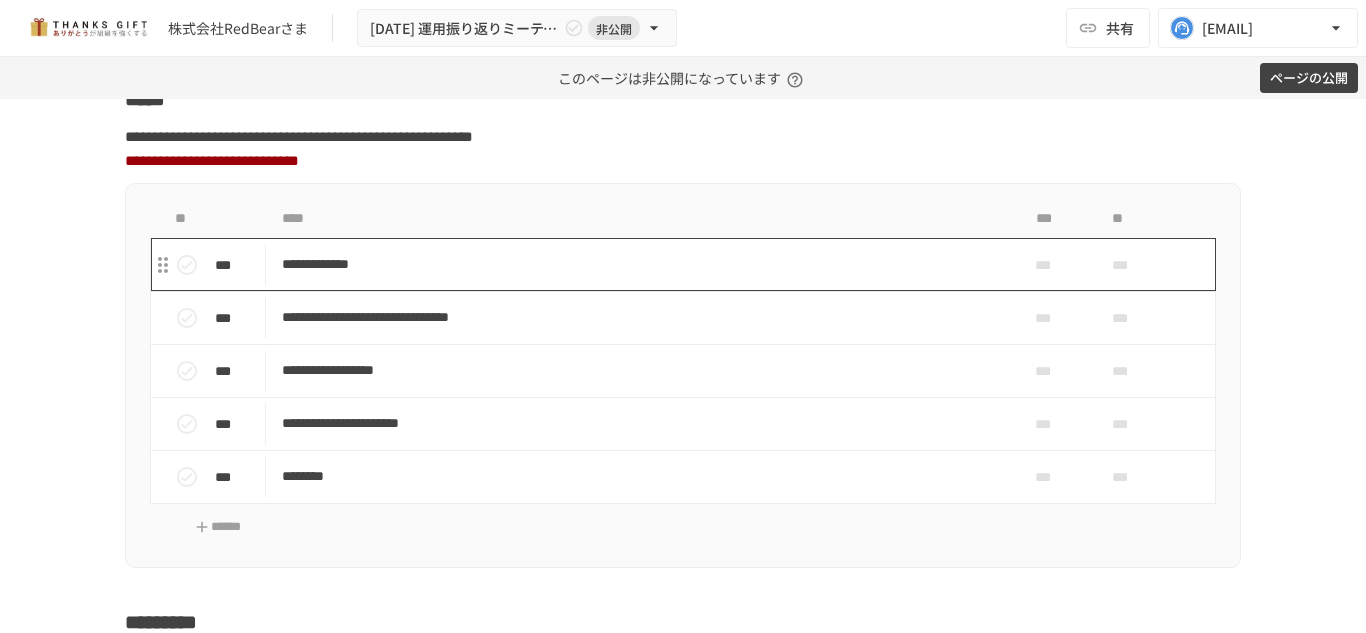 scroll, scrollTop: 10641, scrollLeft: 0, axis: vertical 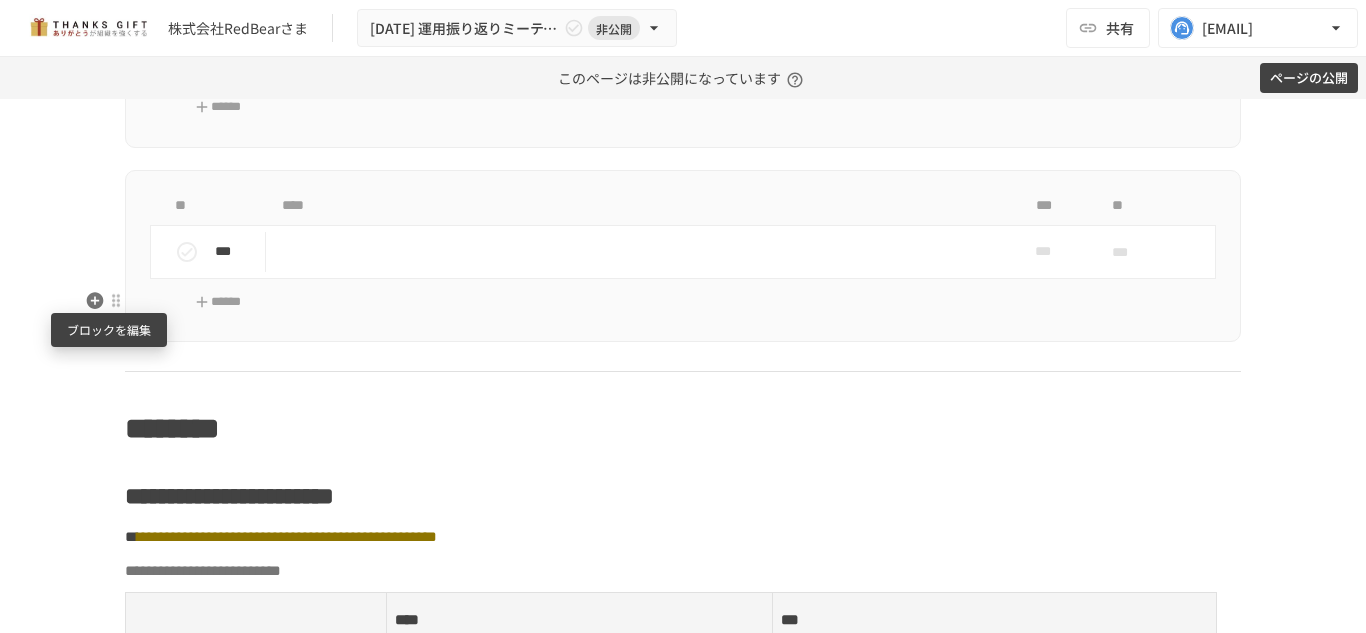 click at bounding box center [116, 301] 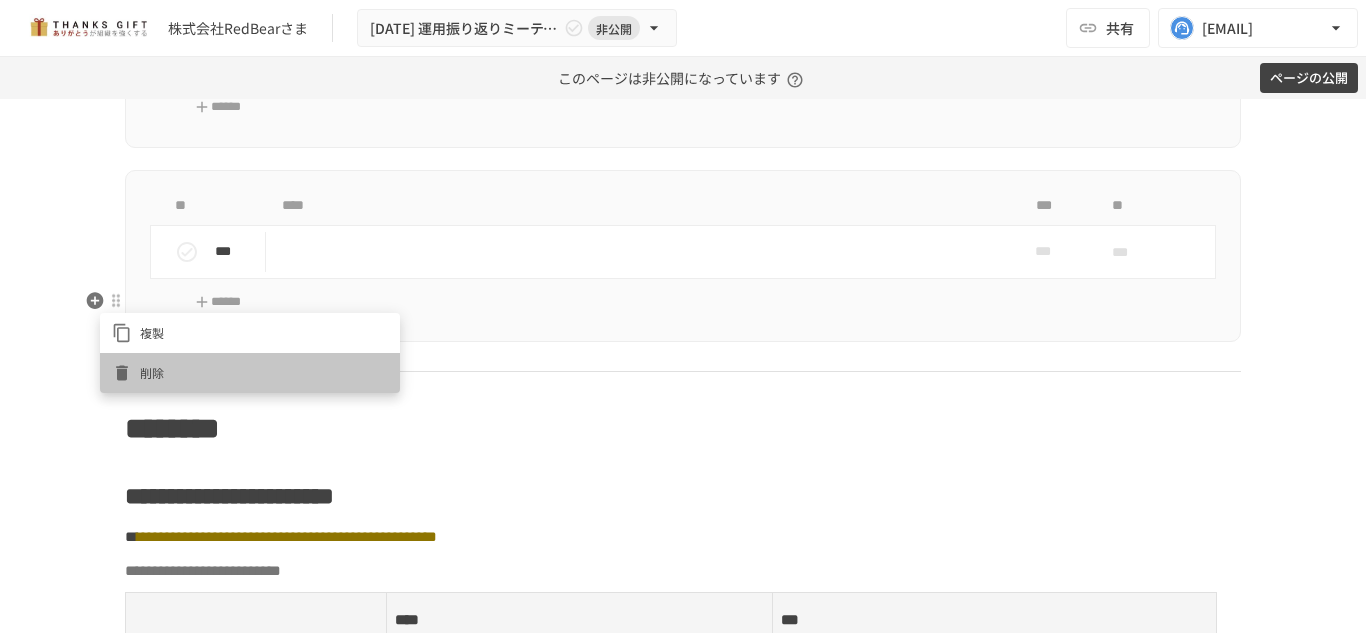 click on "削除" at bounding box center [264, 372] 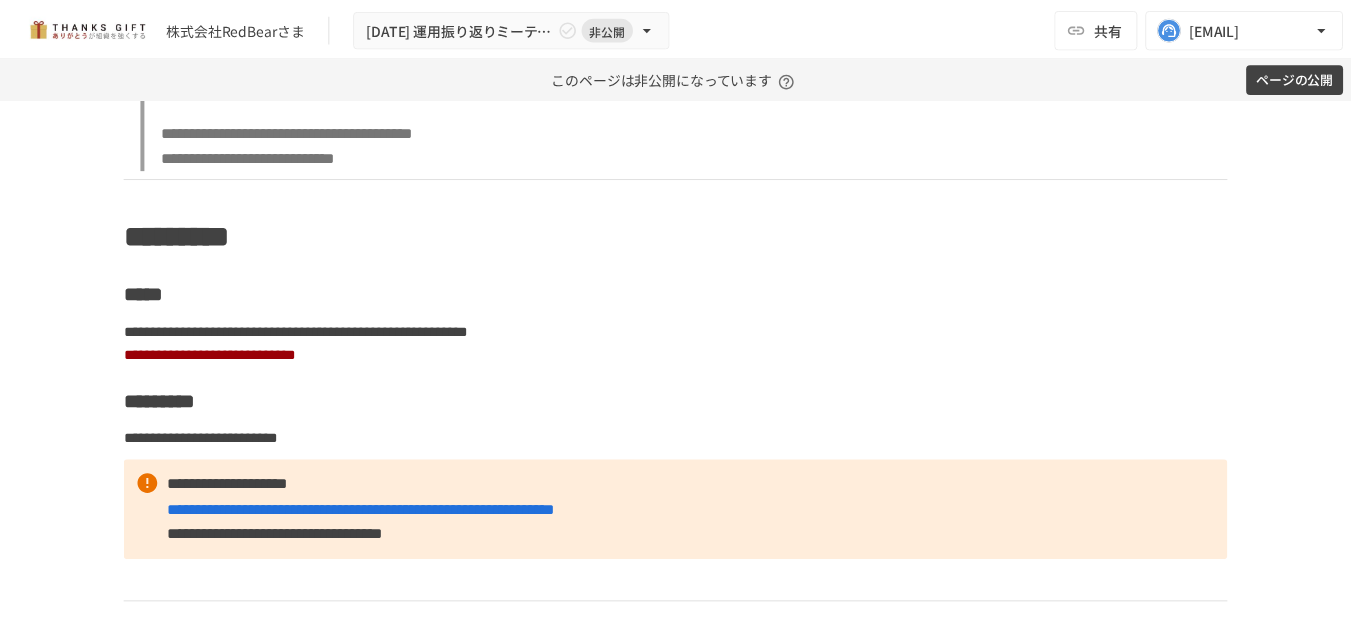 scroll, scrollTop: 10503, scrollLeft: 0, axis: vertical 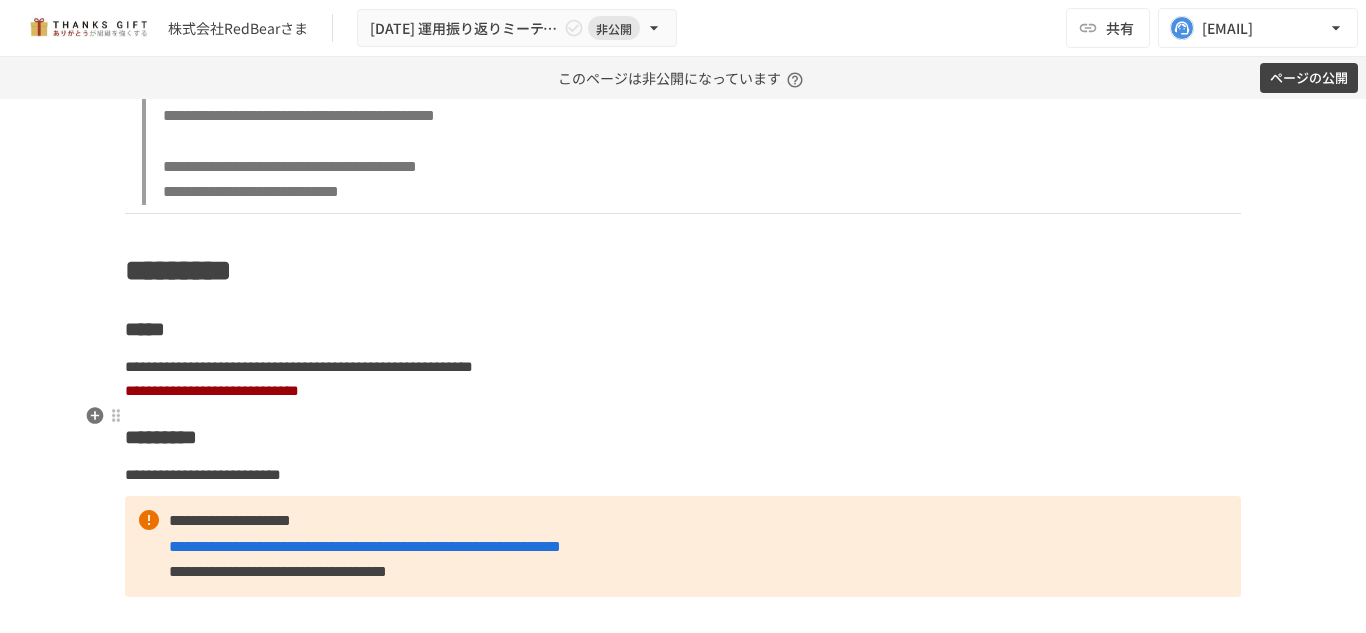 click on "*********" at bounding box center (683, 271) 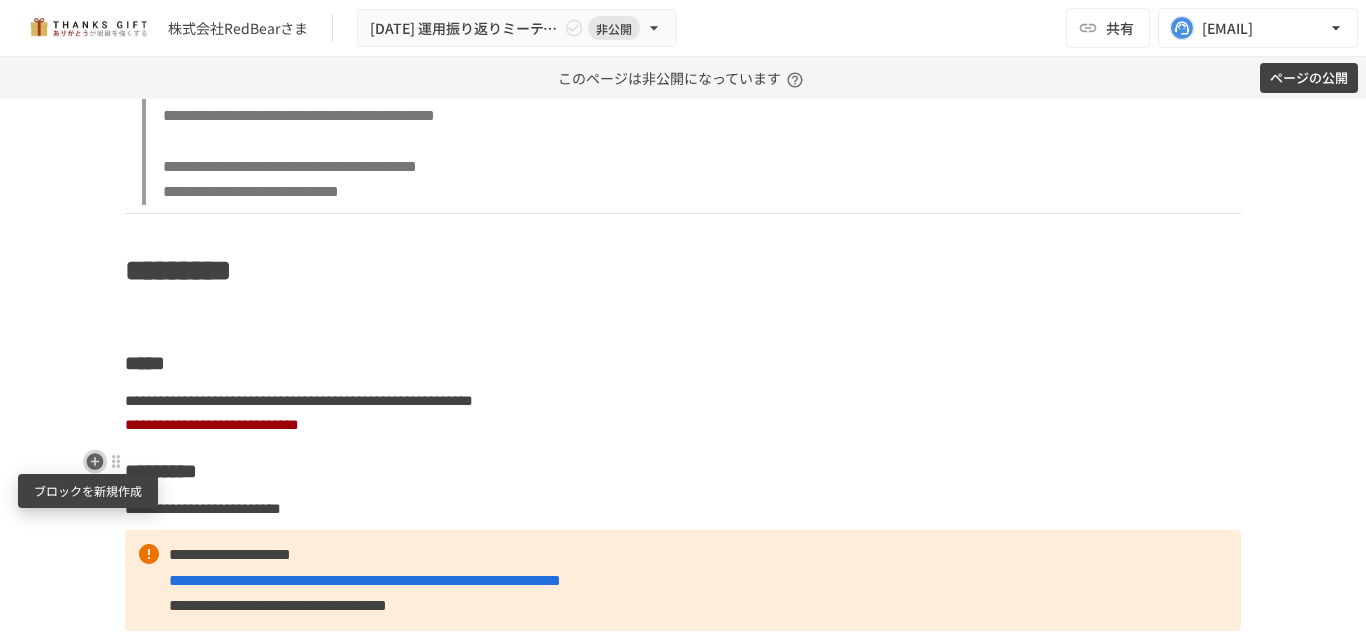 click 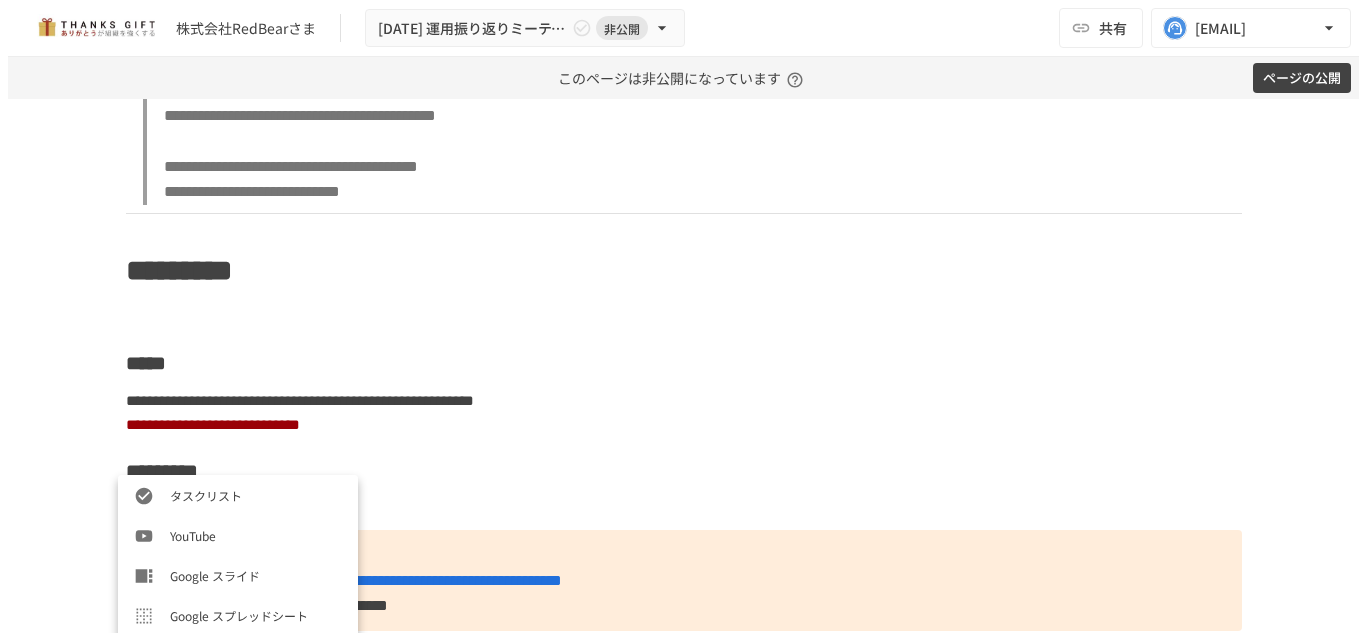 scroll, scrollTop: 480, scrollLeft: 0, axis: vertical 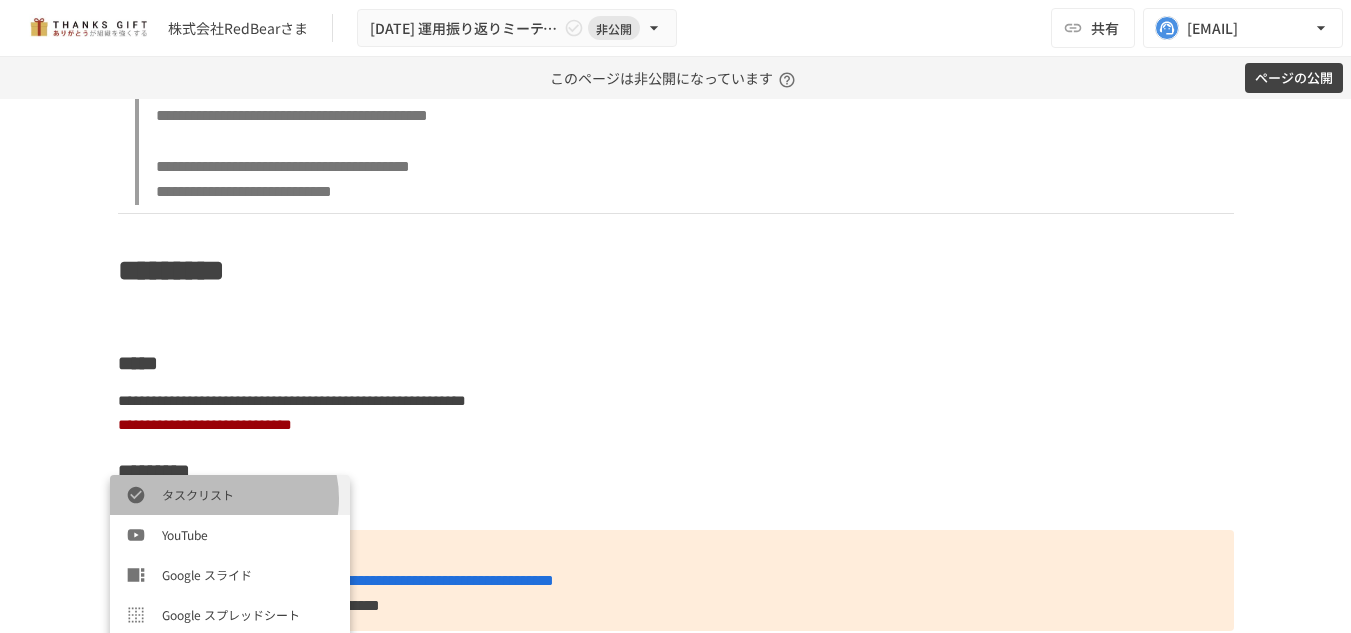 click on "タスクリスト" at bounding box center (248, 494) 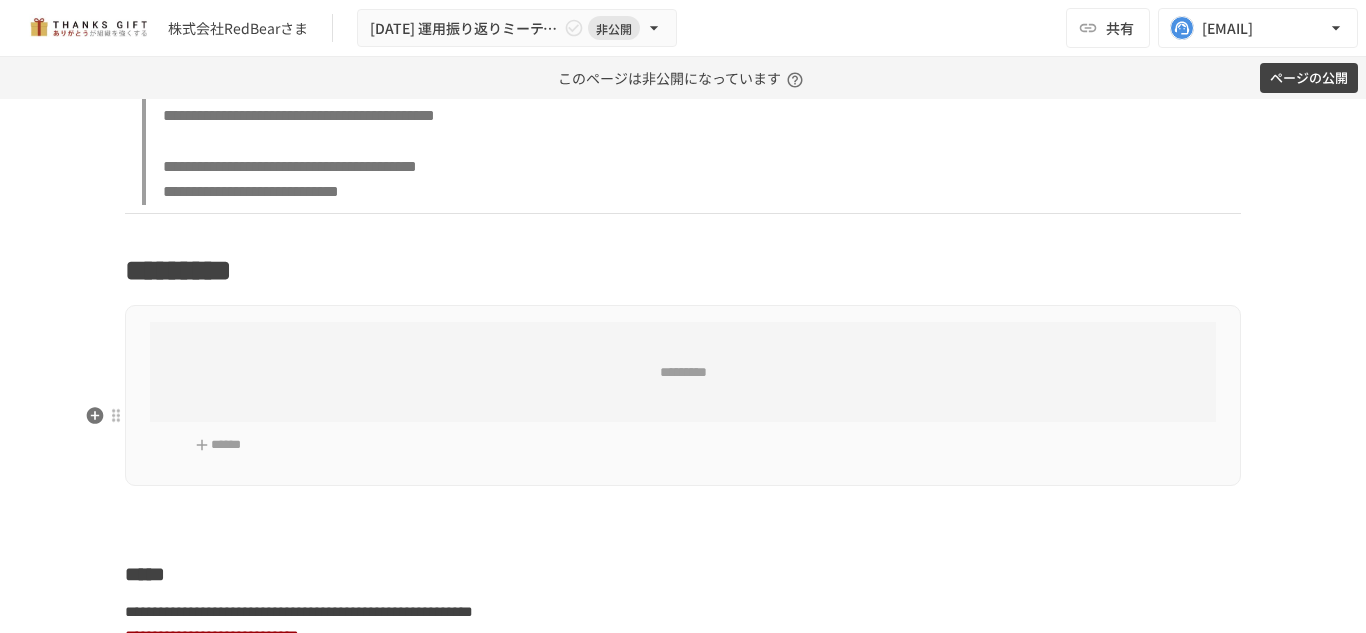 click on "*********" at bounding box center [683, 271] 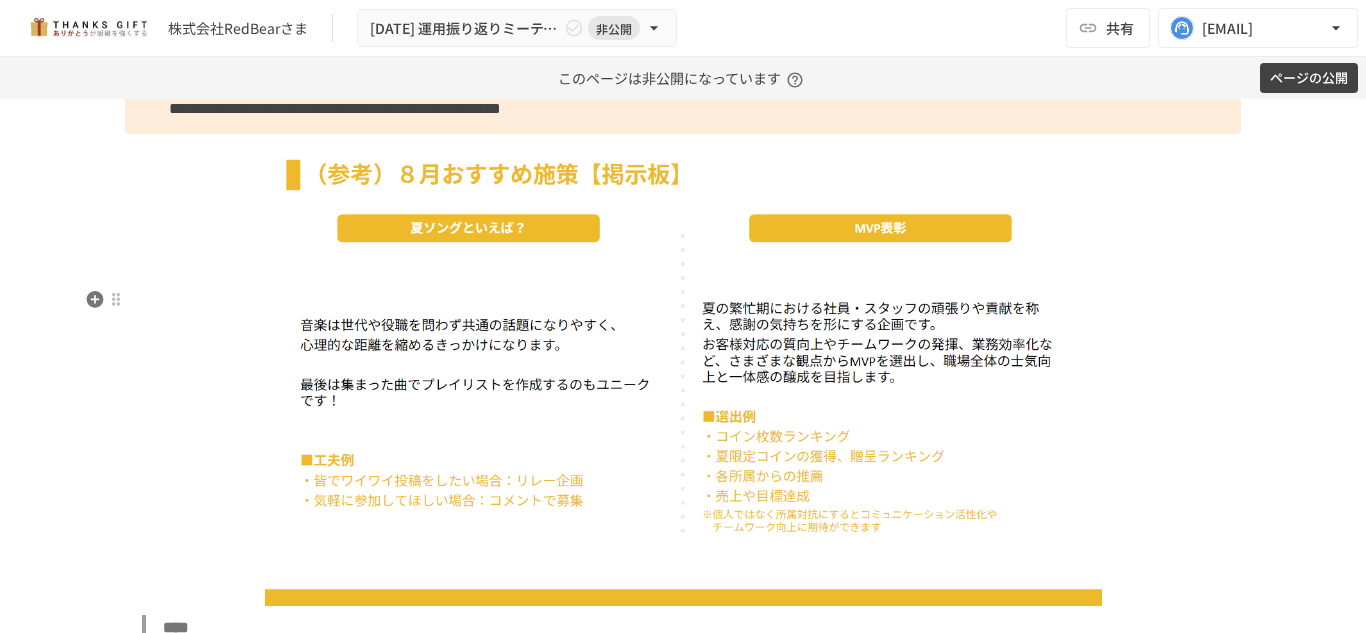 scroll, scrollTop: 9937, scrollLeft: 0, axis: vertical 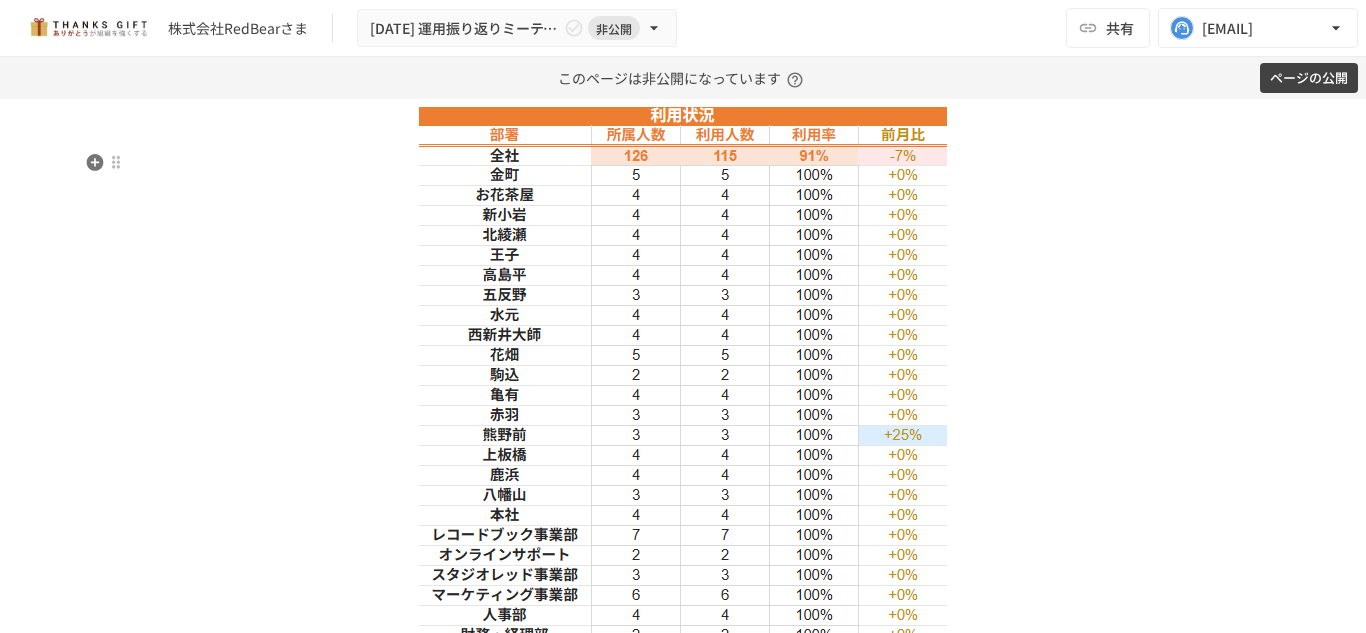 click on "**********" at bounding box center (265, 43) 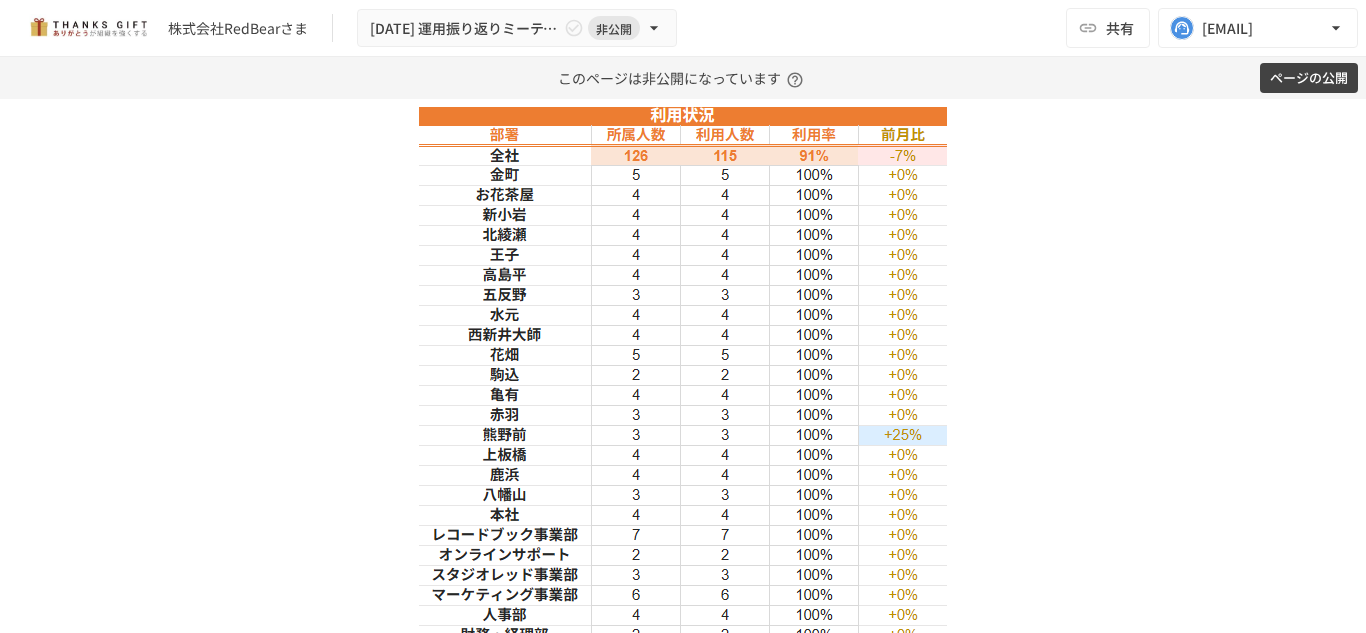 type 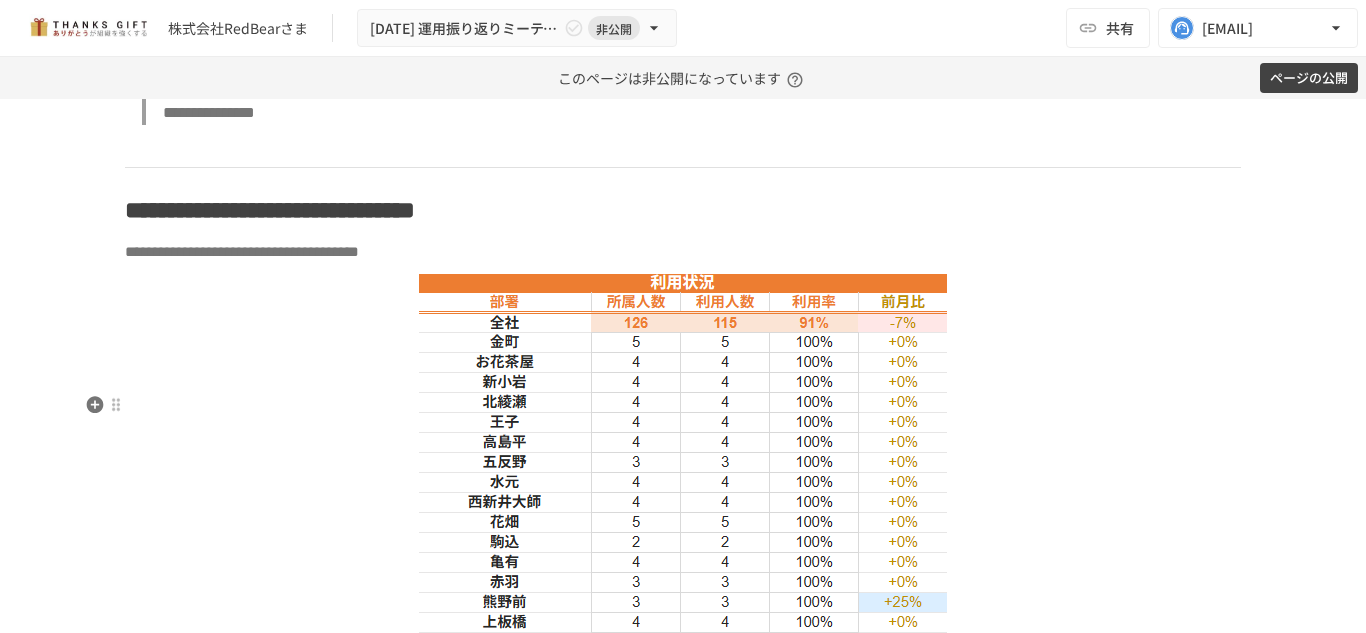 scroll, scrollTop: 3831, scrollLeft: 0, axis: vertical 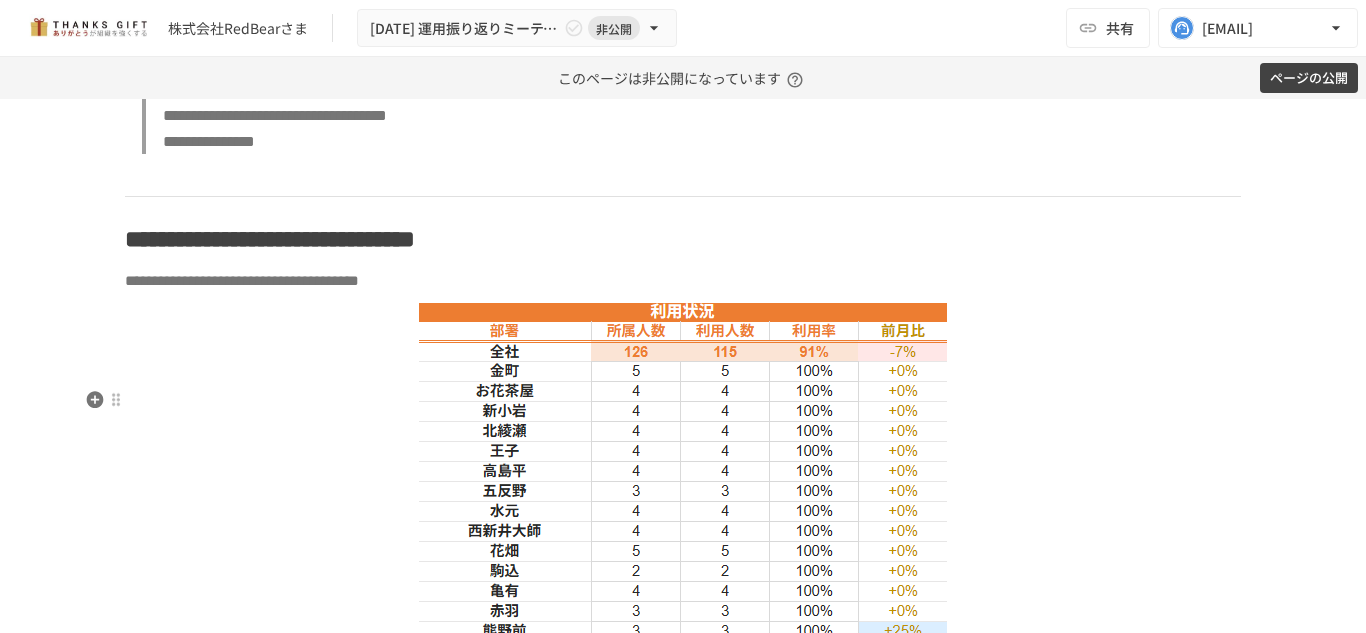 click on "**********" at bounding box center (683, 281) 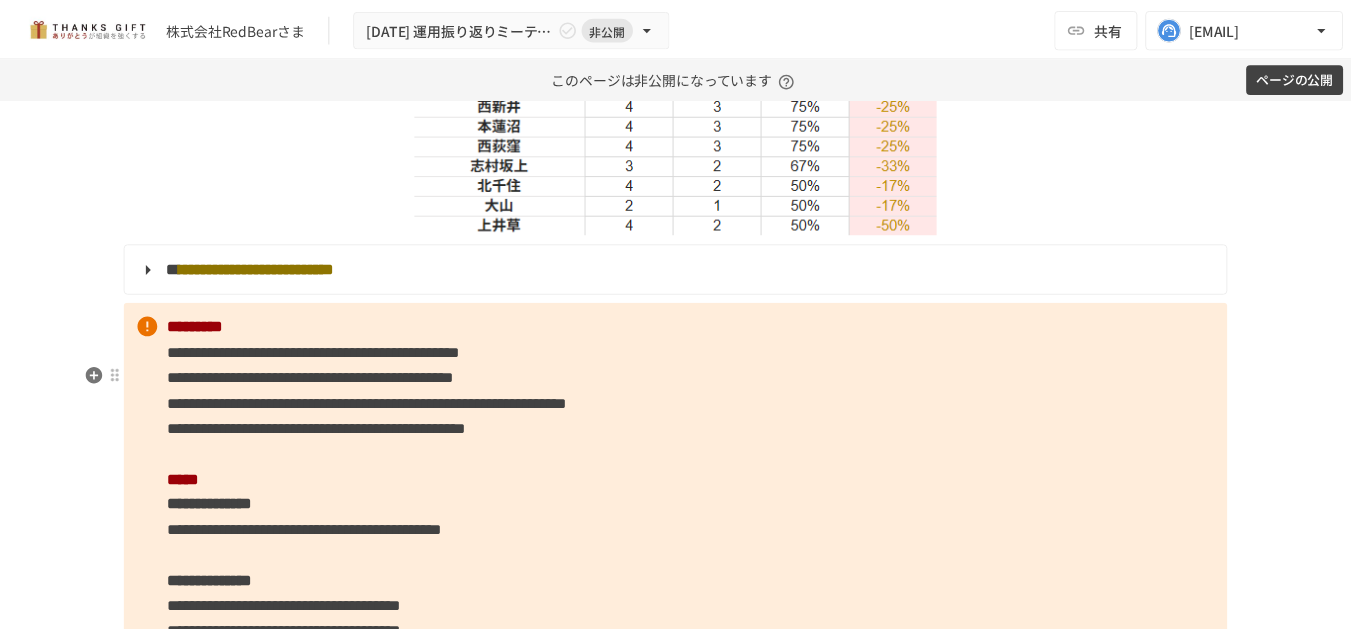 scroll, scrollTop: 4881, scrollLeft: 0, axis: vertical 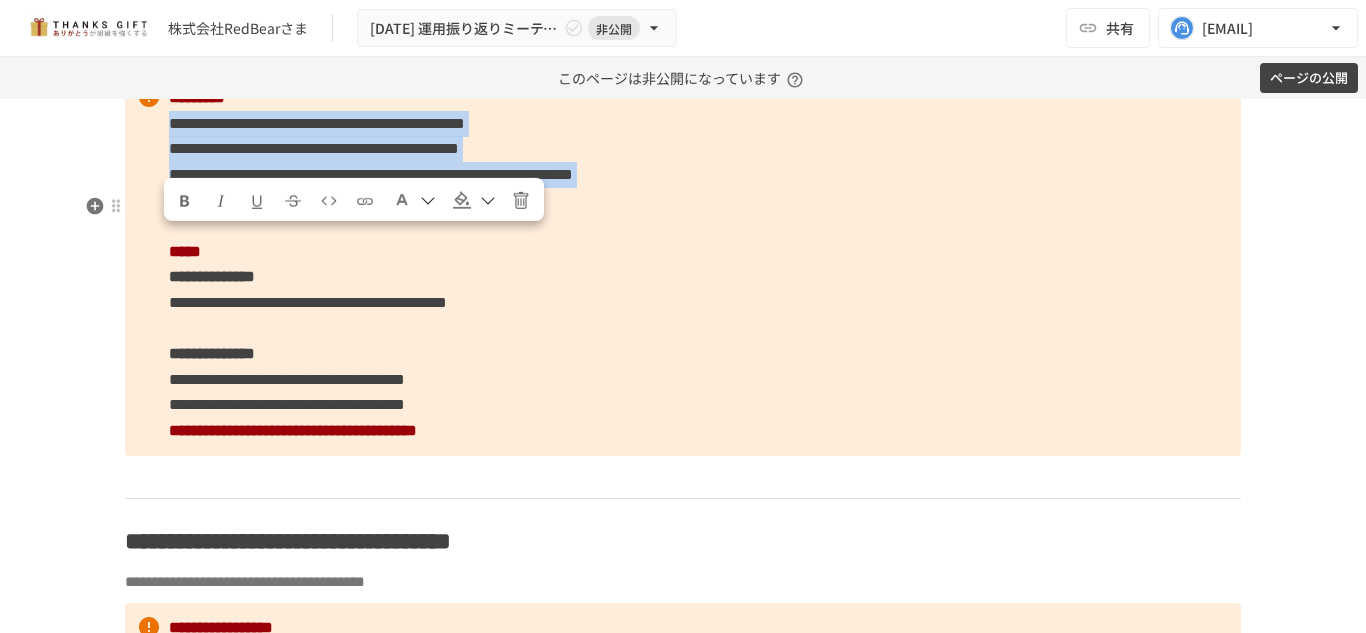 drag, startPoint x: 968, startPoint y: 316, endPoint x: 161, endPoint y: 246, distance: 810.0303 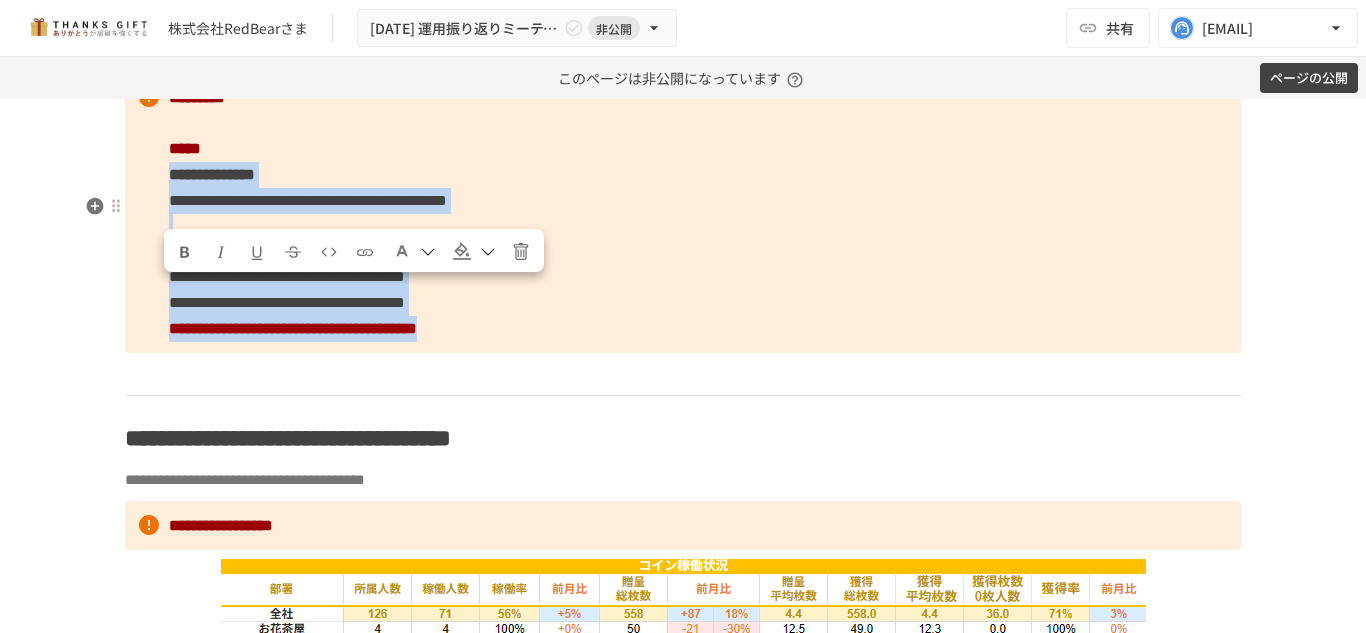 drag, startPoint x: 162, startPoint y: 299, endPoint x: 842, endPoint y: 454, distance: 697.4418 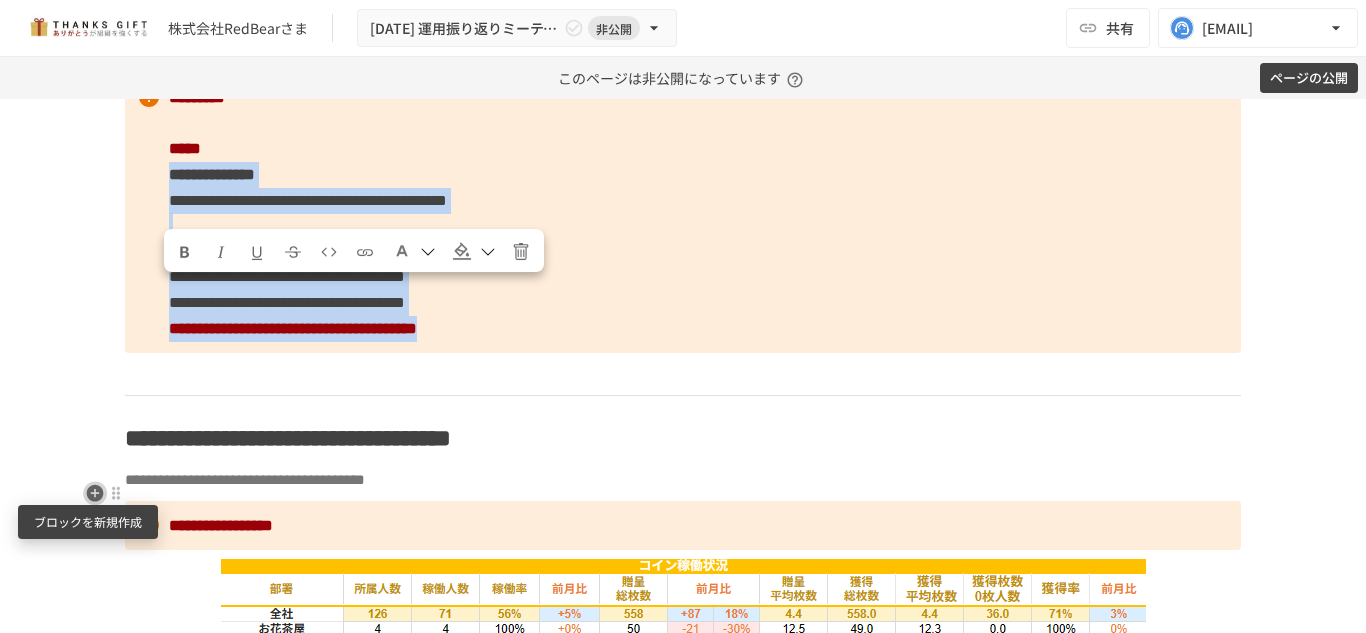 click 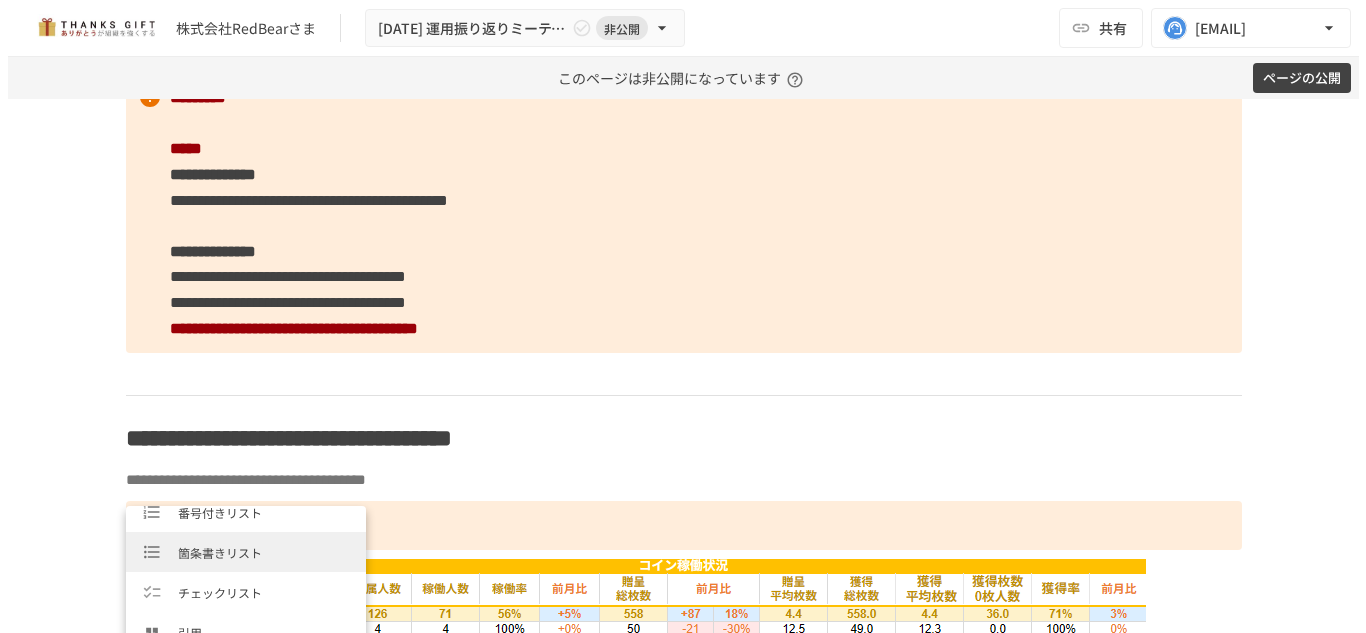 scroll, scrollTop: 289, scrollLeft: 0, axis: vertical 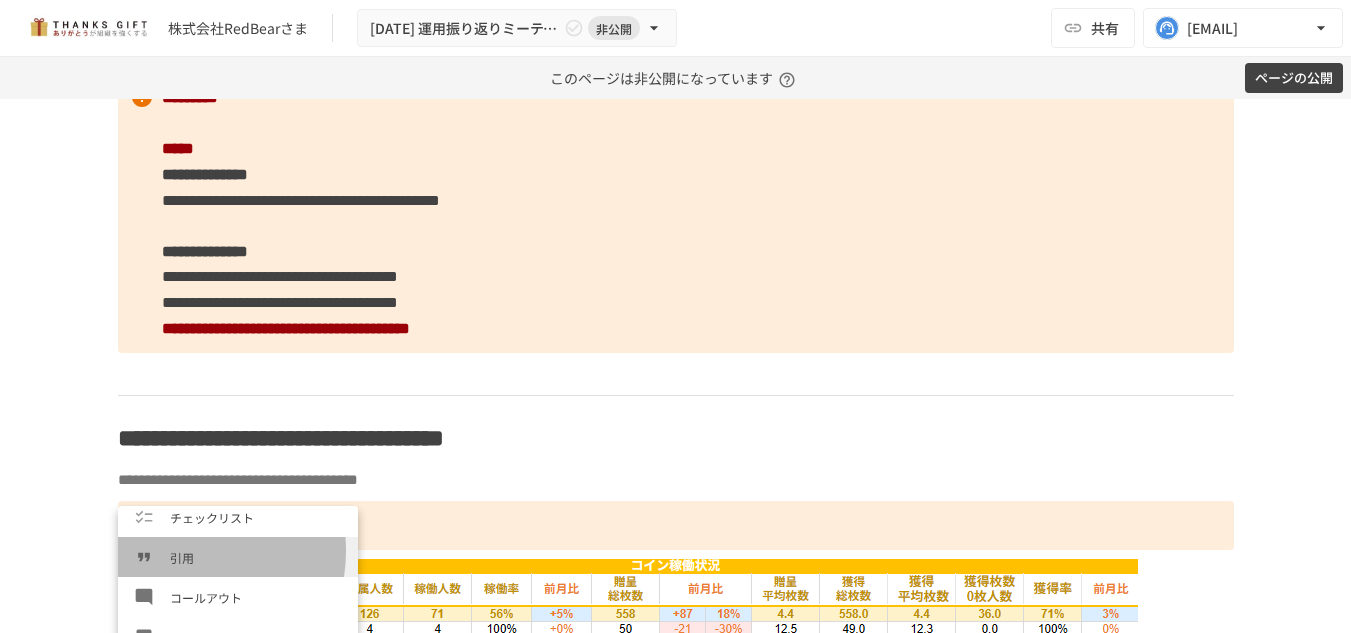 click on "引用" at bounding box center [256, 557] 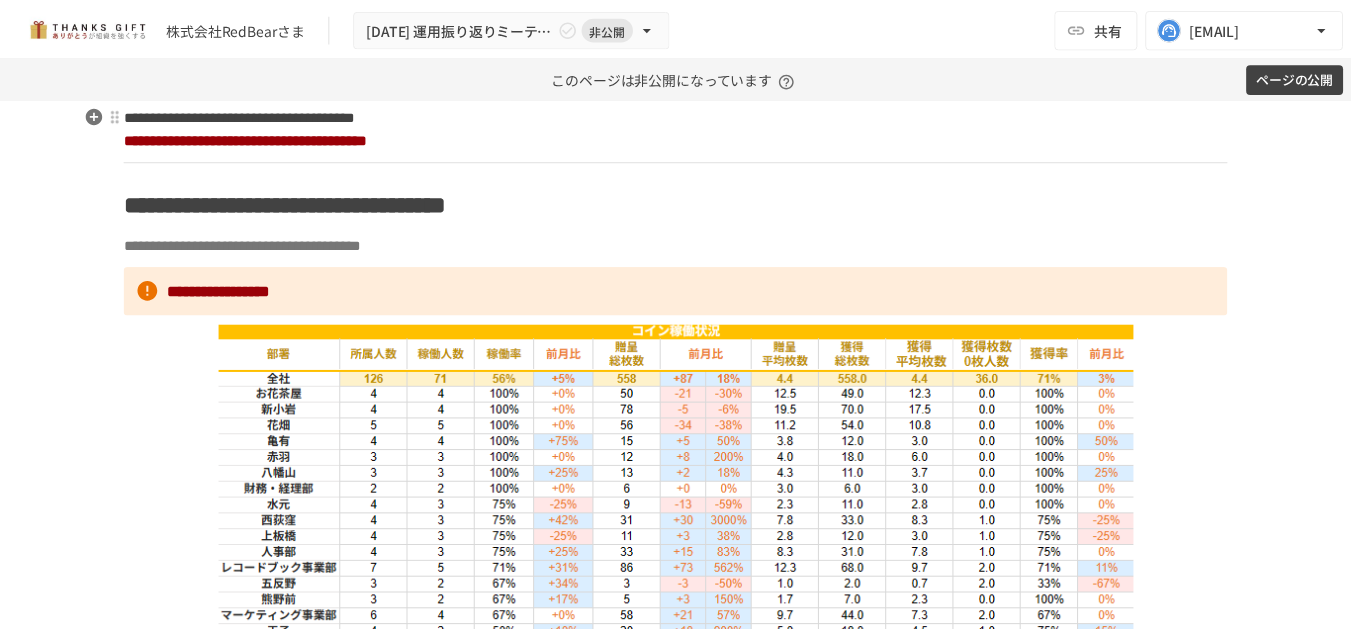 scroll, scrollTop: 5119, scrollLeft: 0, axis: vertical 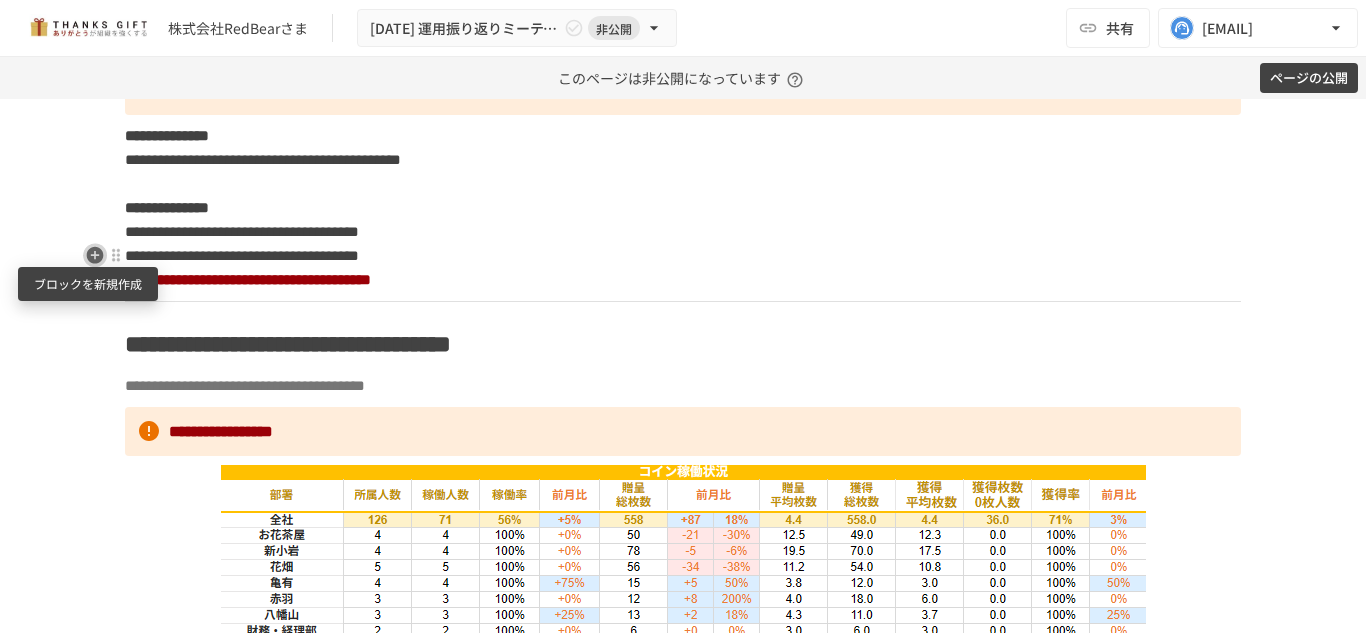 click 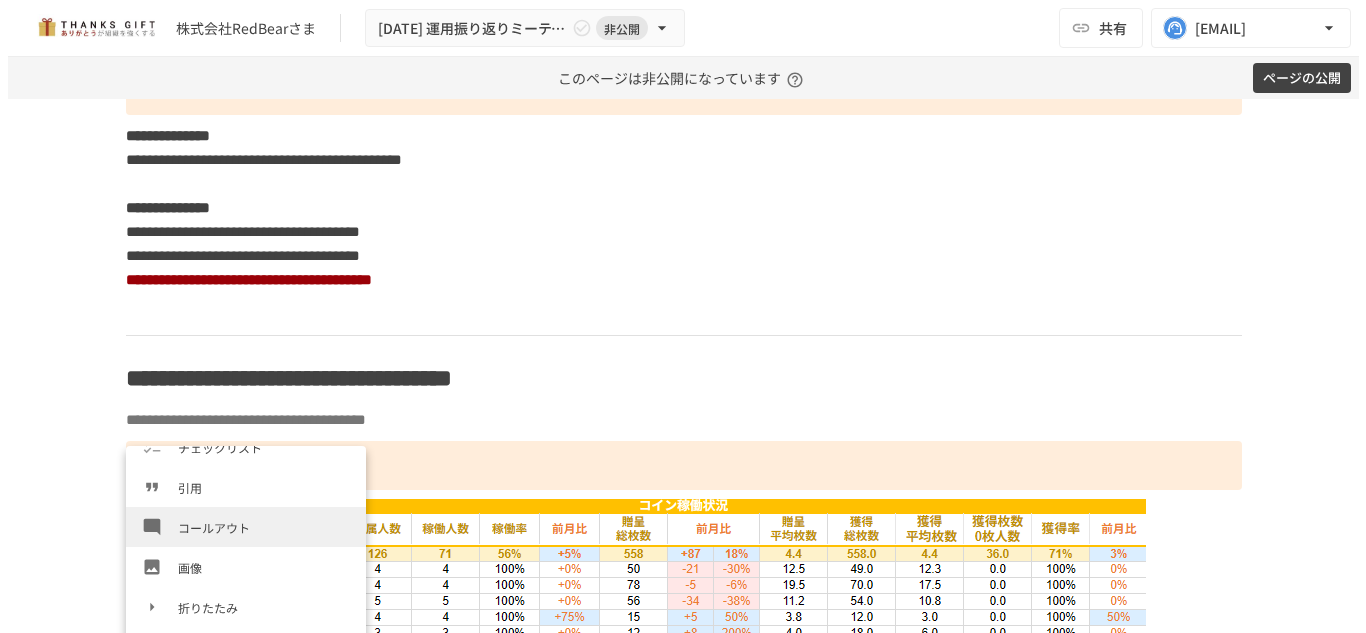 scroll, scrollTop: 310, scrollLeft: 0, axis: vertical 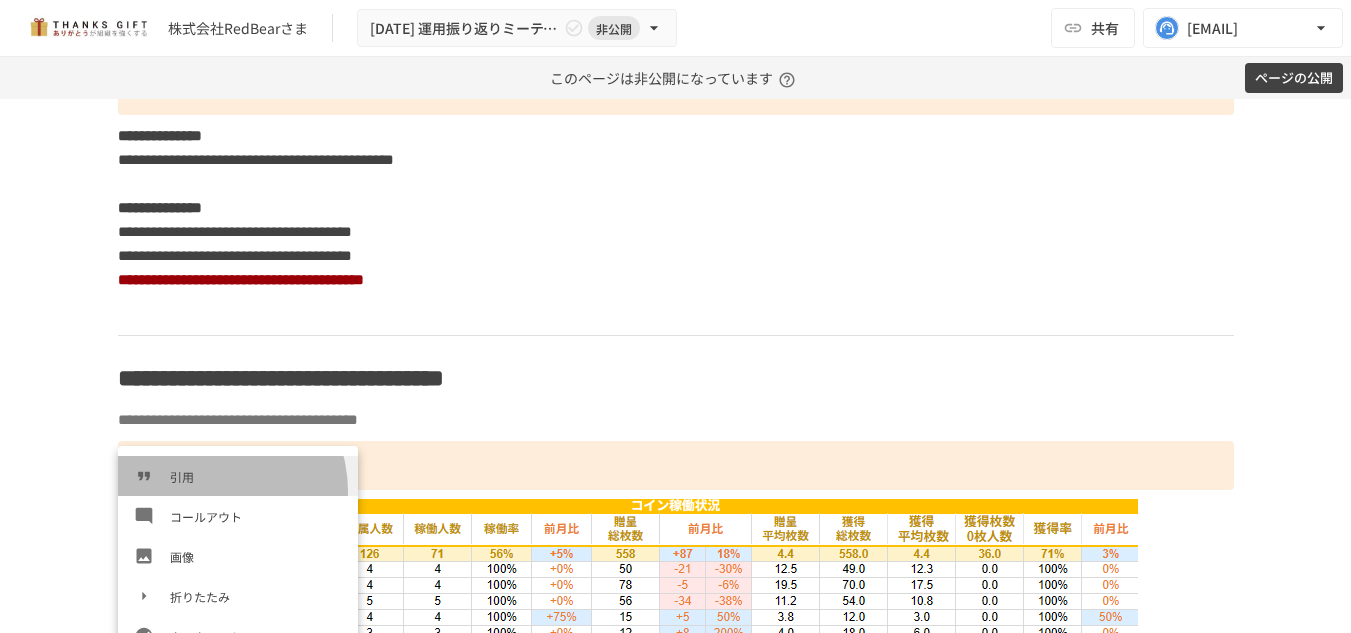 click on "引用" at bounding box center (238, 476) 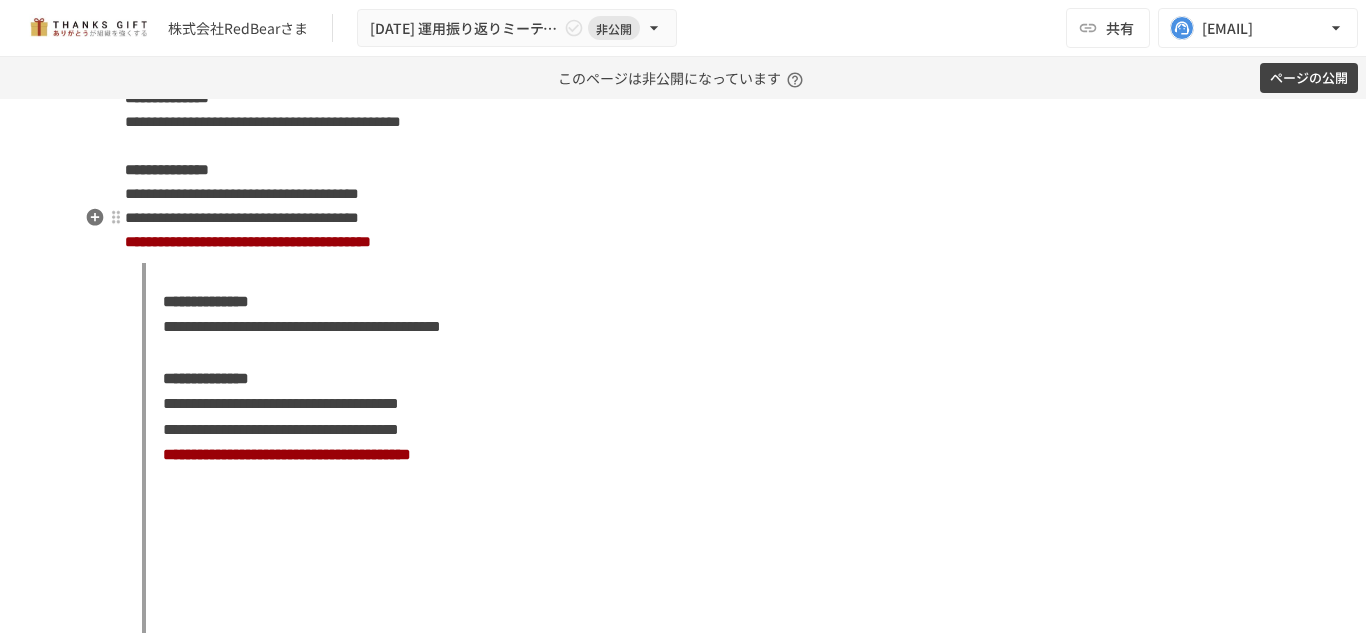 scroll, scrollTop: 5156, scrollLeft: 0, axis: vertical 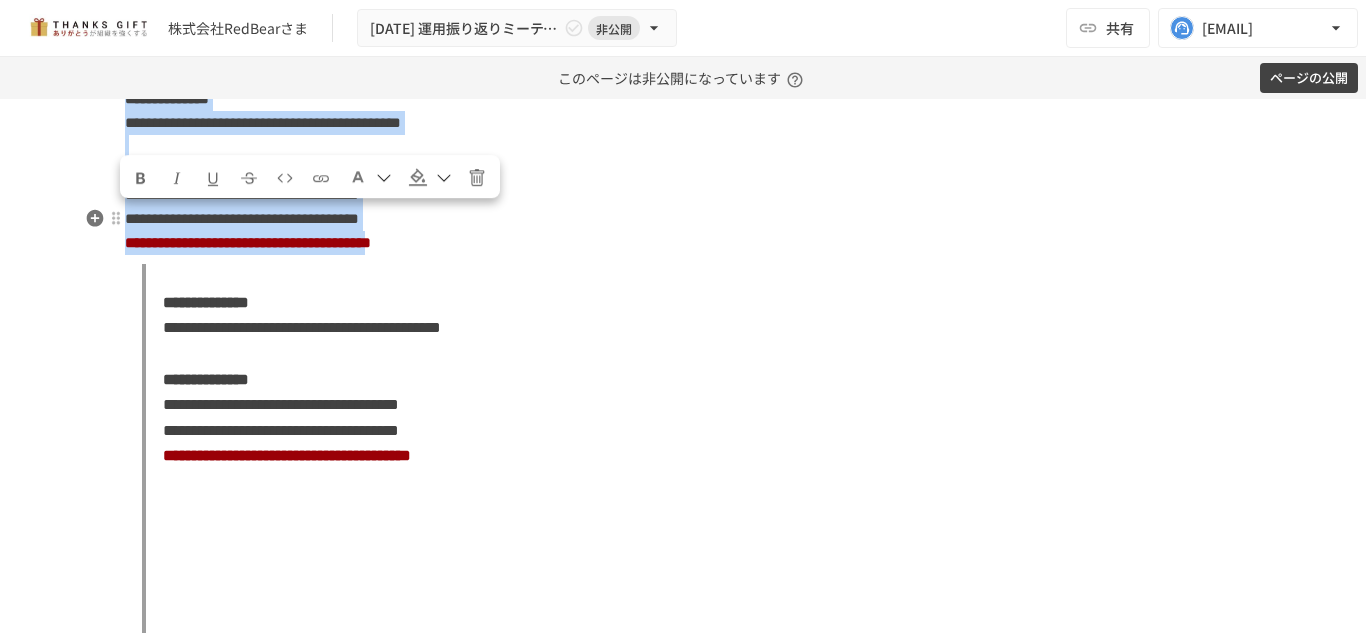 drag, startPoint x: 724, startPoint y: 361, endPoint x: 117, endPoint y: 222, distance: 622.7118 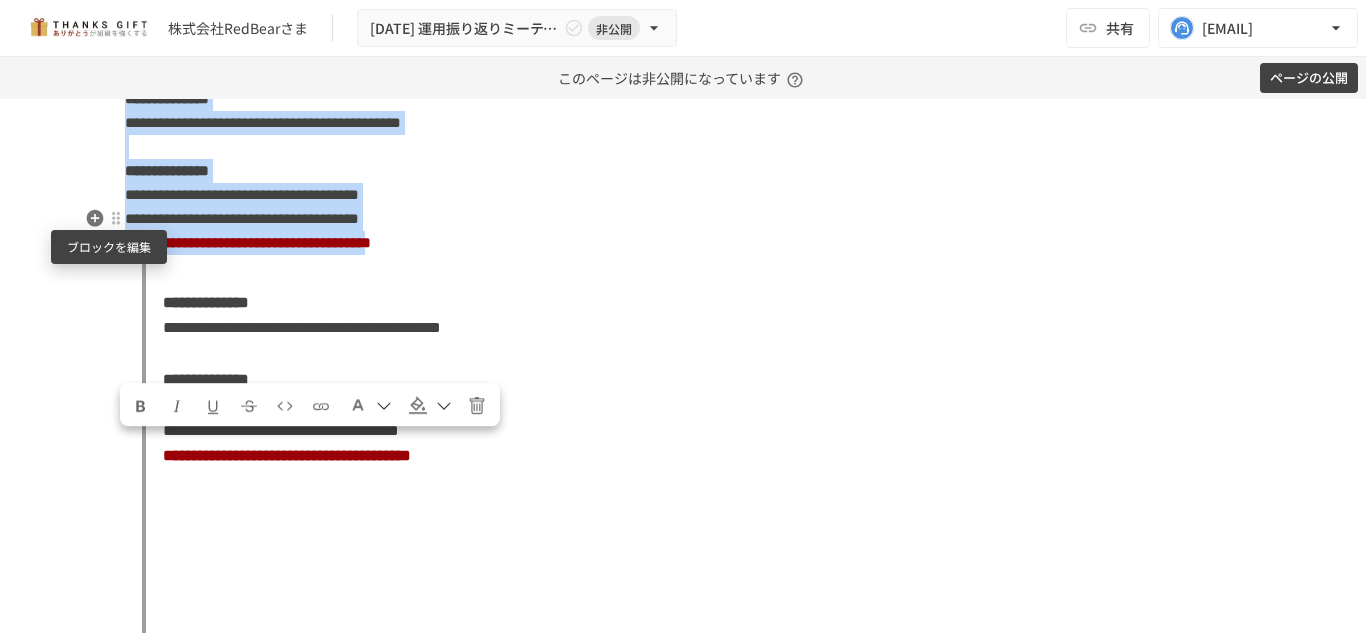 click at bounding box center (116, 218) 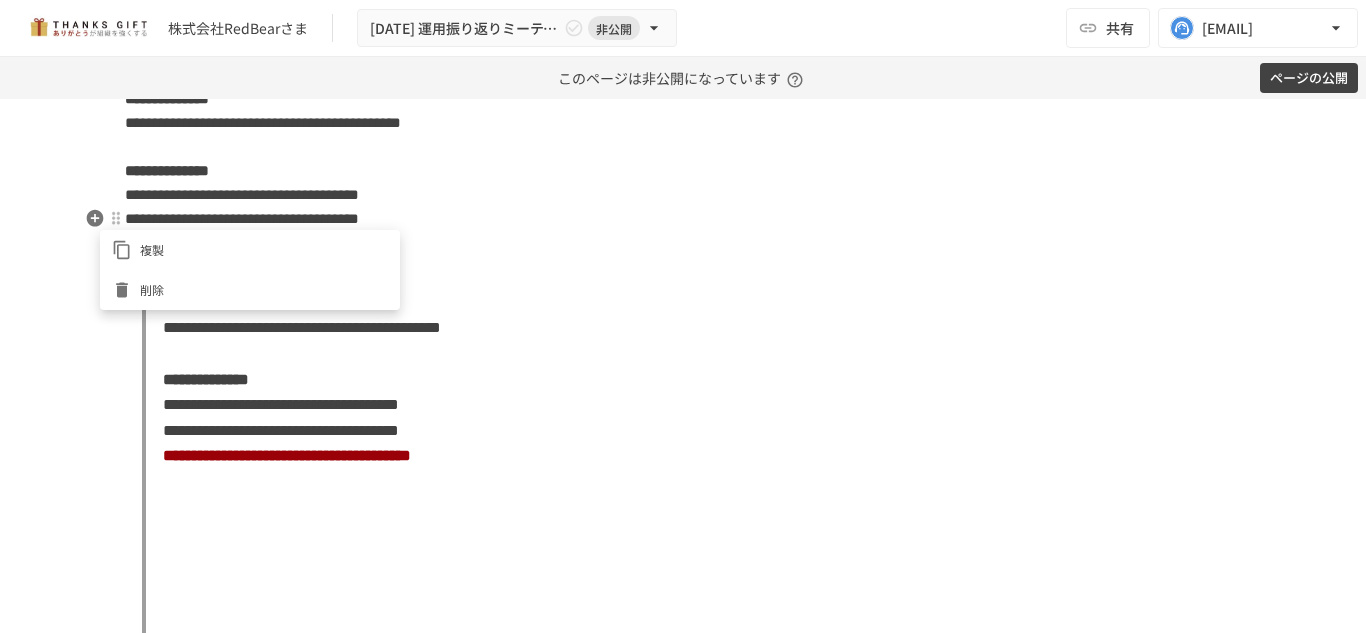 click at bounding box center [683, 316] 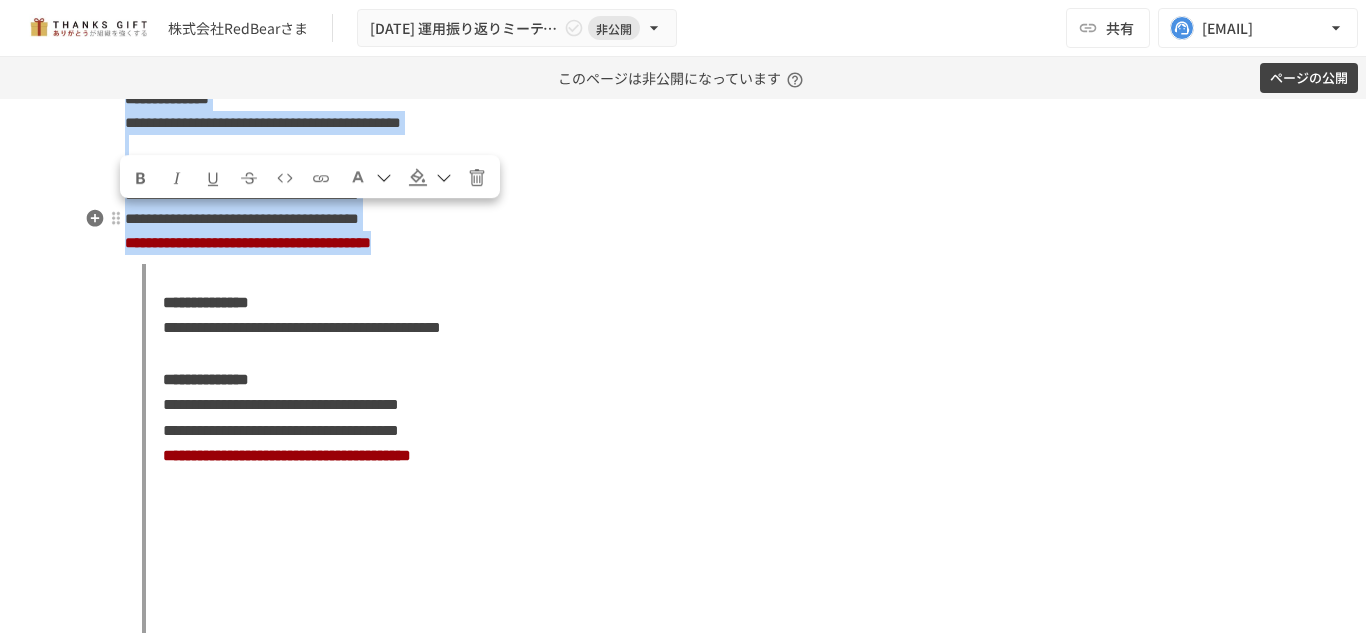 drag, startPoint x: 124, startPoint y: 218, endPoint x: 769, endPoint y: 370, distance: 662.6681 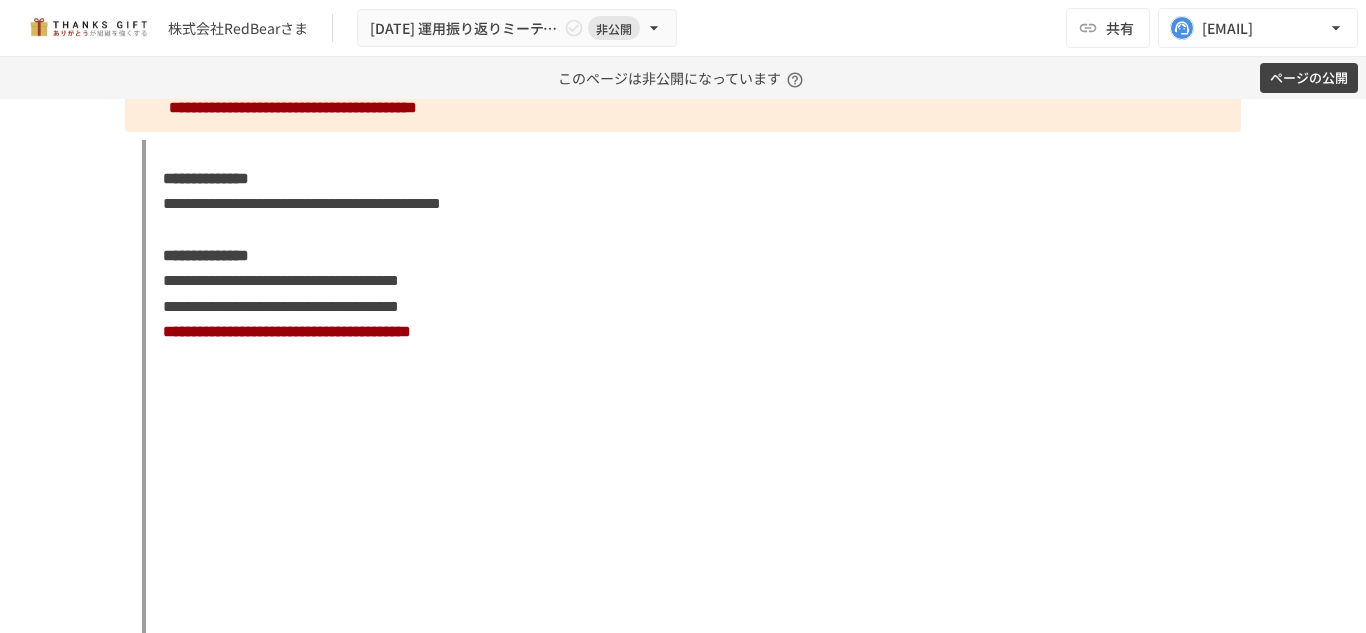 scroll, scrollTop: 5101, scrollLeft: 0, axis: vertical 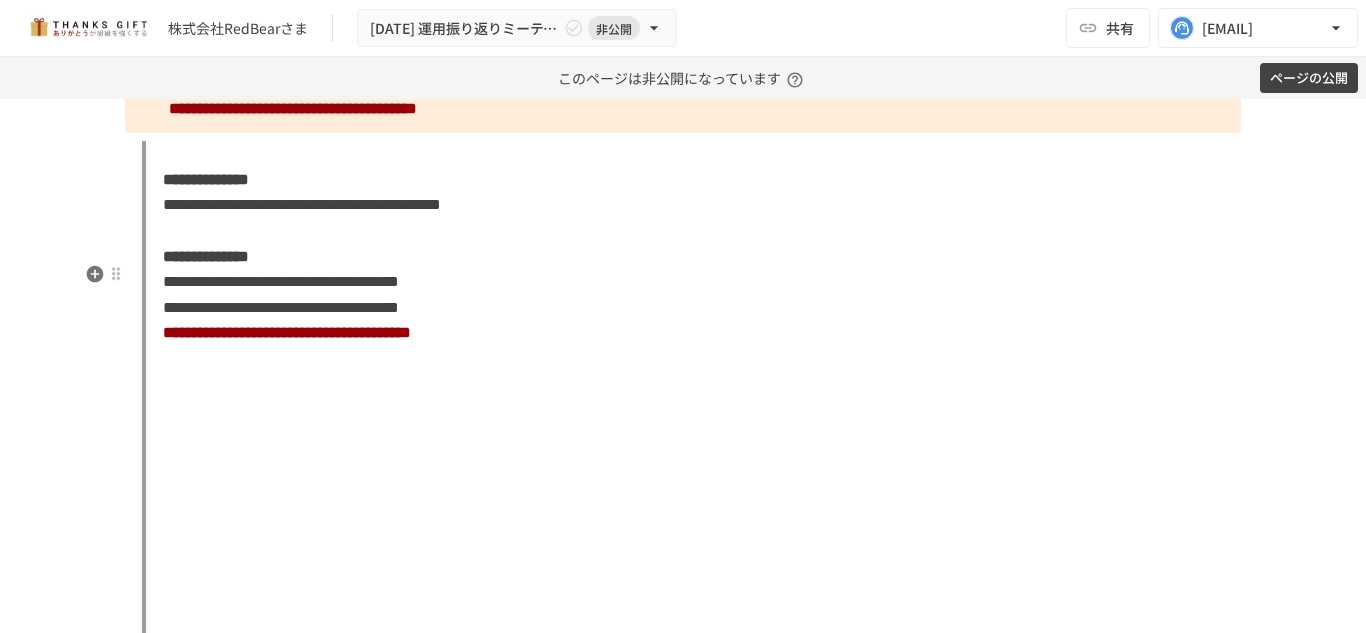 click on "[NUMBER] [STREET], [CITY], [STATE] [ZIP], [COUNTRY], [ADDRESS_LINE_2], [ADDRESS_LINE_3], [ADDRESS_LINE_4], [ADDRESS_LINE_5], [ADDRESS_LINE_6], [ADDRESS_LINE_7], [ADDRESS_LINE_8]" at bounding box center [691, 397] 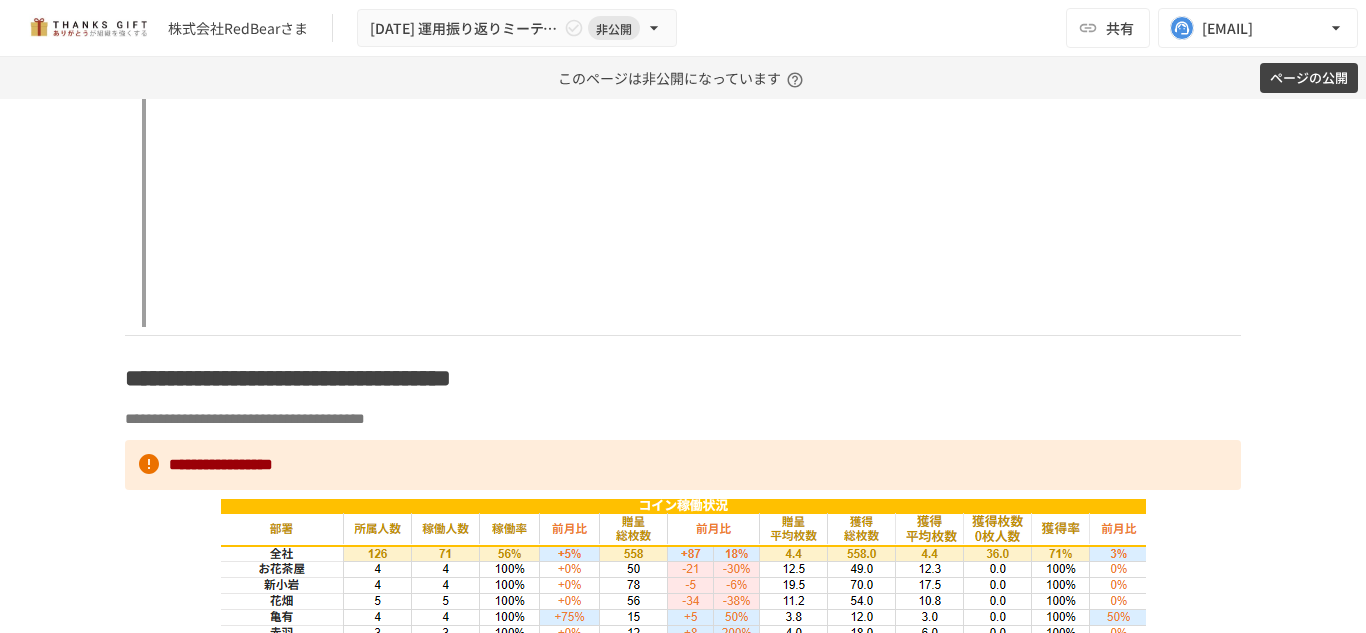 scroll, scrollTop: 5435, scrollLeft: 0, axis: vertical 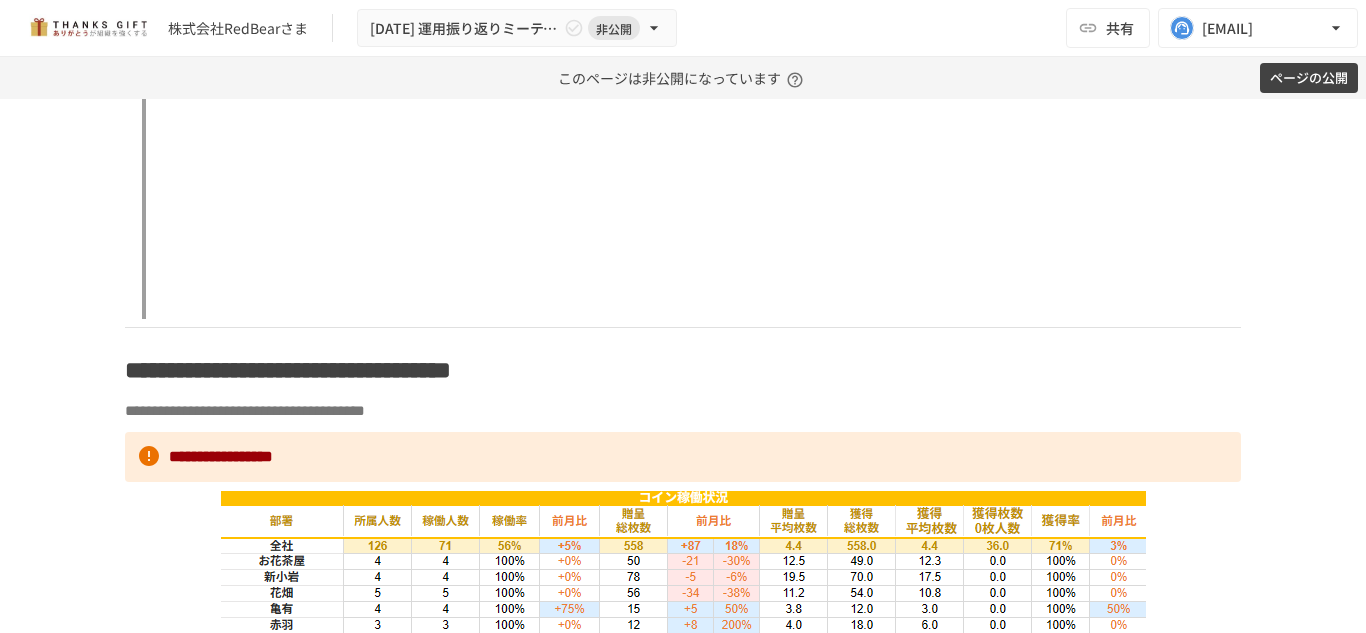 click on "[NUMBER] [STREET], [CITY], [STATE] [ZIP], [COUNTRY], [ADDRESS_LINE_2], [ADDRESS_LINE_3], [ADDRESS_LINE_4], [ADDRESS_LINE_5], [ADDRESS_LINE_6], [ADDRESS_LINE_7], [ADDRESS_LINE_8]" at bounding box center [691, 63] 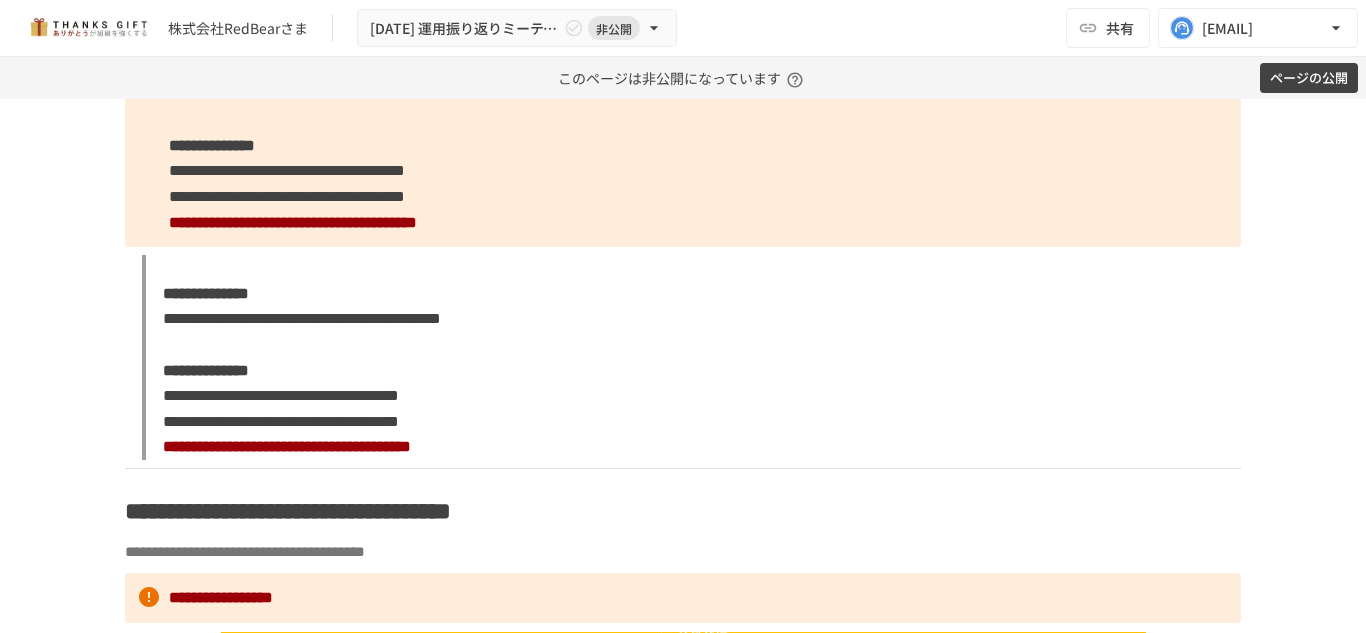 scroll, scrollTop: 4965, scrollLeft: 0, axis: vertical 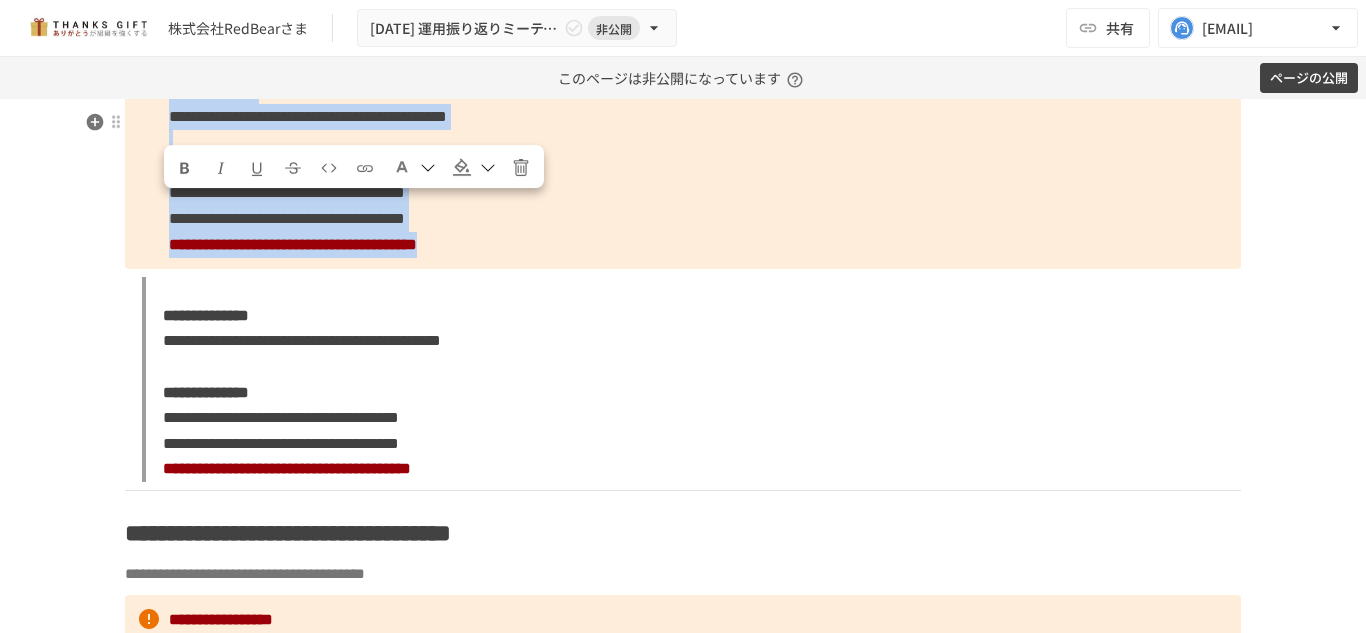 drag, startPoint x: 155, startPoint y: 208, endPoint x: 853, endPoint y: 357, distance: 713.72614 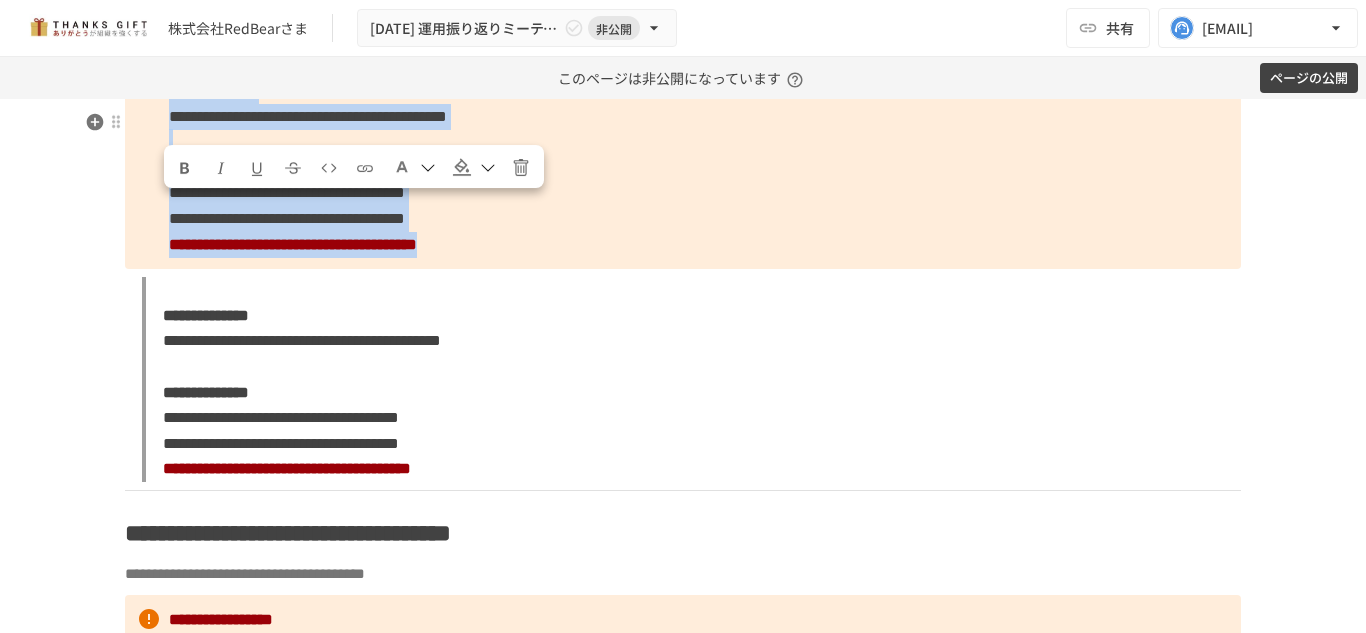 click on "[NUMBER] [STREET], [CITY], [STATE] [ZIP], [COUNTRY], [ADDRESS_LINE_2], [ADDRESS_LINE_3], [ADDRESS_LINE_4], [ADDRESS_LINE_5], [ADDRESS_LINE_6], [ADDRESS_LINE_7], [ADDRESS_LINE_8]" at bounding box center (683, 129) 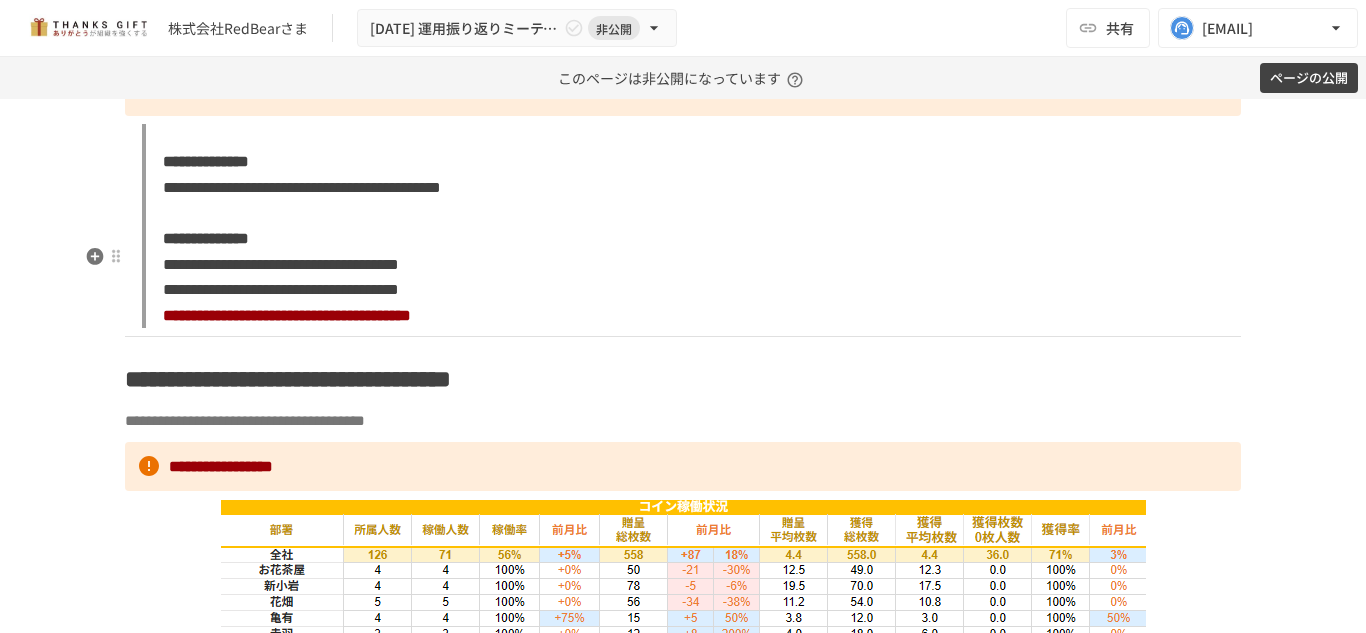 click on "[NUMBER] [STREET], [CITY], [STATE] [ZIP], [COUNTRY], [ADDRESS_LINE_2], [ADDRESS_LINE_3], [ADDRESS_LINE_4], [ADDRESS_LINE_5], [ADDRESS_LINE_6], [ADDRESS_LINE_7], [ADDRESS_LINE_8]" at bounding box center [691, 226] 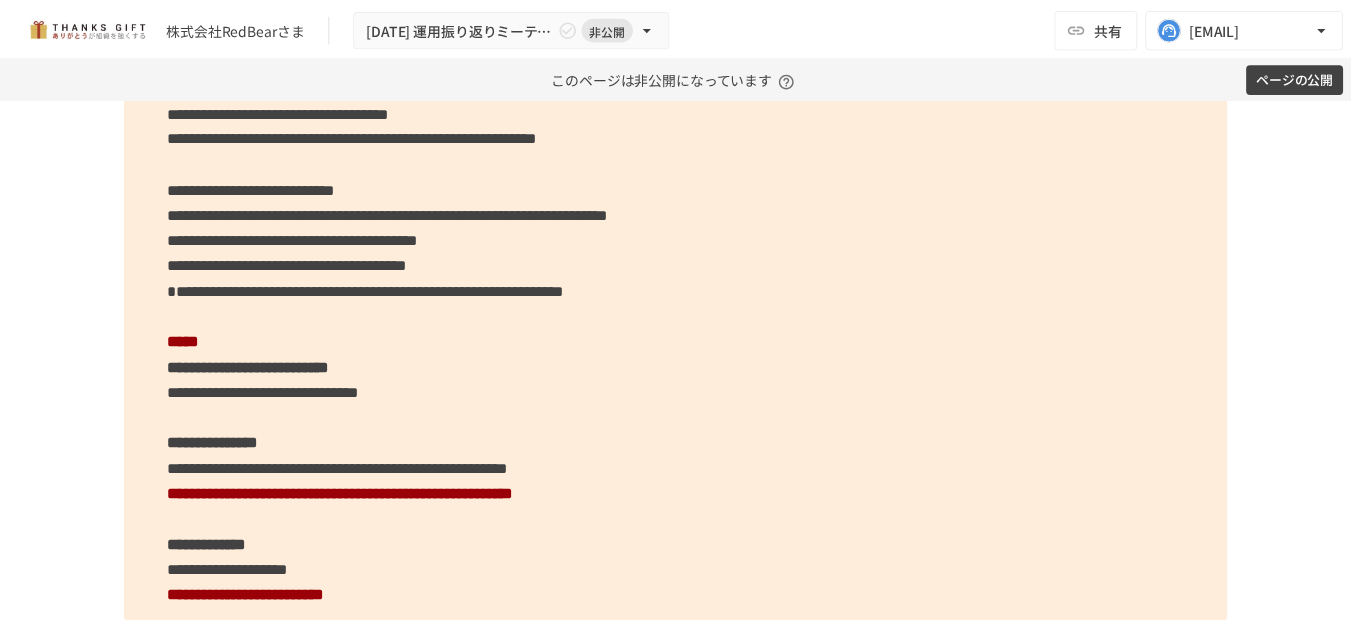 scroll, scrollTop: 7699, scrollLeft: 0, axis: vertical 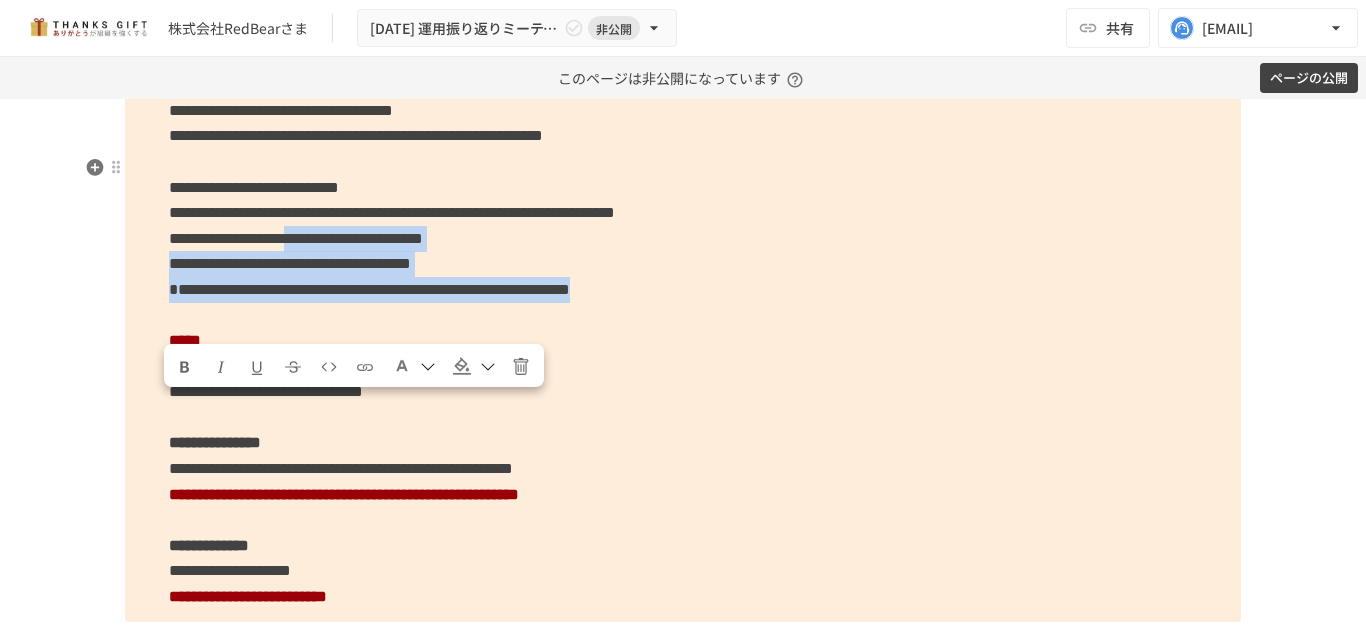 drag, startPoint x: 1203, startPoint y: 439, endPoint x: 421, endPoint y: 371, distance: 784.9509 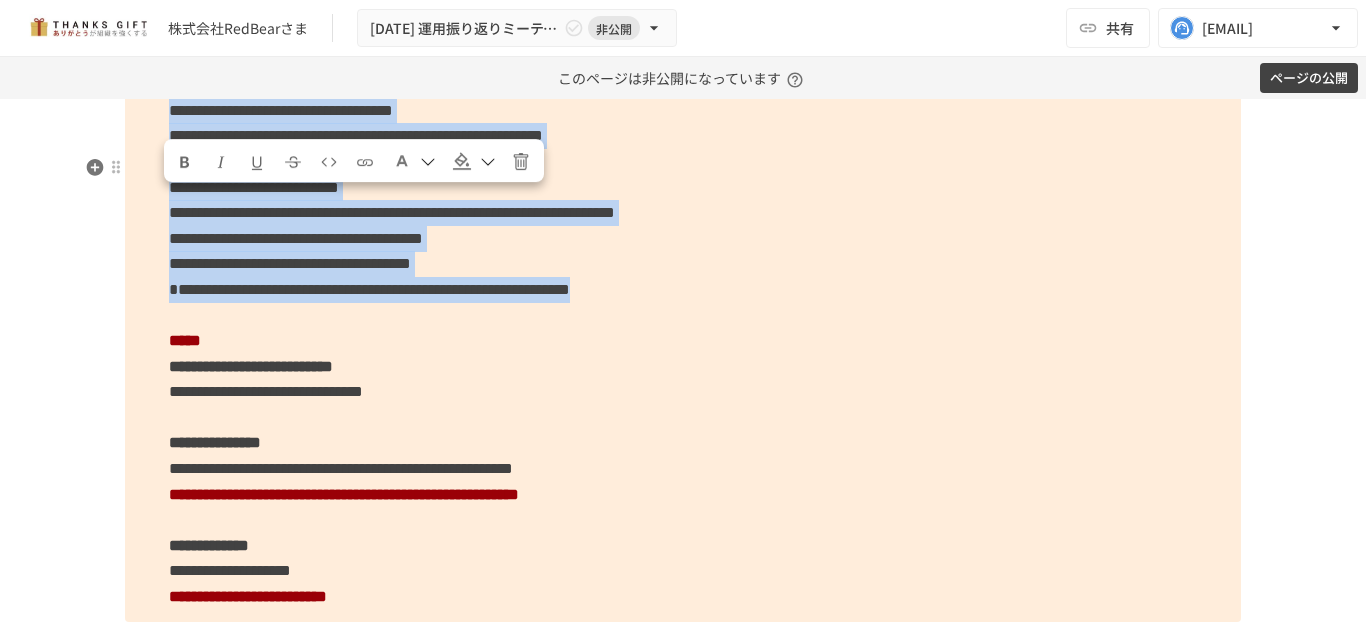 drag, startPoint x: 160, startPoint y: 208, endPoint x: 1219, endPoint y: 447, distance: 1085.6344 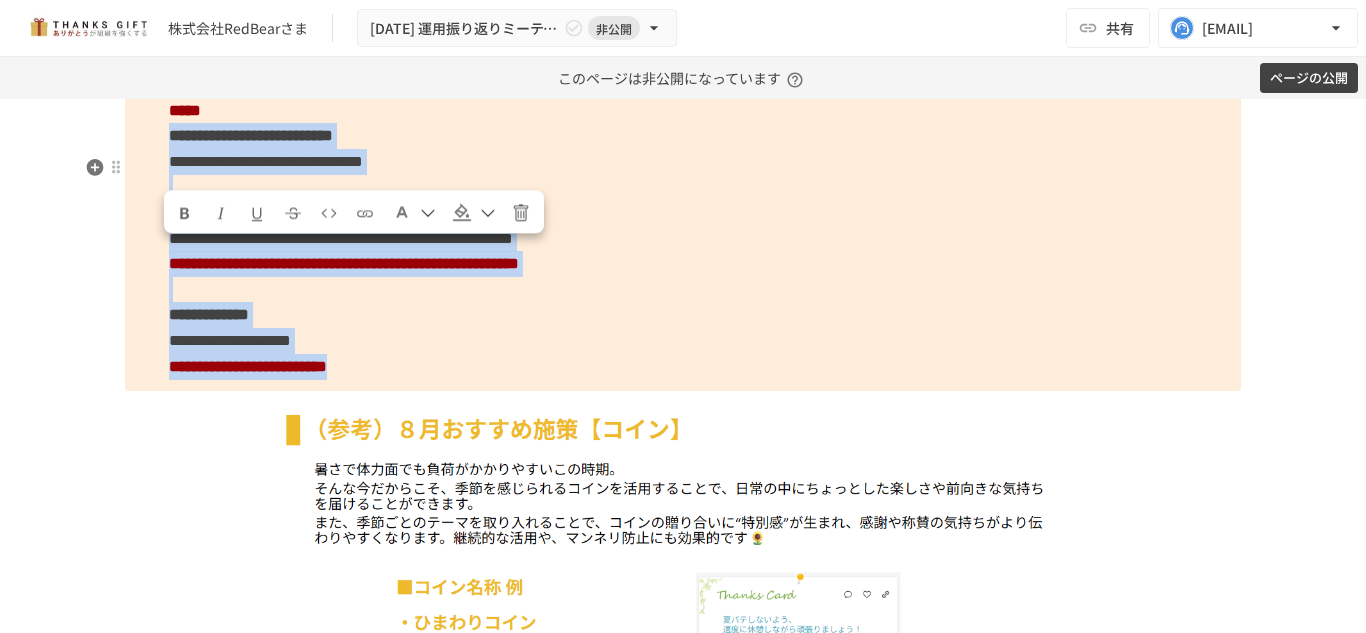 drag, startPoint x: 153, startPoint y: 255, endPoint x: 642, endPoint y: 490, distance: 542.5366 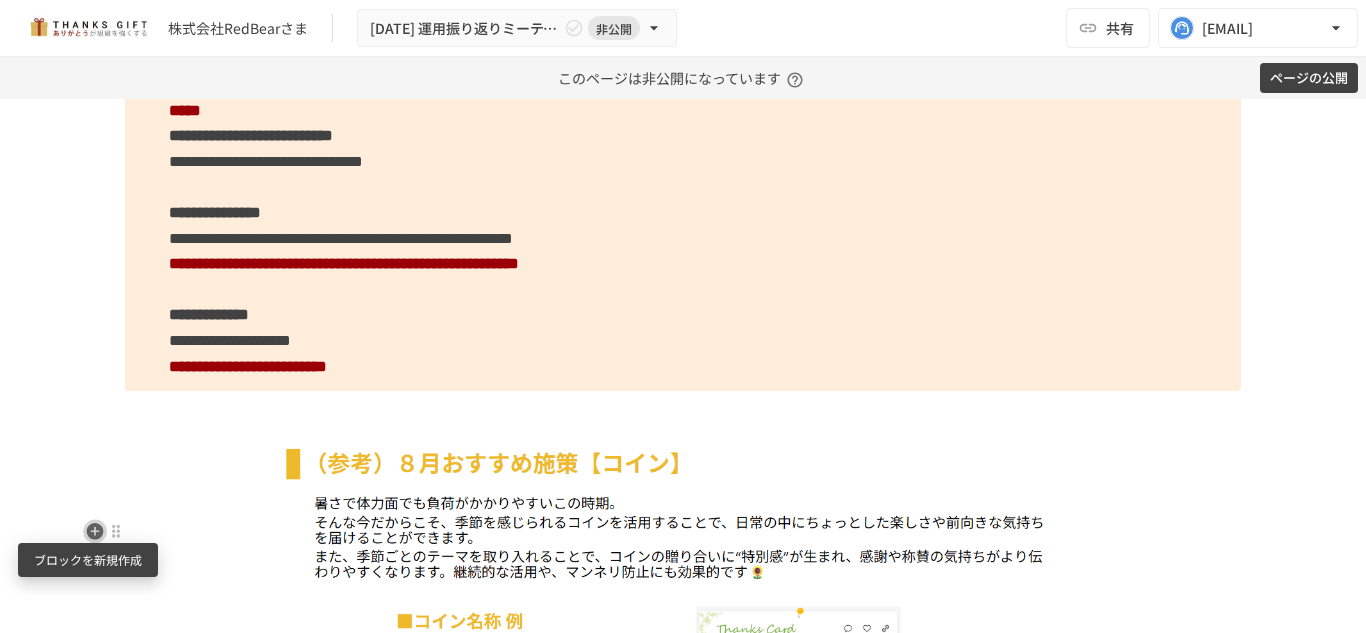 click 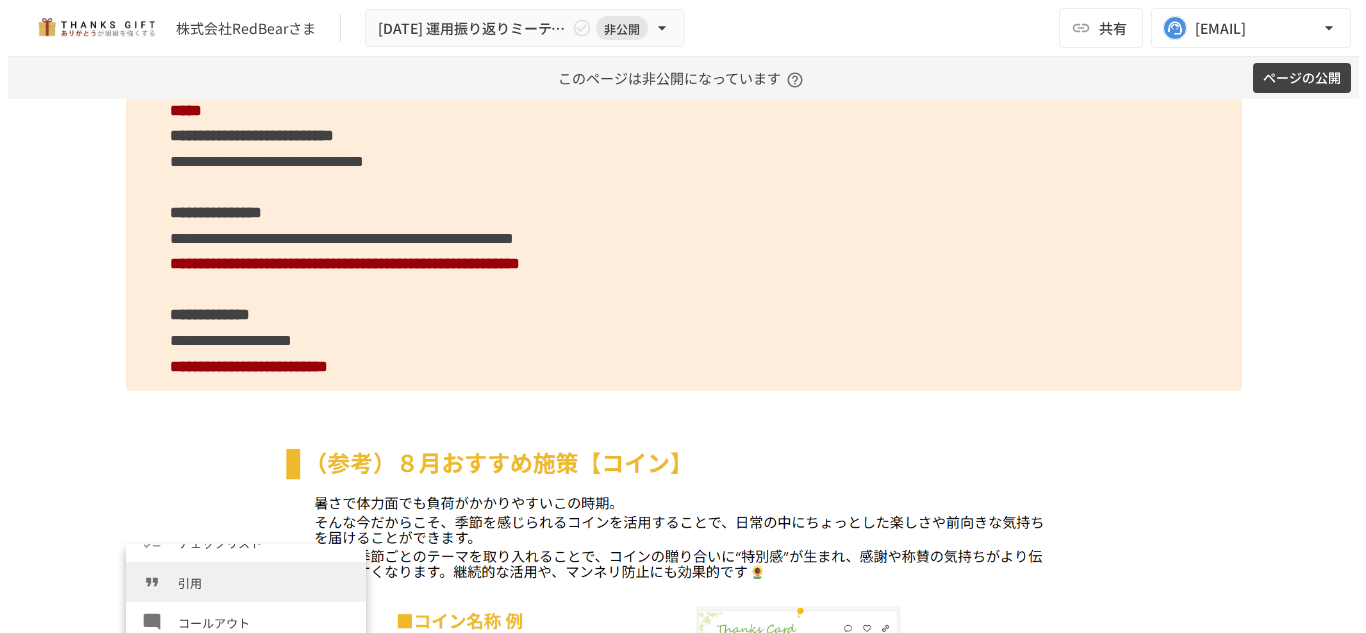 scroll, scrollTop: 303, scrollLeft: 0, axis: vertical 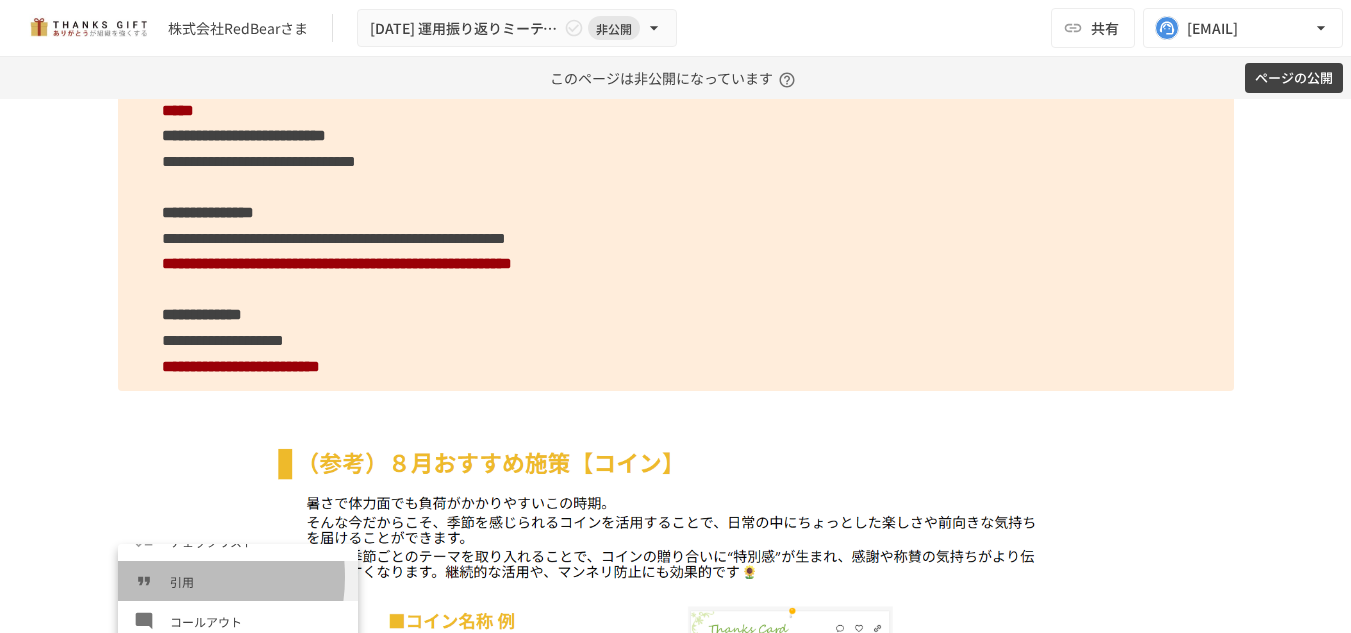 click on "引用" at bounding box center [256, 581] 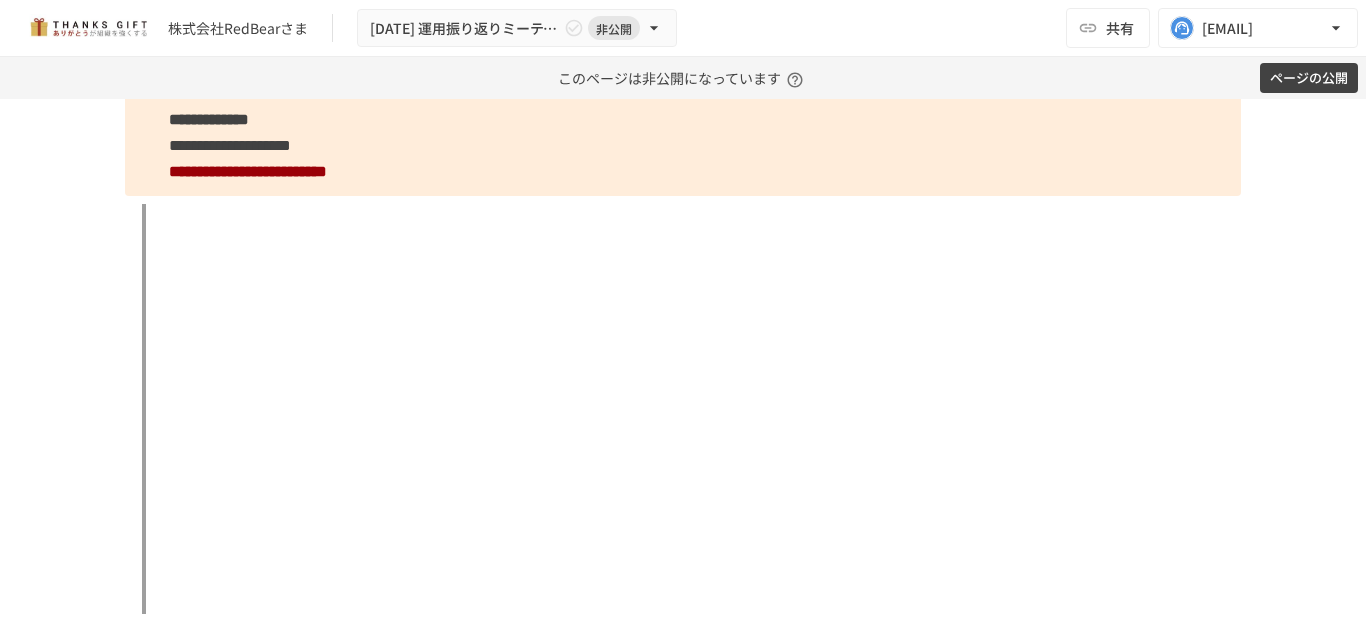 scroll, scrollTop: 7868, scrollLeft: 0, axis: vertical 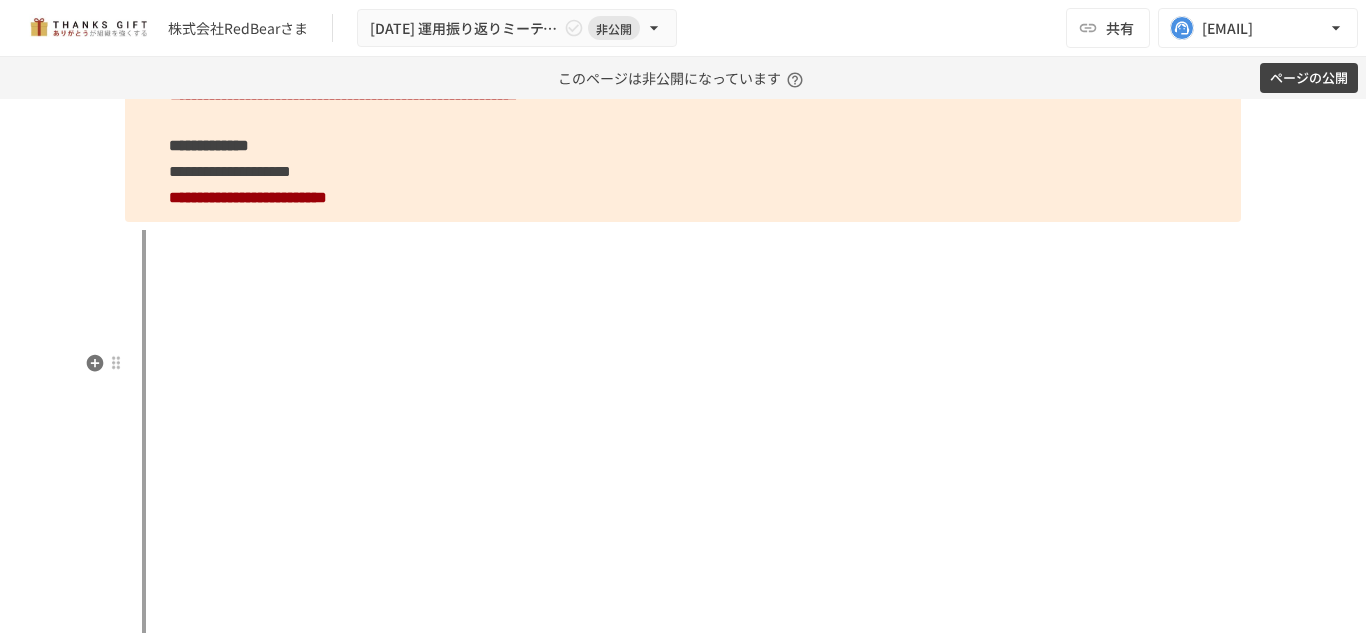 click at bounding box center (691, 435) 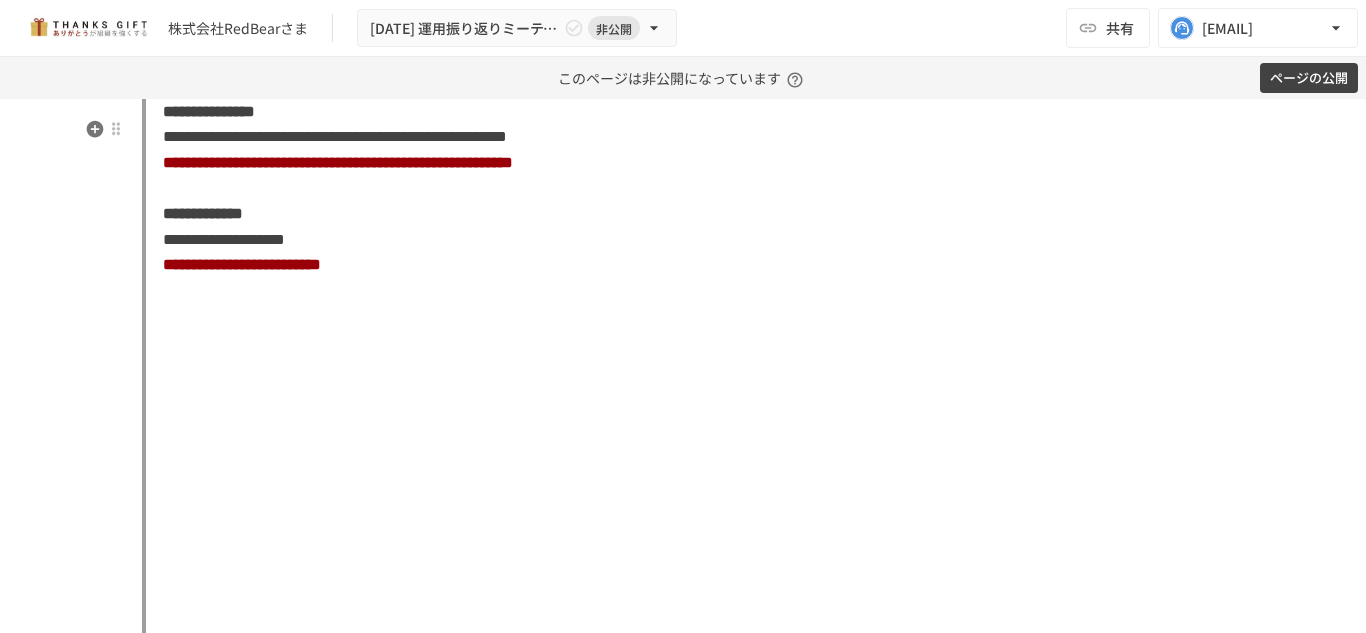scroll, scrollTop: 8282, scrollLeft: 0, axis: vertical 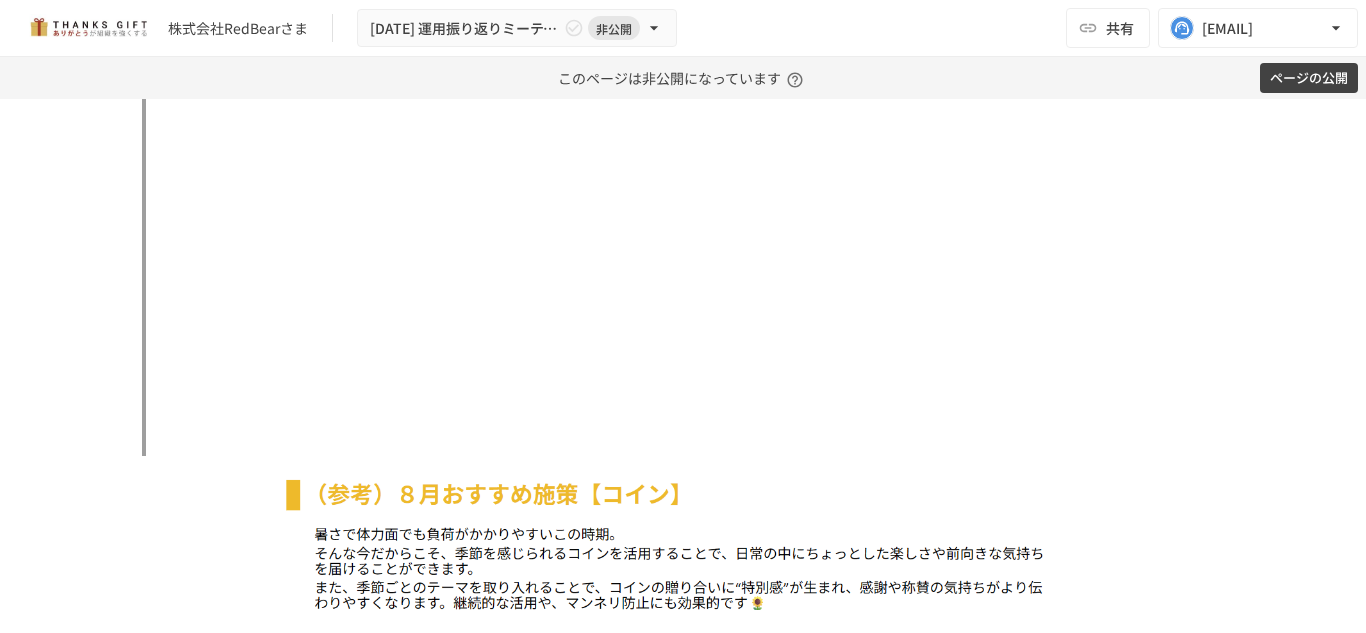 click on "[NUMBER] [STREET], [CITY], [STATE] [ZIP], [COUNTRY], [ADDRESS_LINE_2], [ADDRESS_LINE_3], [ADDRESS_LINE_4], [ADDRESS_LINE_5], [ADDRESS_LINE_6], [ADDRESS_LINE_7], [ADDRESS_LINE_8]" at bounding box center [691, 136] 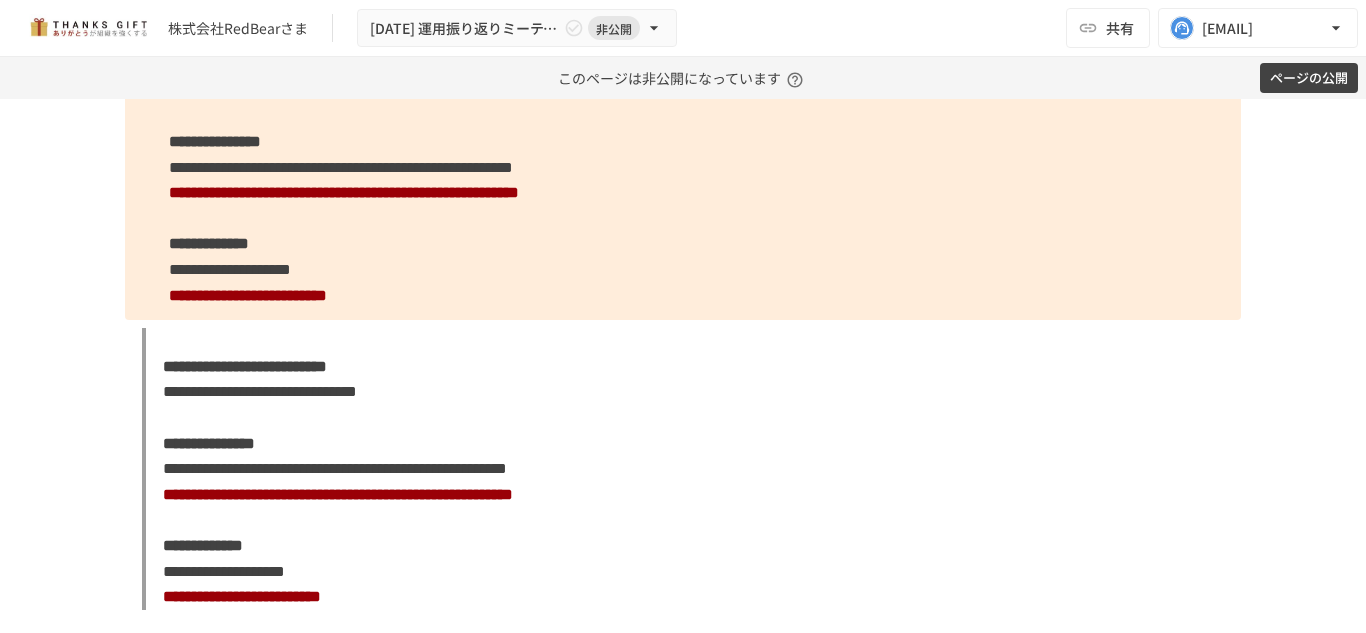 scroll, scrollTop: 7754, scrollLeft: 0, axis: vertical 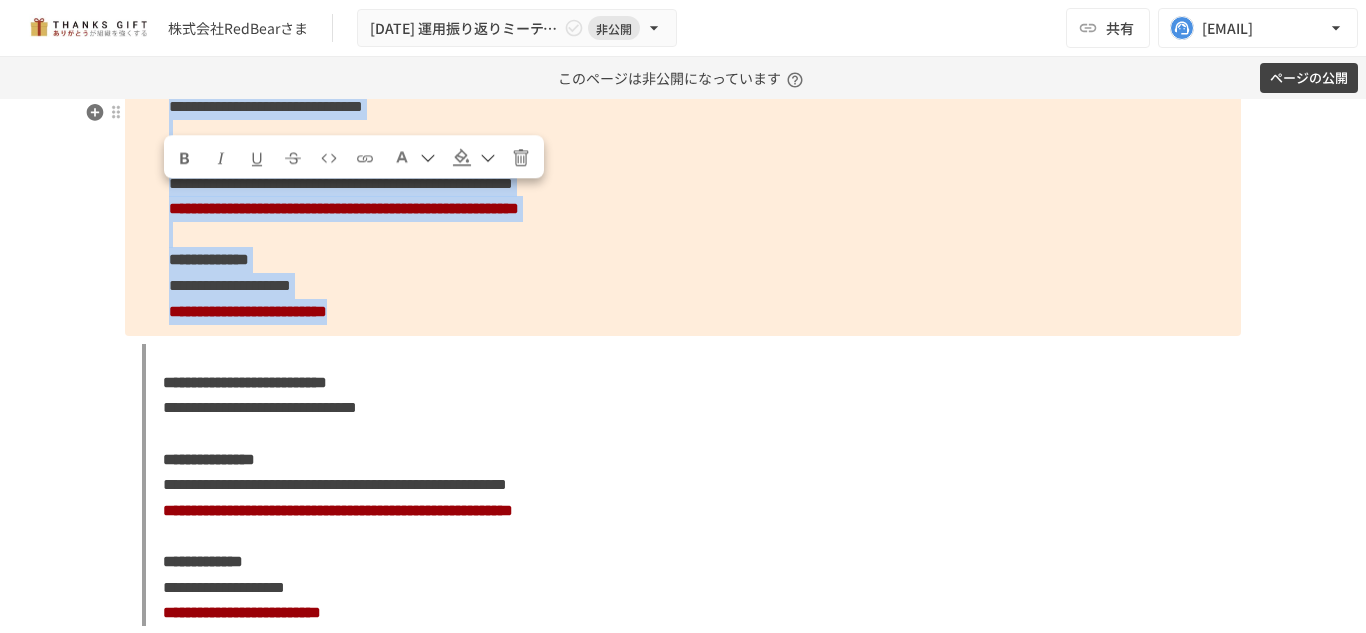 drag, startPoint x: 159, startPoint y: 205, endPoint x: 667, endPoint y: 428, distance: 554.79095 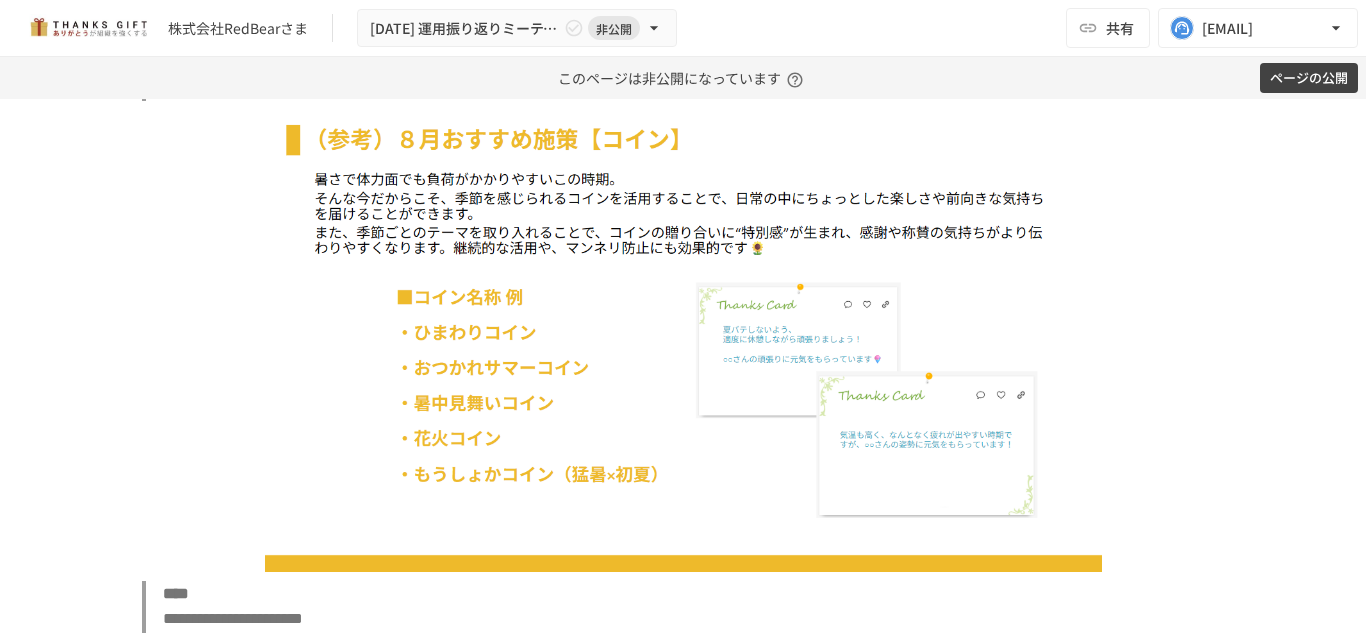scroll, scrollTop: 8049, scrollLeft: 0, axis: vertical 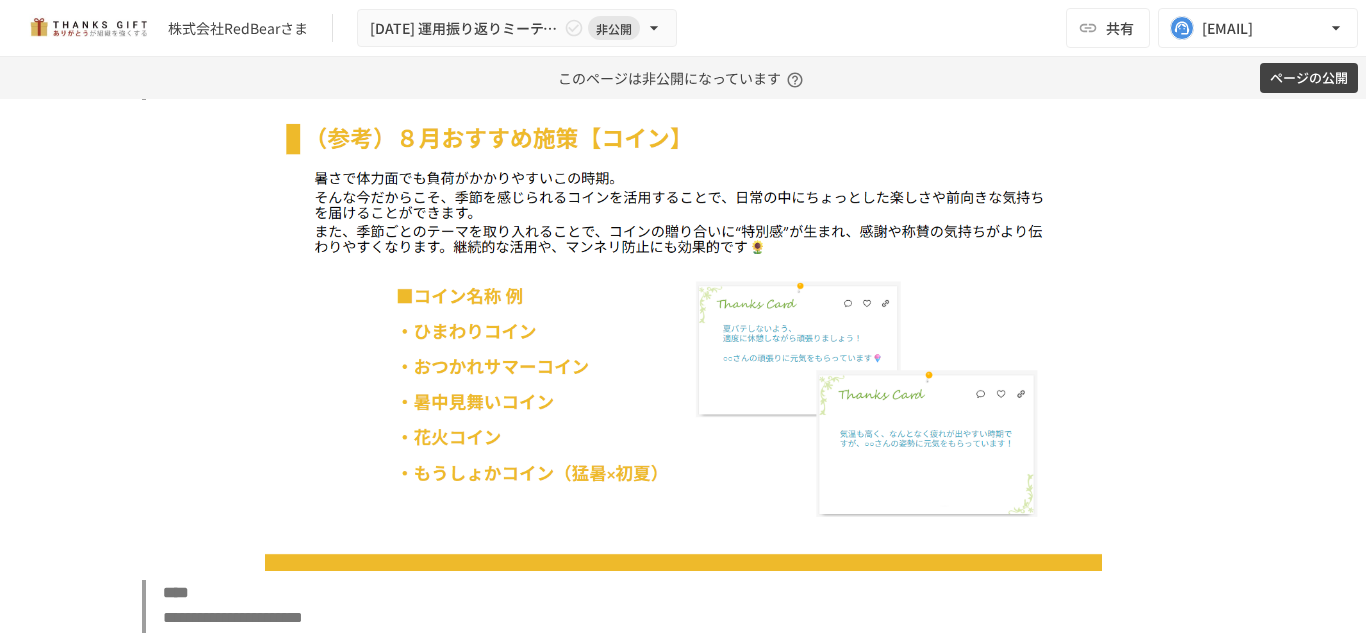 click at bounding box center [683, 339] 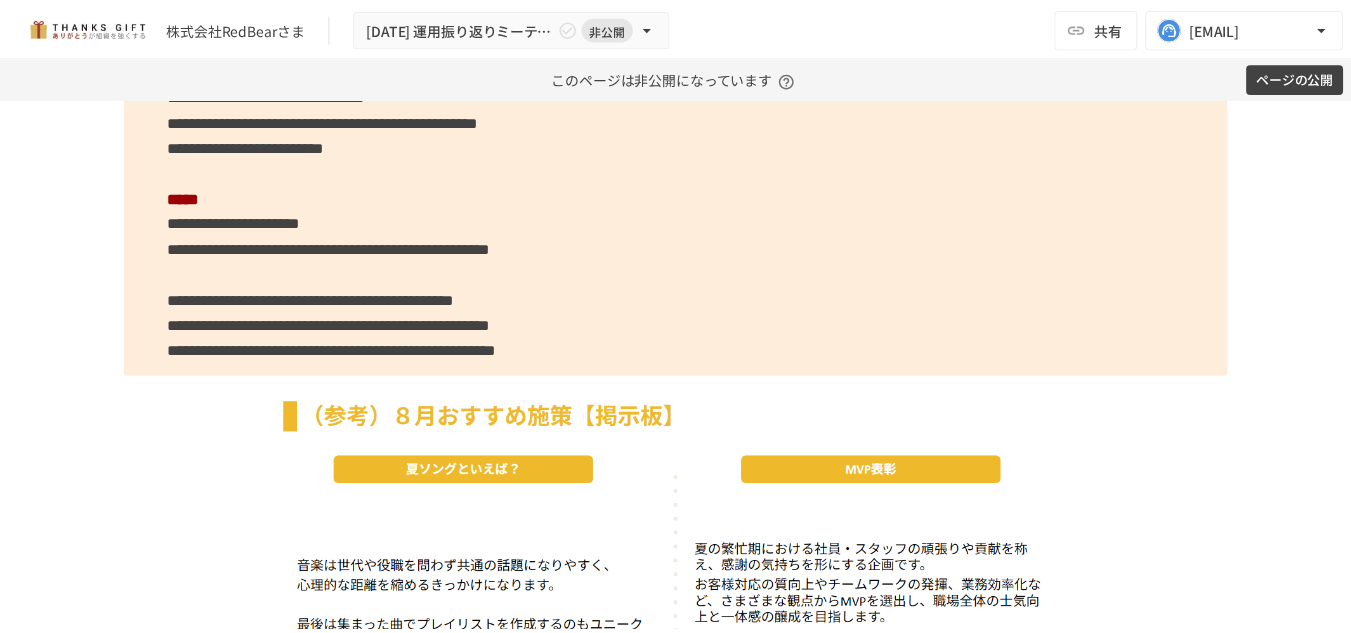 scroll, scrollTop: 9011, scrollLeft: 0, axis: vertical 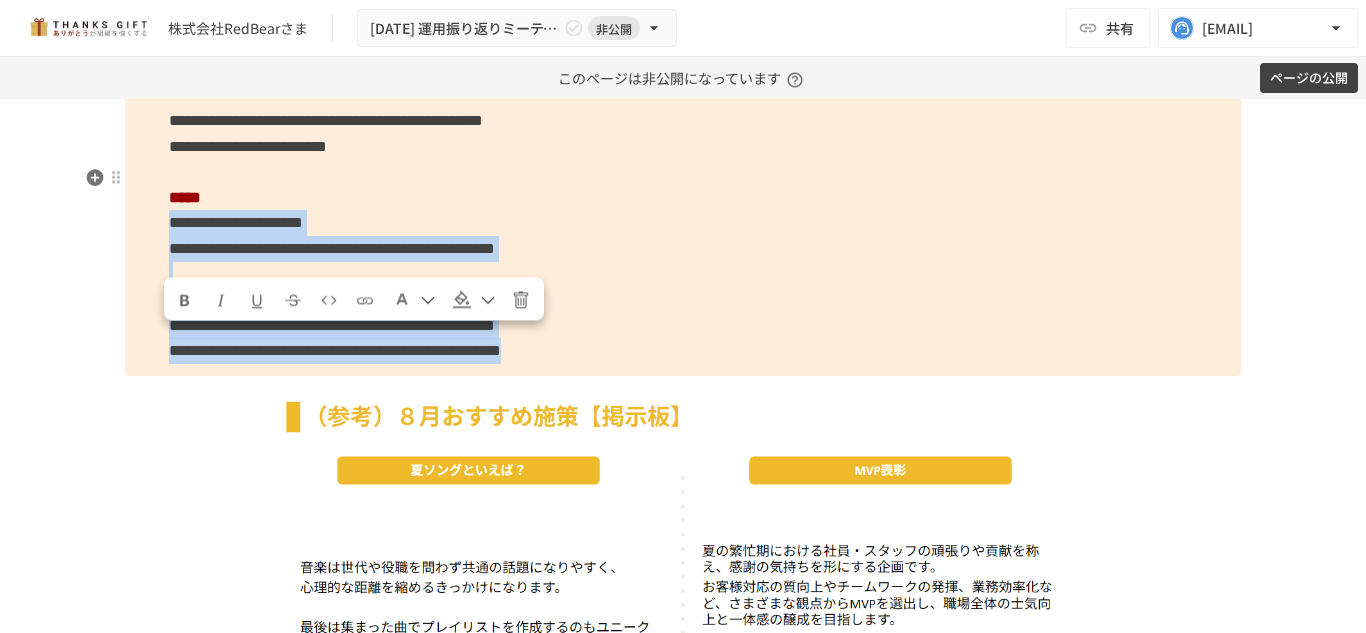 drag, startPoint x: 1038, startPoint y: 470, endPoint x: 160, endPoint y: 338, distance: 887.8671 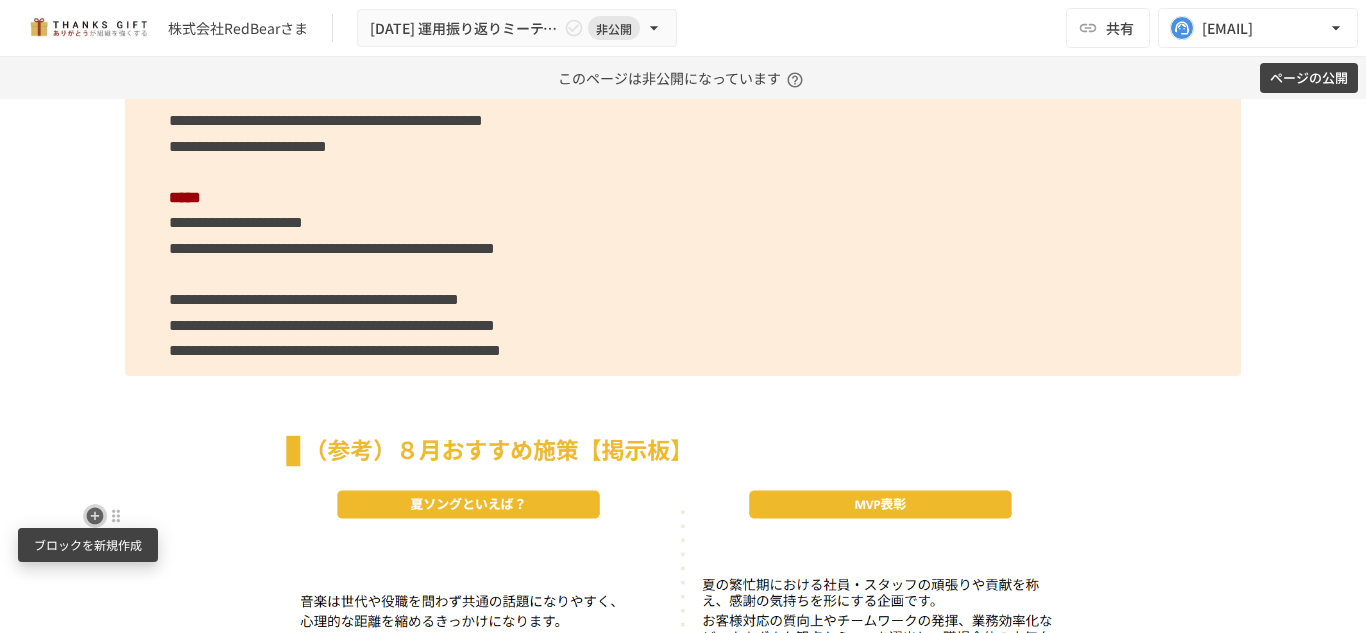 click 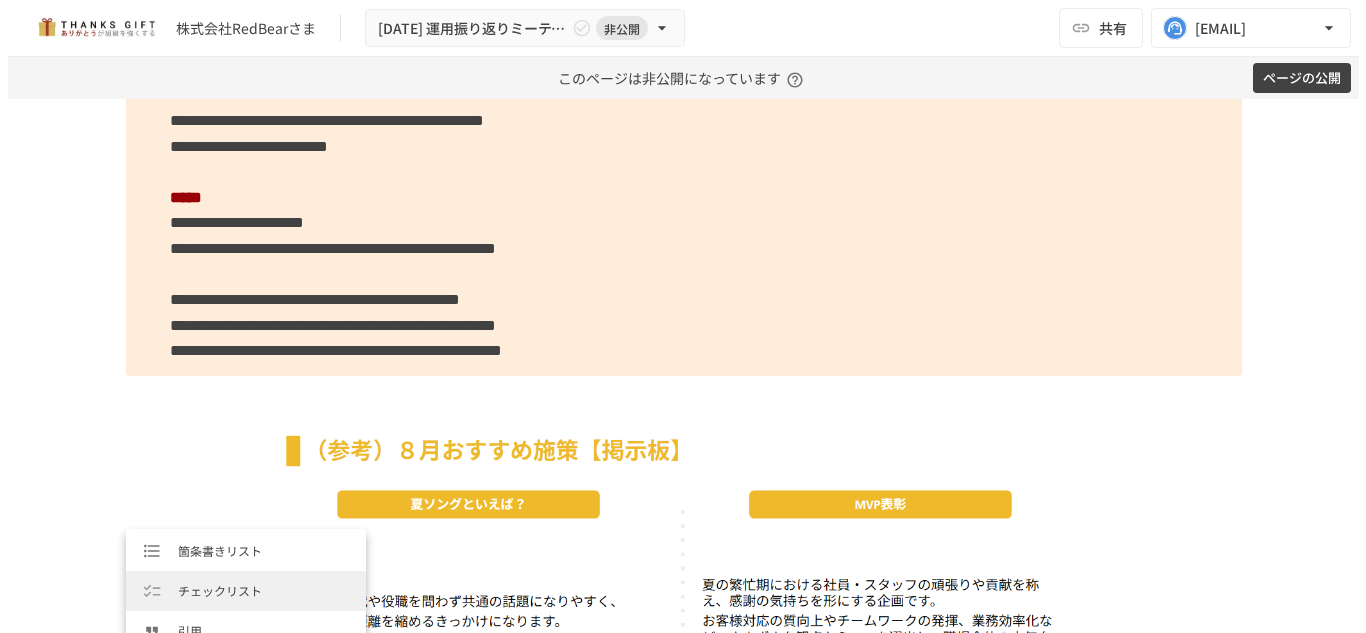 scroll, scrollTop: 254, scrollLeft: 0, axis: vertical 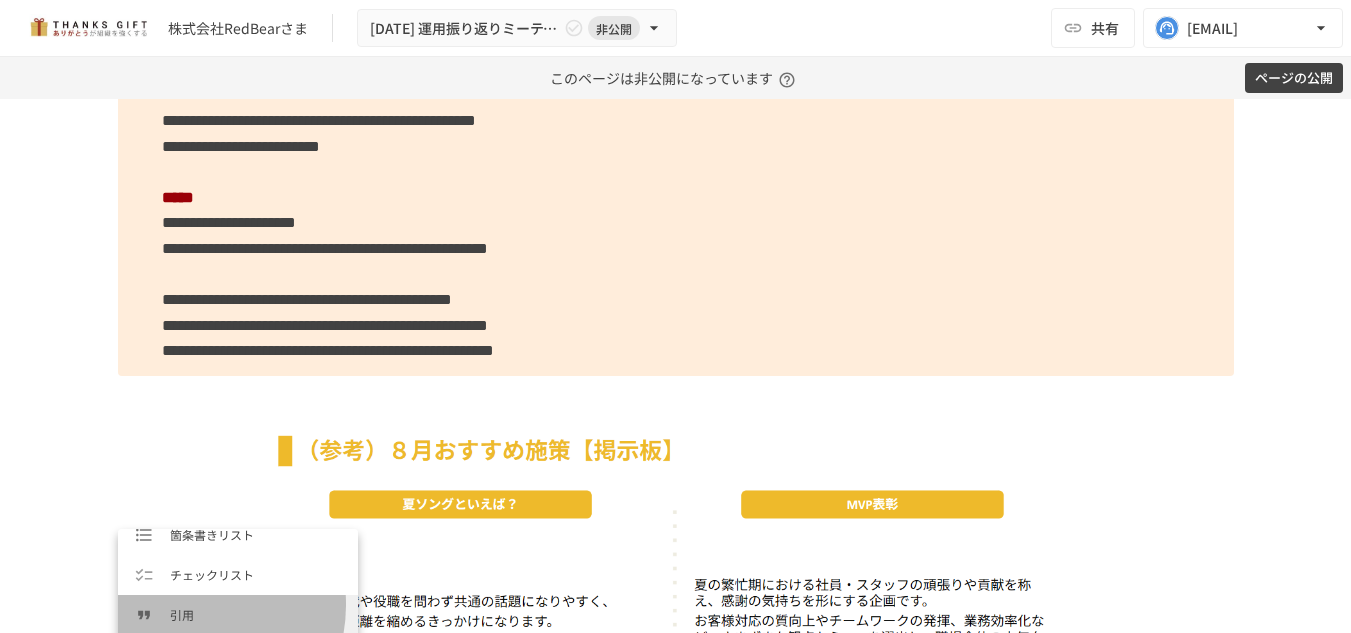 click on "引用" at bounding box center [256, 614] 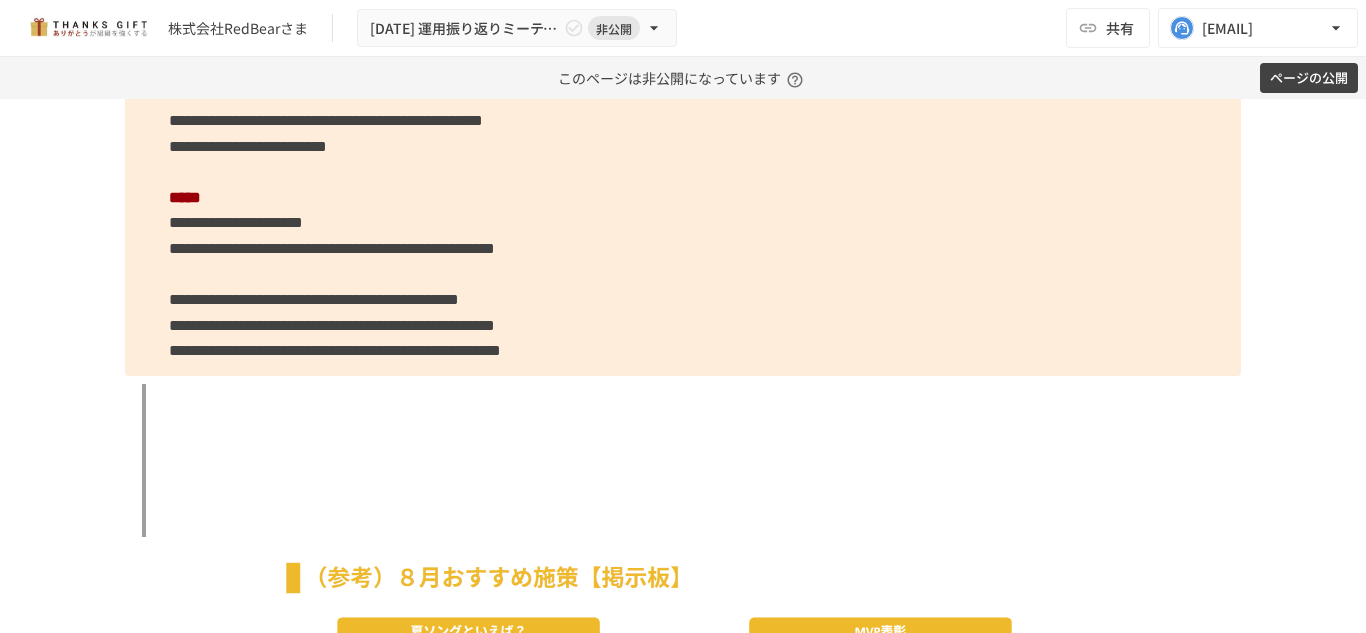 scroll, scrollTop: 9162, scrollLeft: 0, axis: vertical 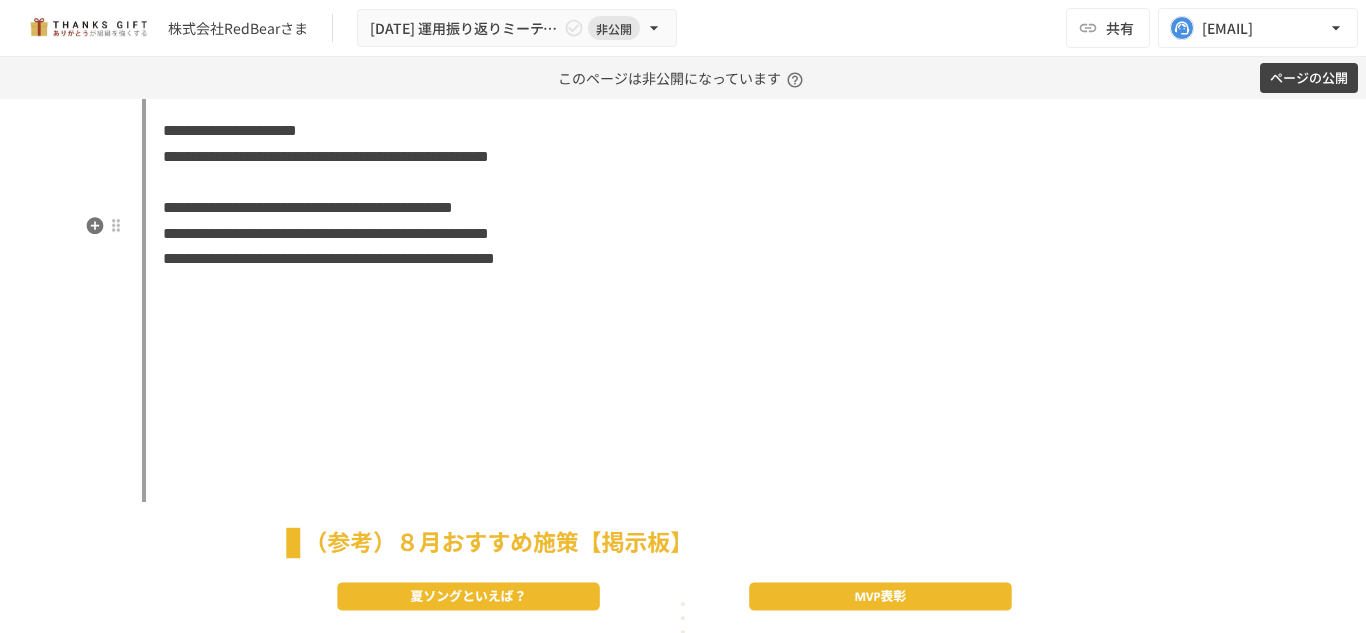 click on "[NUMBER] [STREET], [CITY], [STATE] [ZIP], [COUNTRY], [ADDRESS_LINE_2], [ADDRESS_LINE_3], [ADDRESS_LINE_4], [ADDRESS_LINE_5], [ADDRESS_LINE_6], [ADDRESS_LINE_7]" at bounding box center (691, 298) 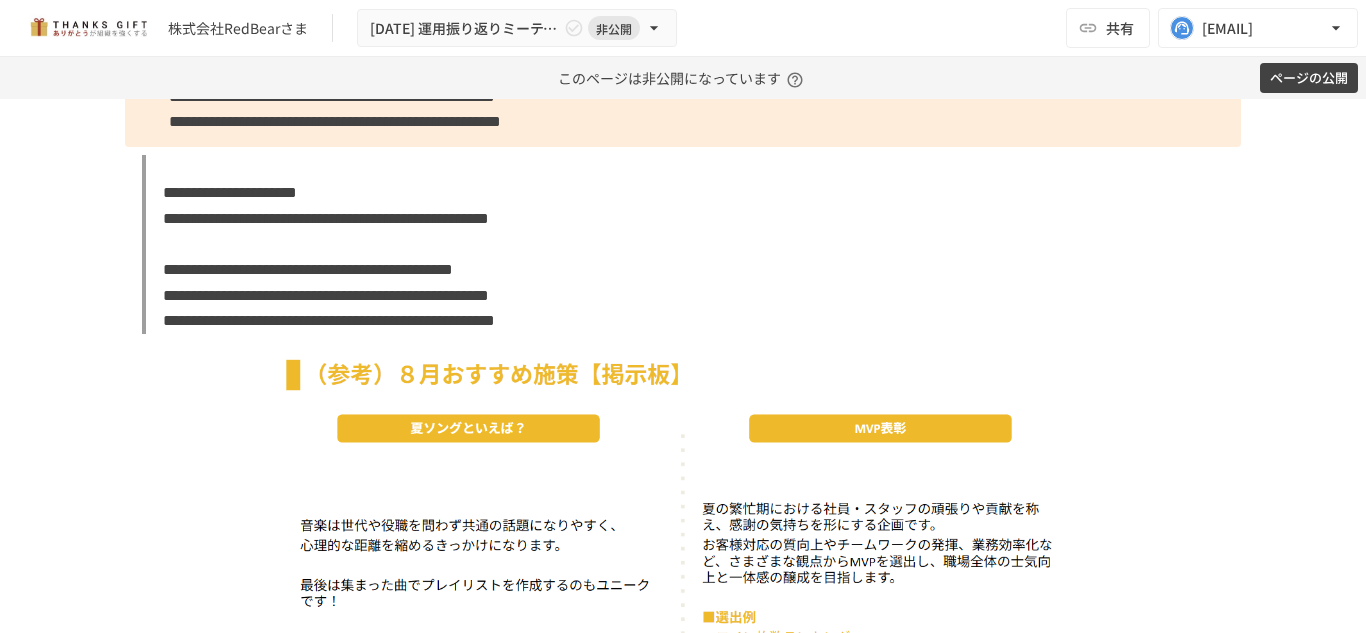 scroll, scrollTop: 9238, scrollLeft: 0, axis: vertical 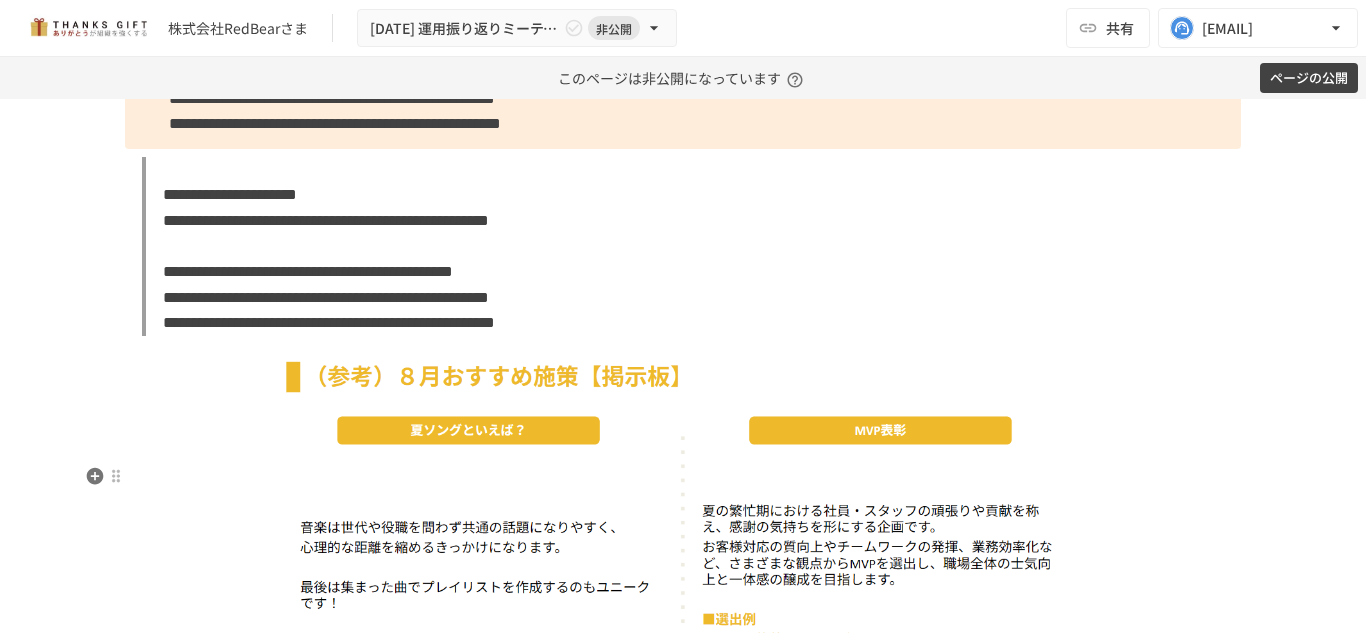 click at bounding box center (683, 577) 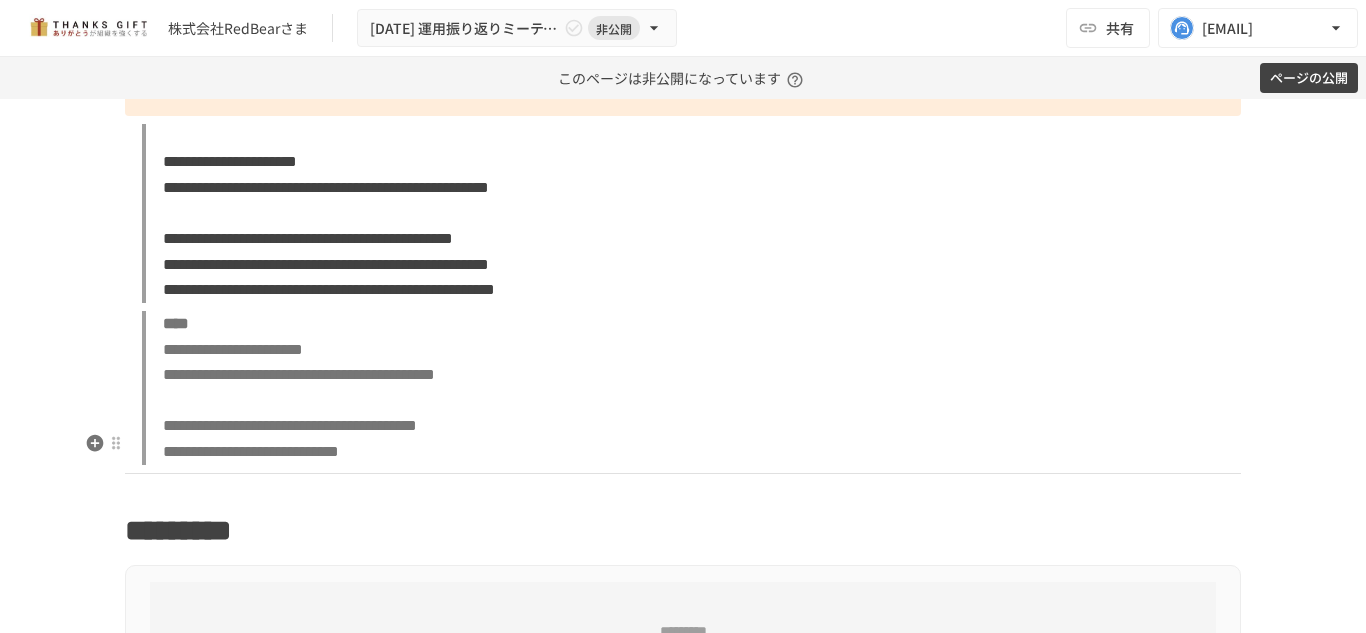 scroll, scrollTop: 9278, scrollLeft: 0, axis: vertical 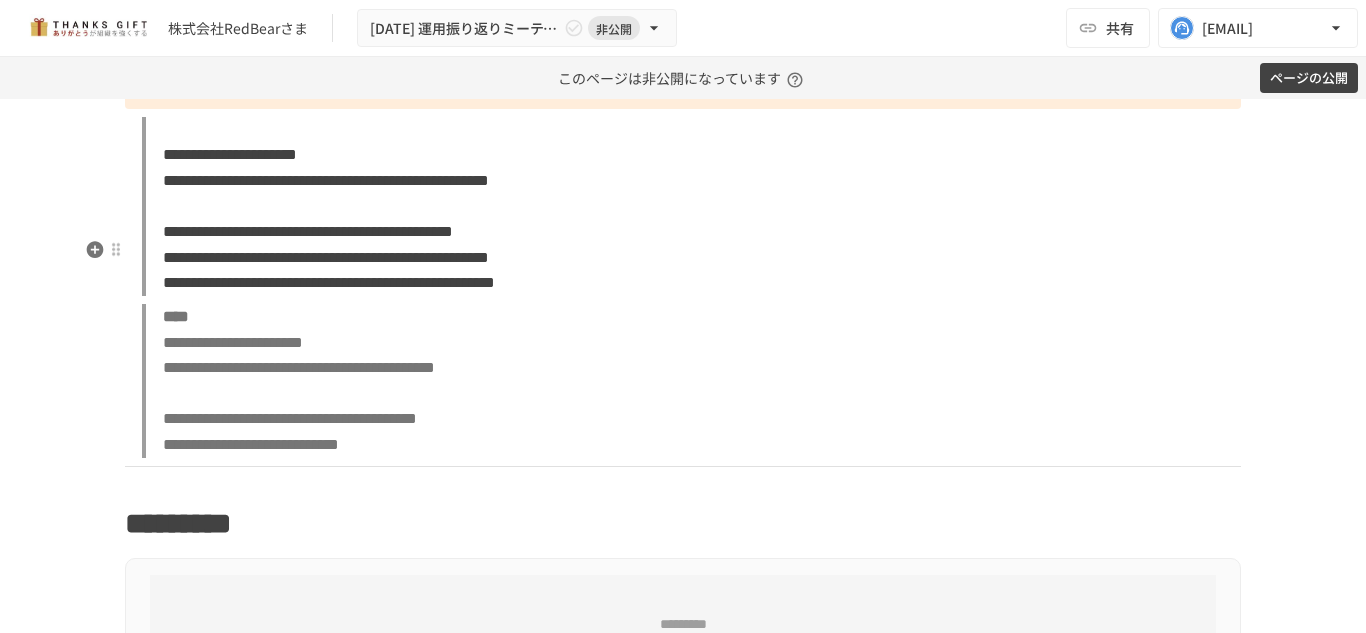 click on "[NUMBER] [STREET], [CITY], [STATE] [ZIP], [COUNTRY], [ADDRESS_LINE_2], [ADDRESS_LINE_3], [ADDRESS_LINE_4], [ADDRESS_LINE_5], [ADDRESS_LINE_6], [ADDRESS_LINE_7]" at bounding box center [691, 206] 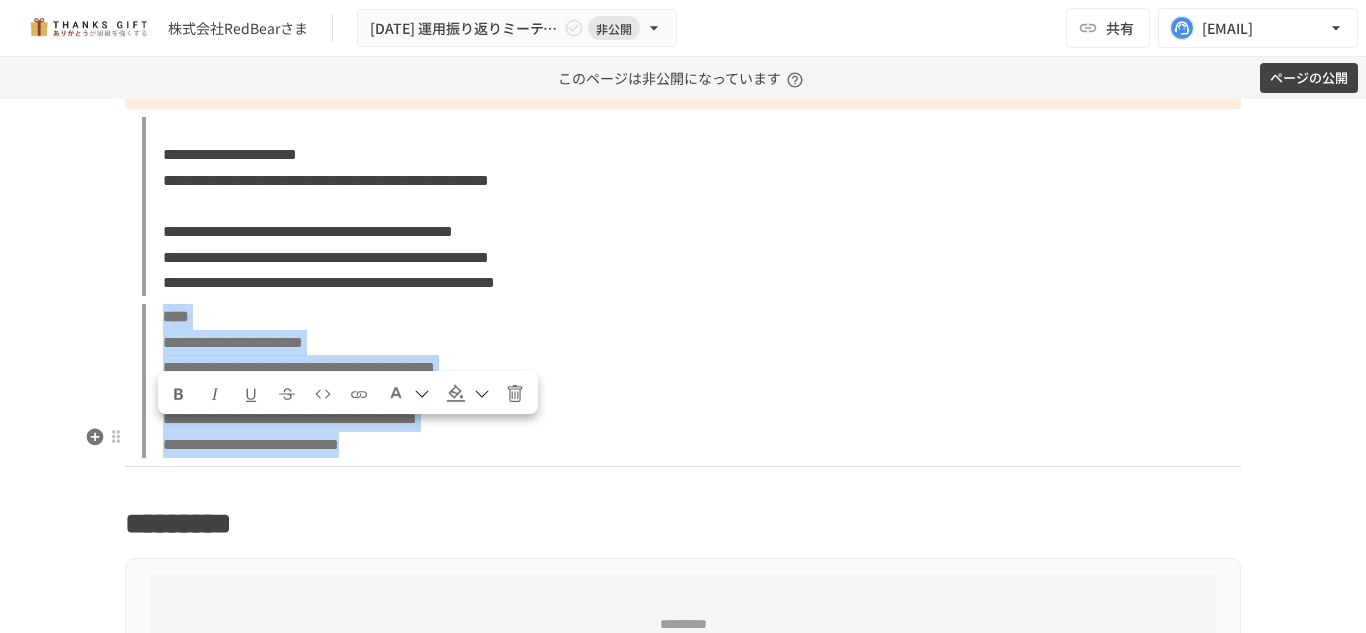 drag, startPoint x: 160, startPoint y: 433, endPoint x: 715, endPoint y: 579, distance: 573.8824 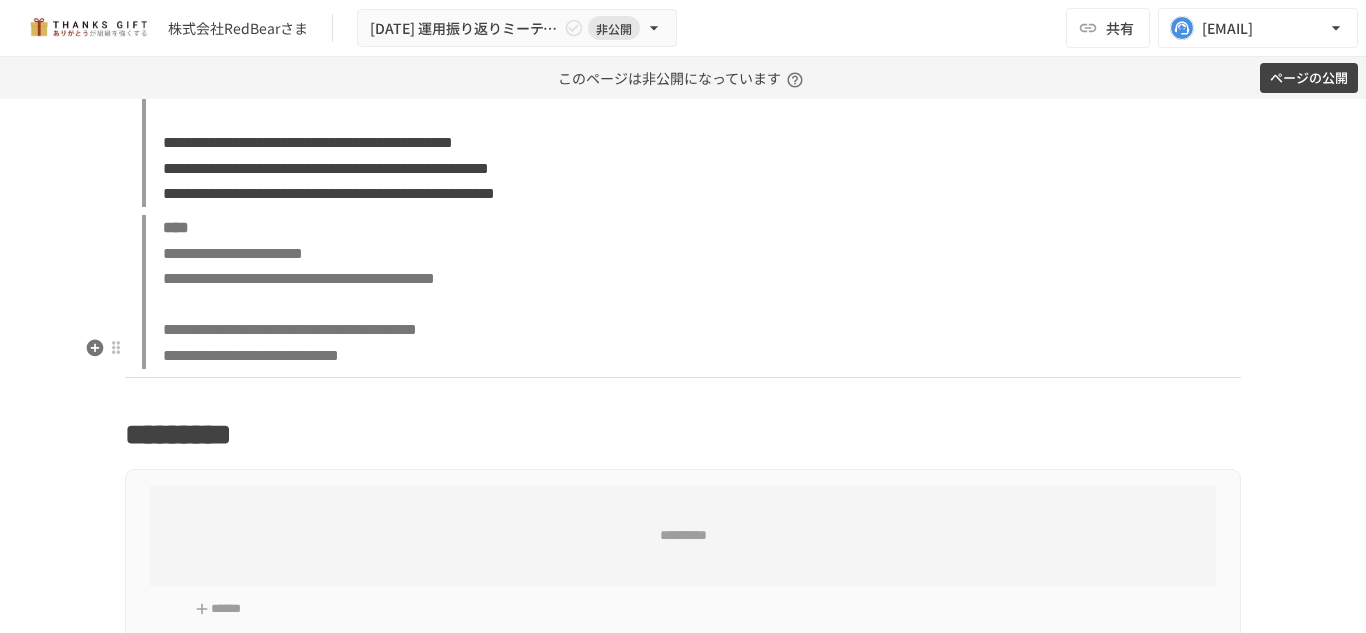 scroll, scrollTop: 9369, scrollLeft: 0, axis: vertical 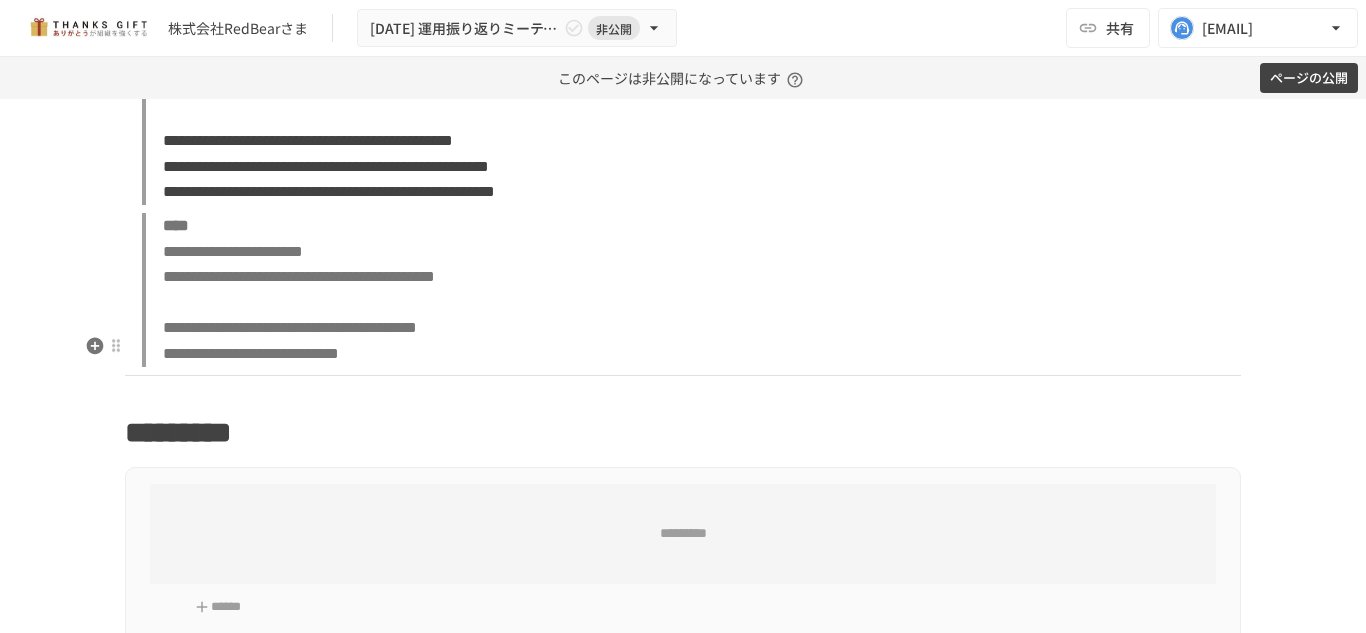 click on "**********" at bounding box center [683, -3462] 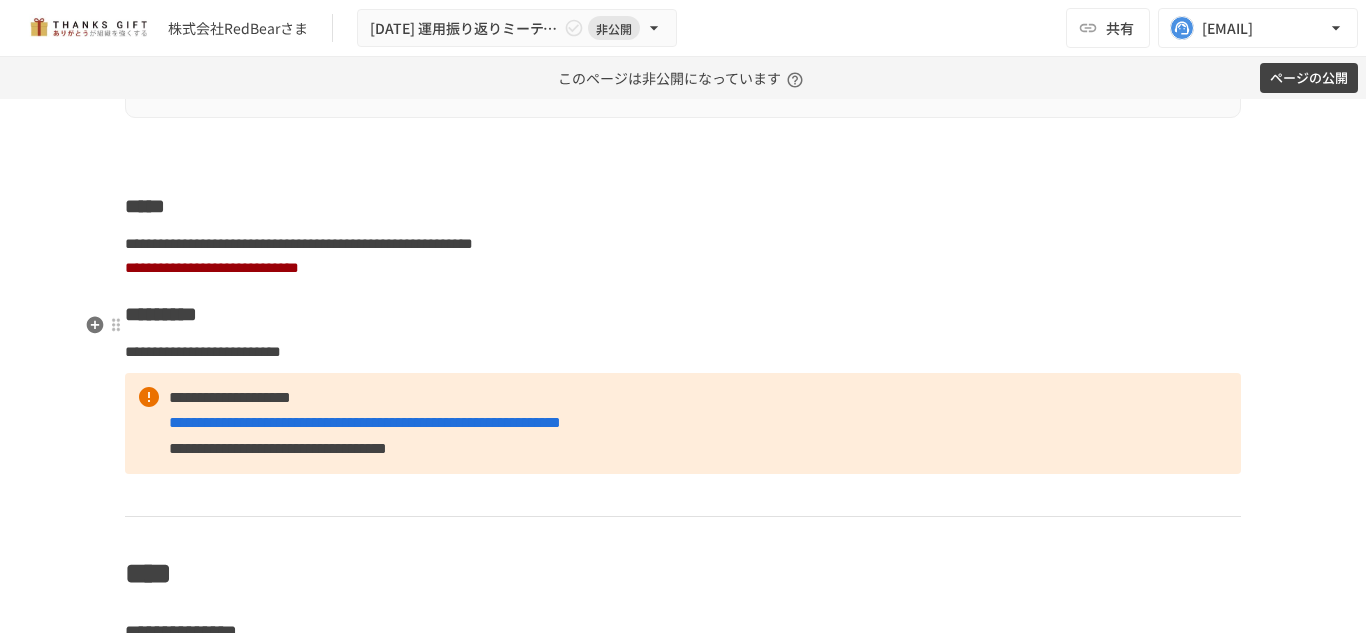 scroll, scrollTop: 9735, scrollLeft: 0, axis: vertical 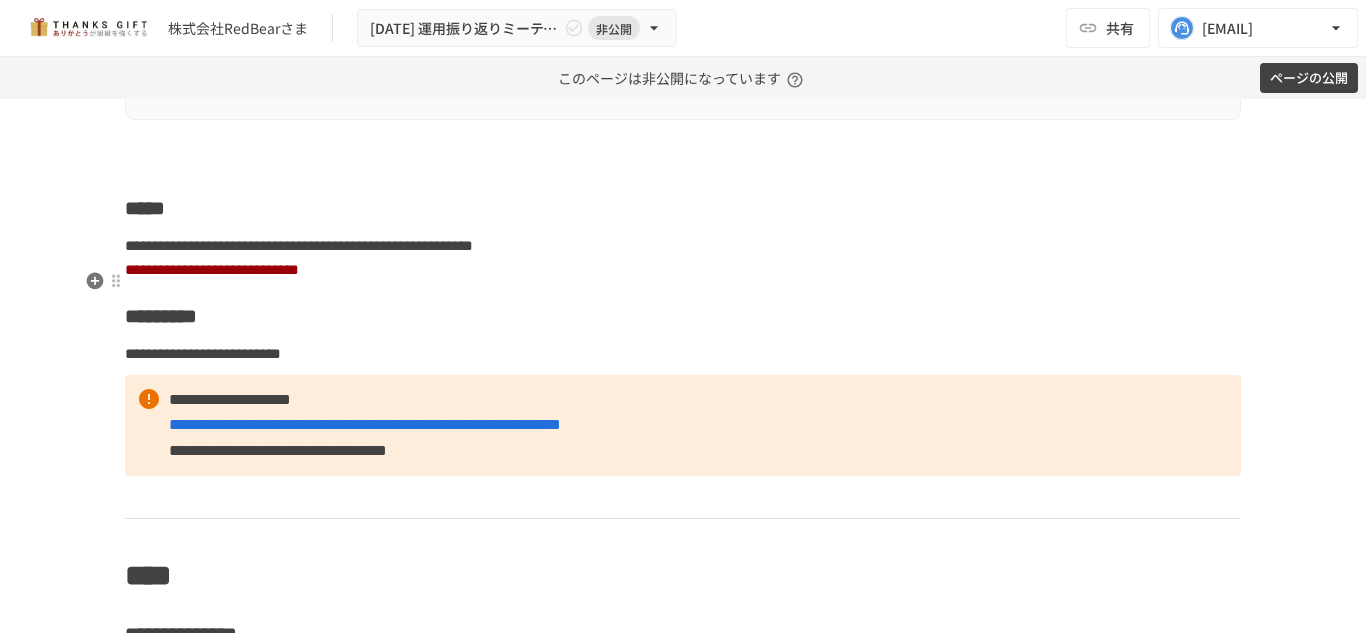 click at bounding box center (683, 162) 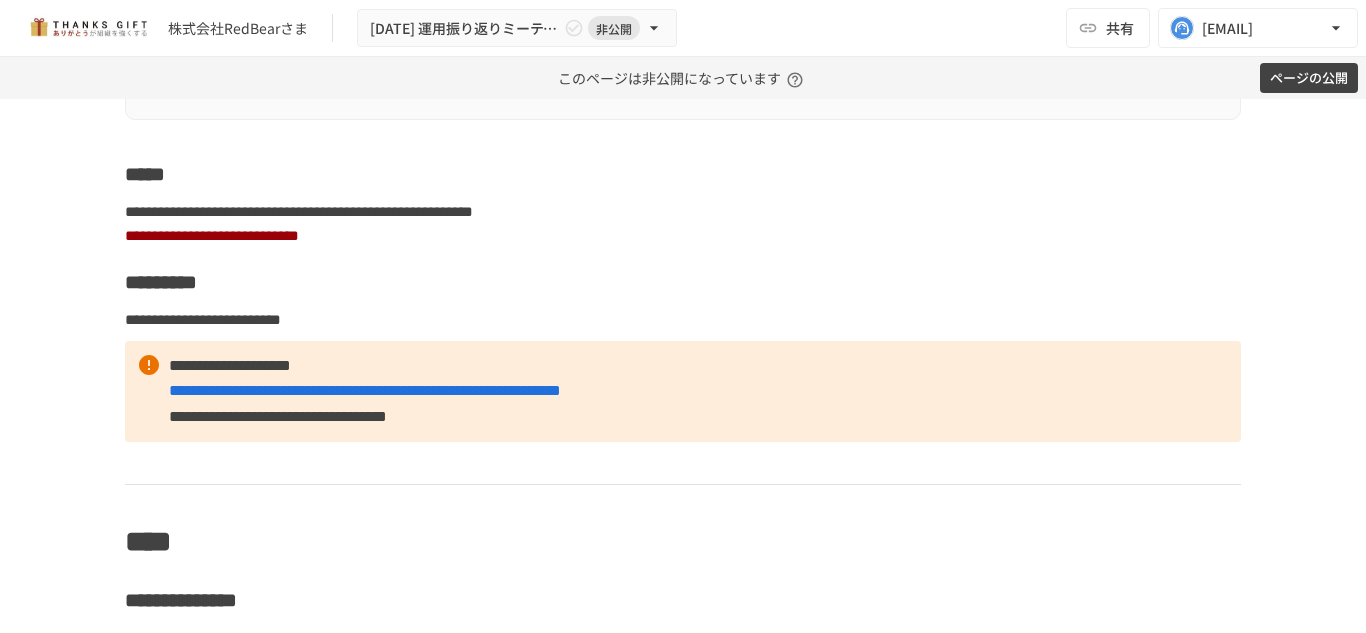 click on "*****" at bounding box center (683, 174) 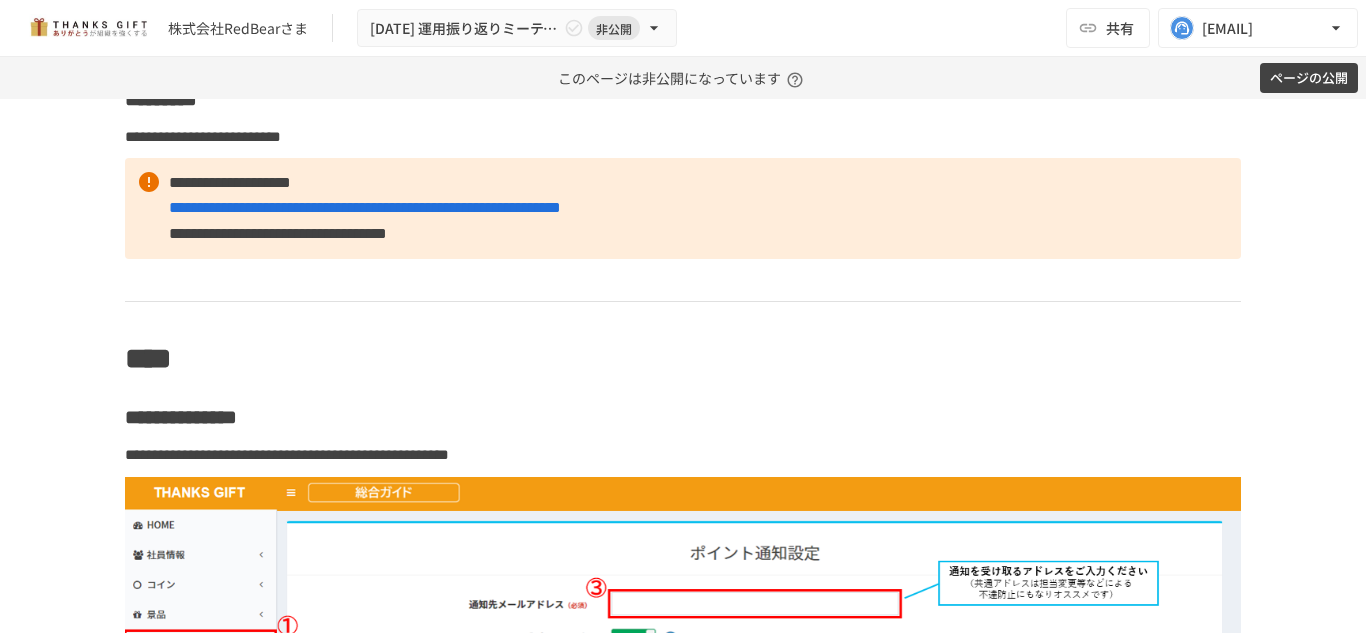 scroll, scrollTop: 9929, scrollLeft: 0, axis: vertical 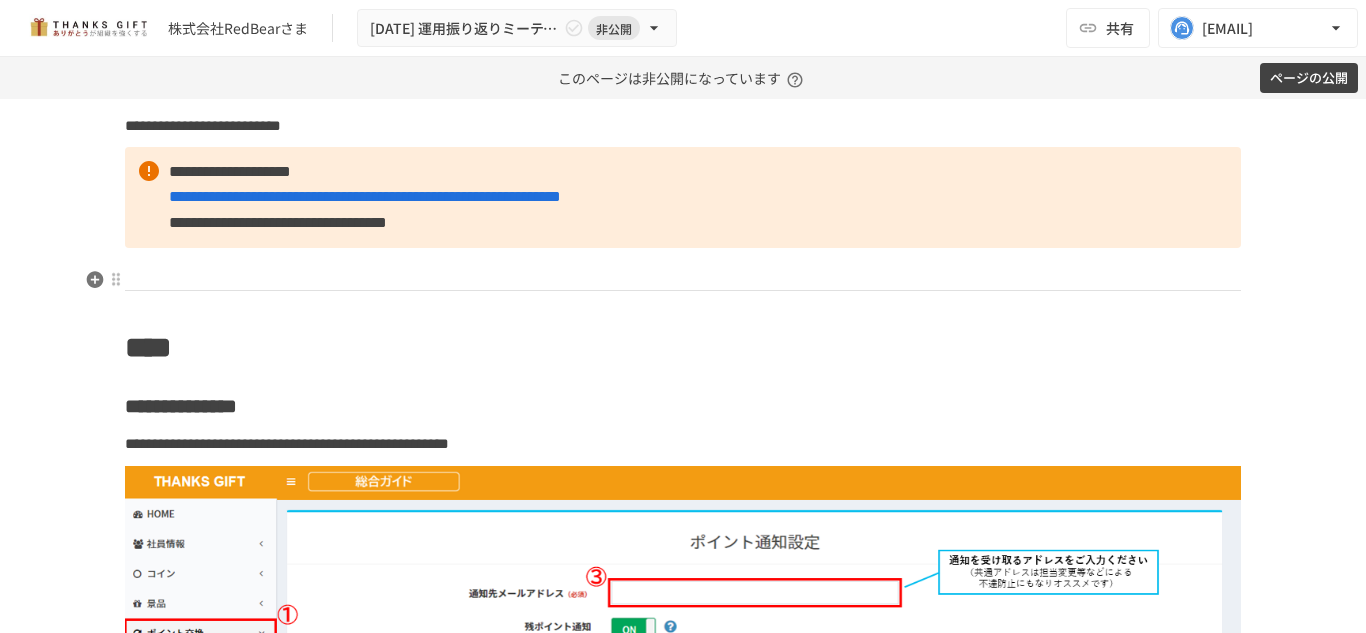 click on "[FIRST] [LAST]" at bounding box center [683, 197] 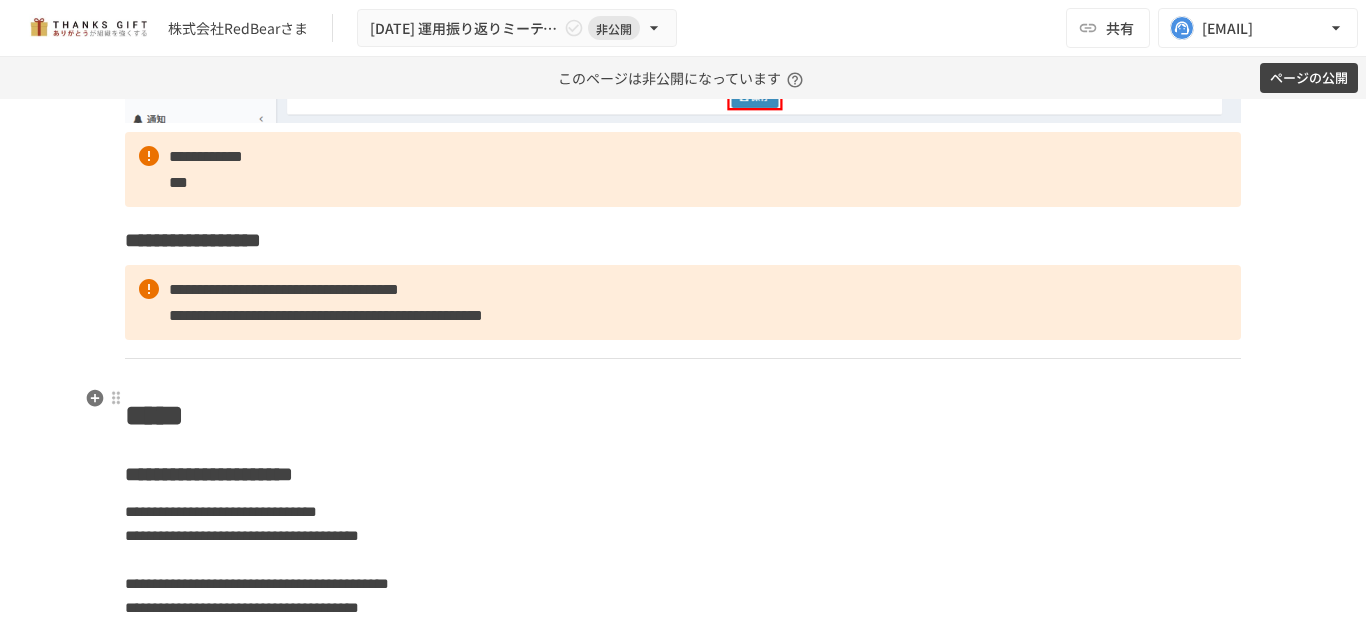 scroll, scrollTop: 10646, scrollLeft: 0, axis: vertical 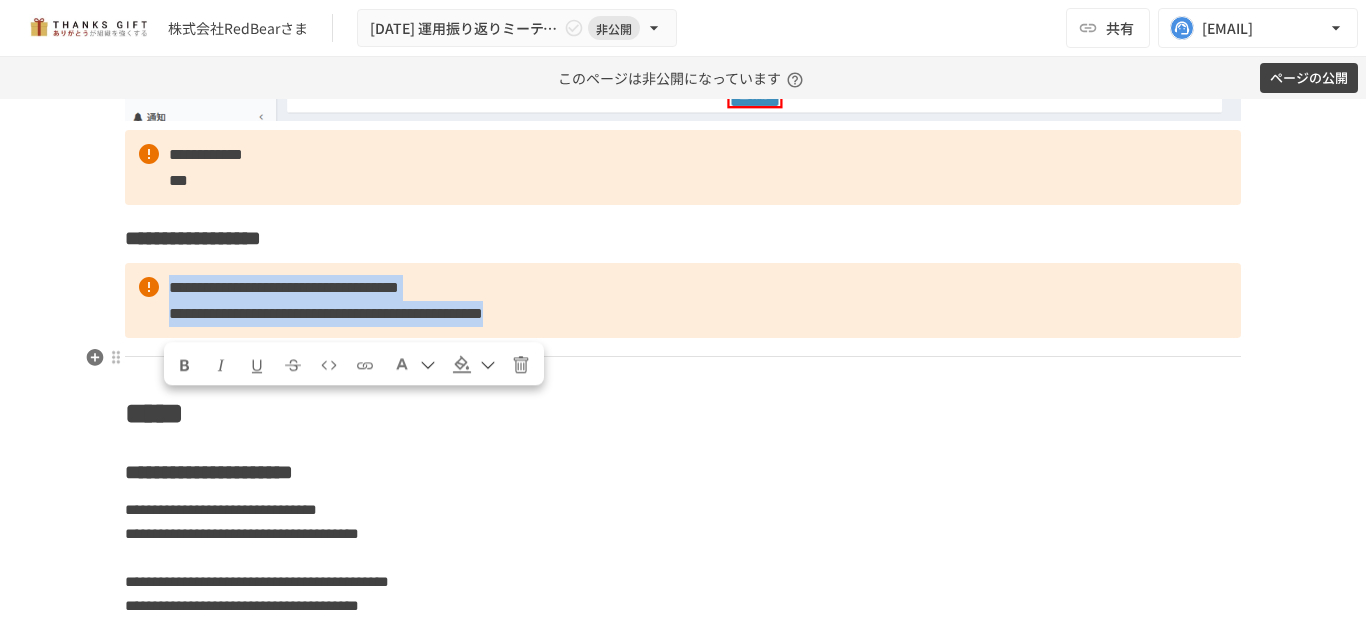 drag, startPoint x: 981, startPoint y: 439, endPoint x: 646, endPoint y: 339, distance: 349.60693 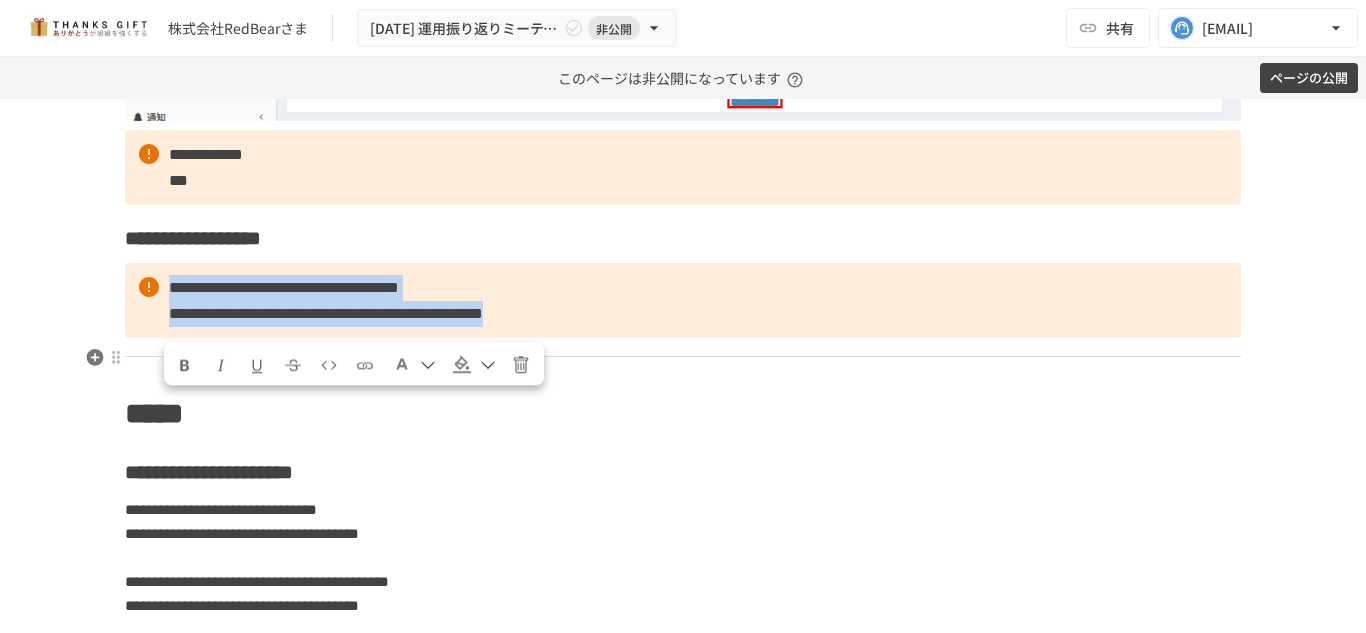 click on "**********" at bounding box center [683, -4836] 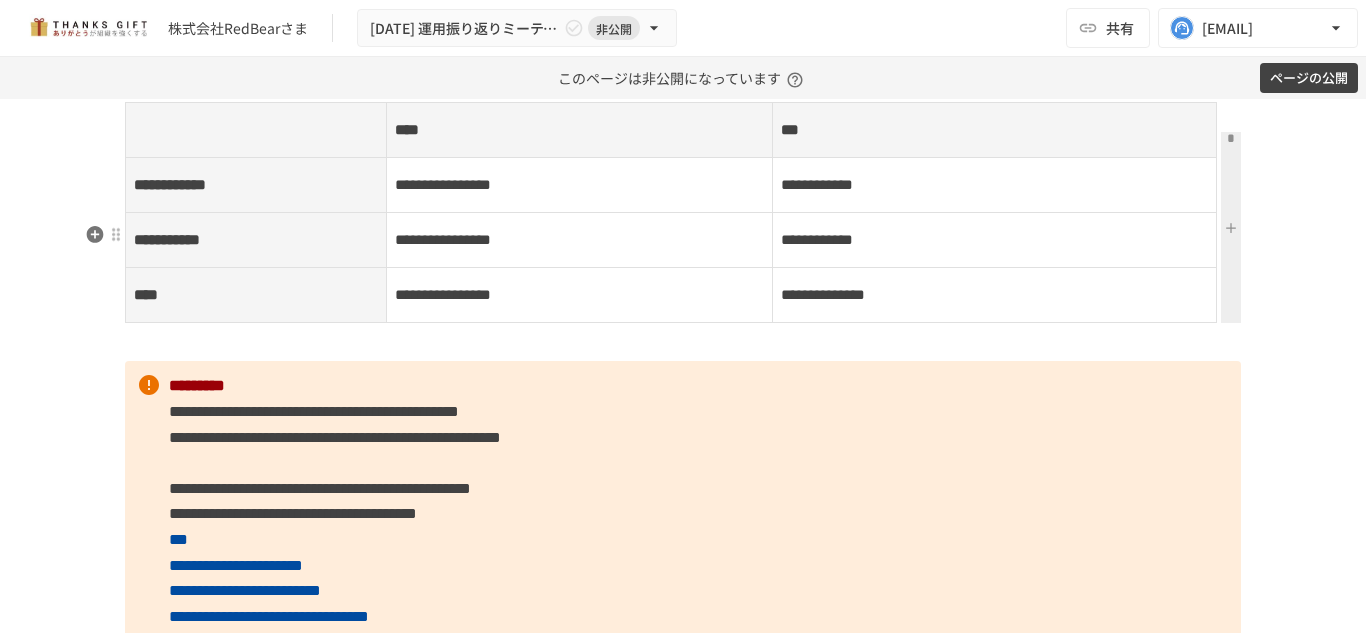 scroll, scrollTop: 2822, scrollLeft: 0, axis: vertical 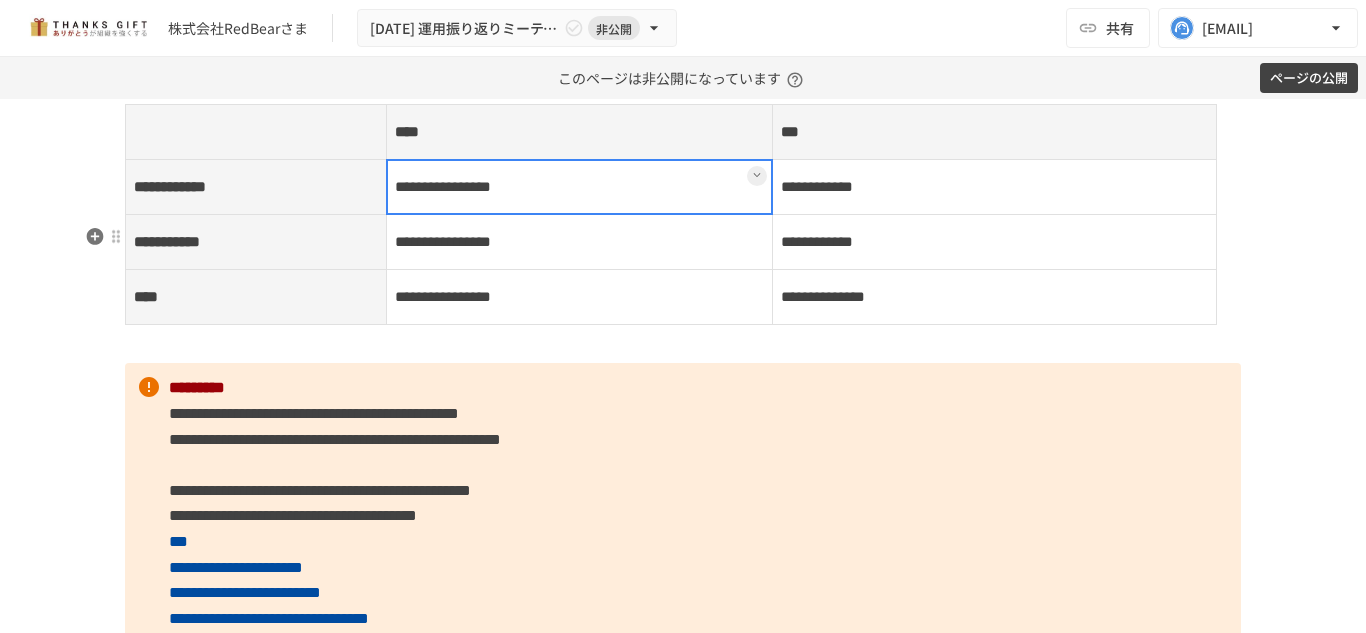 click on "**********" at bounding box center [579, 187] 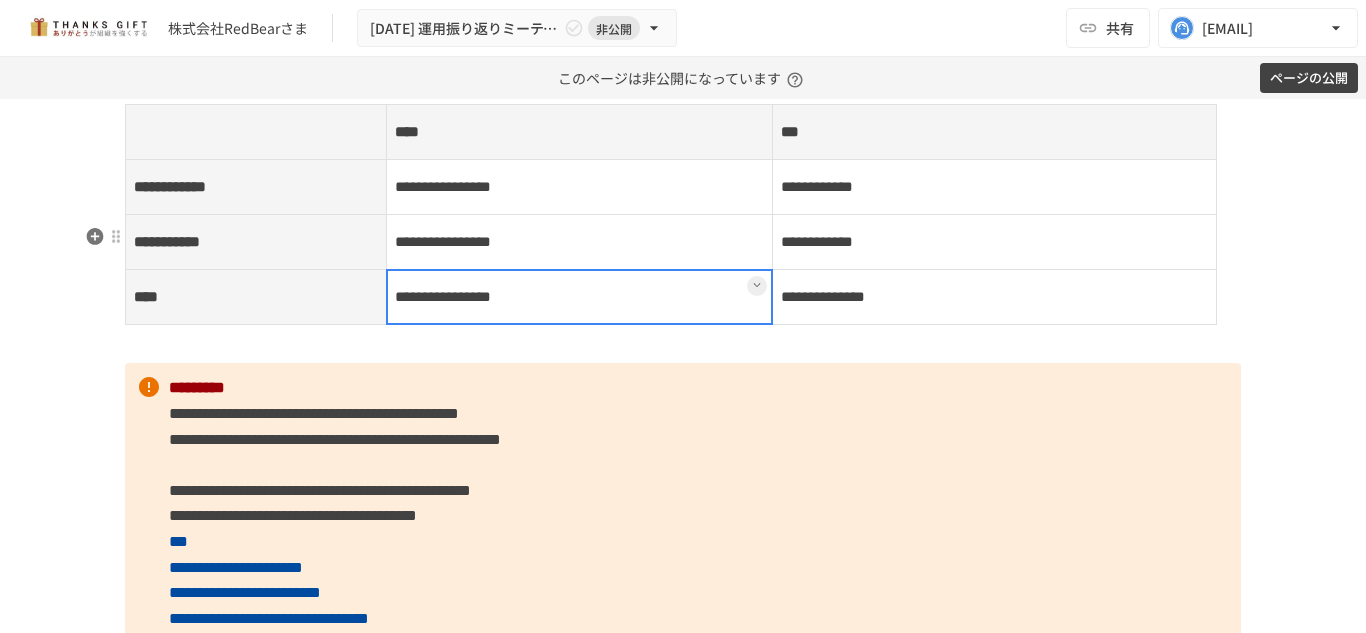 click on "**********" at bounding box center [579, 297] 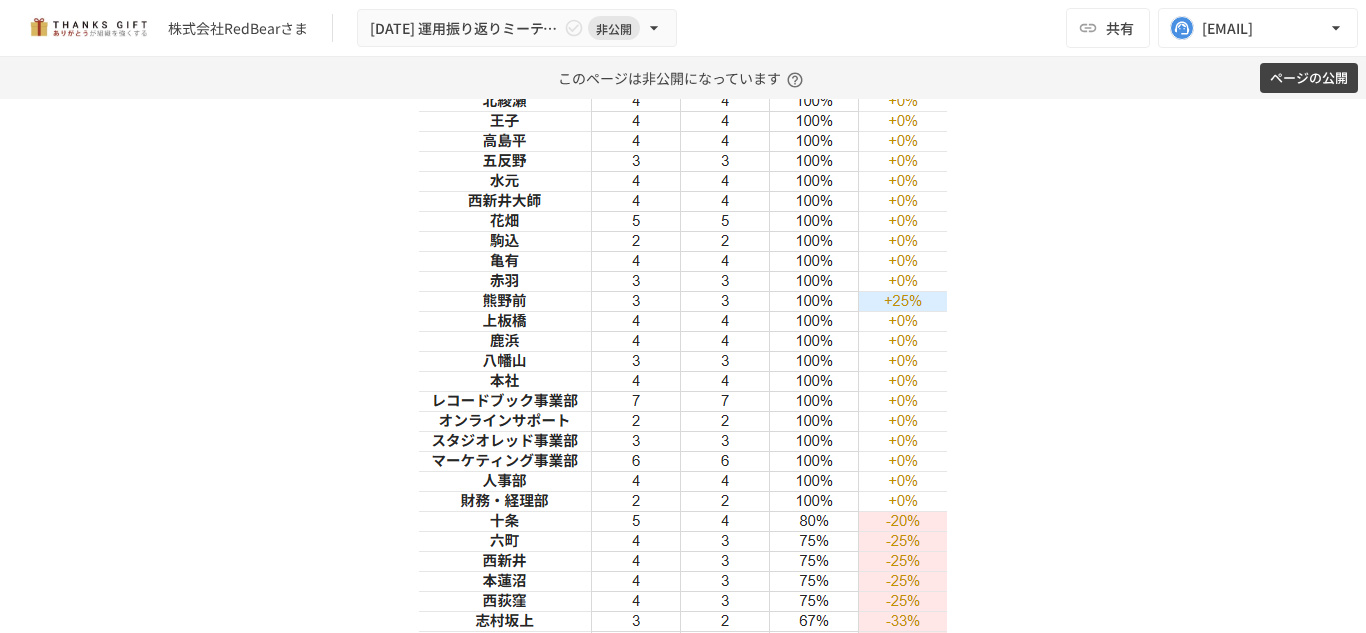 scroll, scrollTop: 3927, scrollLeft: 0, axis: vertical 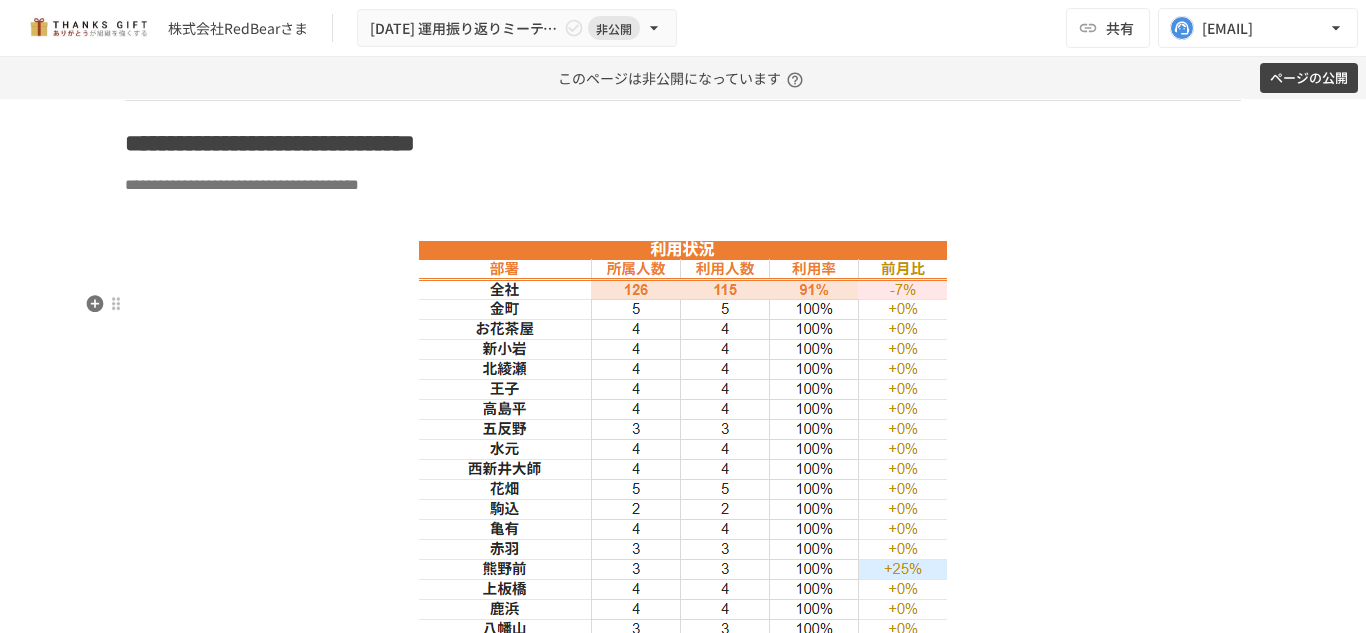 click on "**********" at bounding box center (683, 1816) 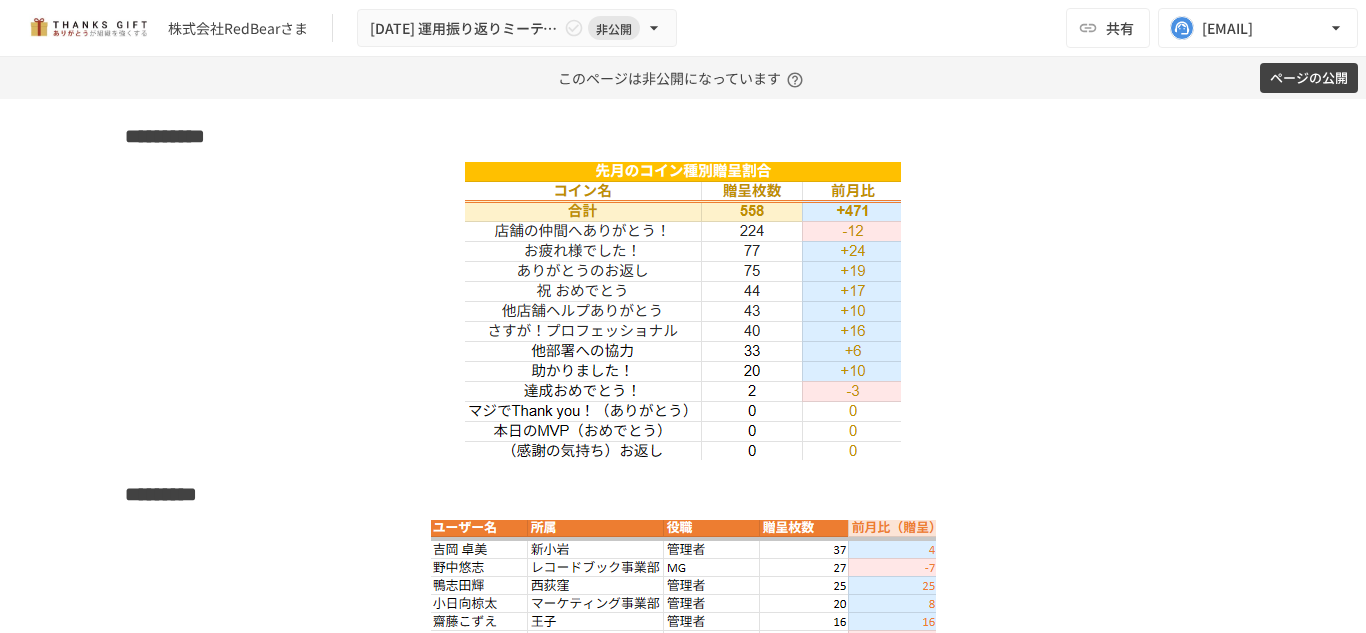 scroll, scrollTop: 6398, scrollLeft: 0, axis: vertical 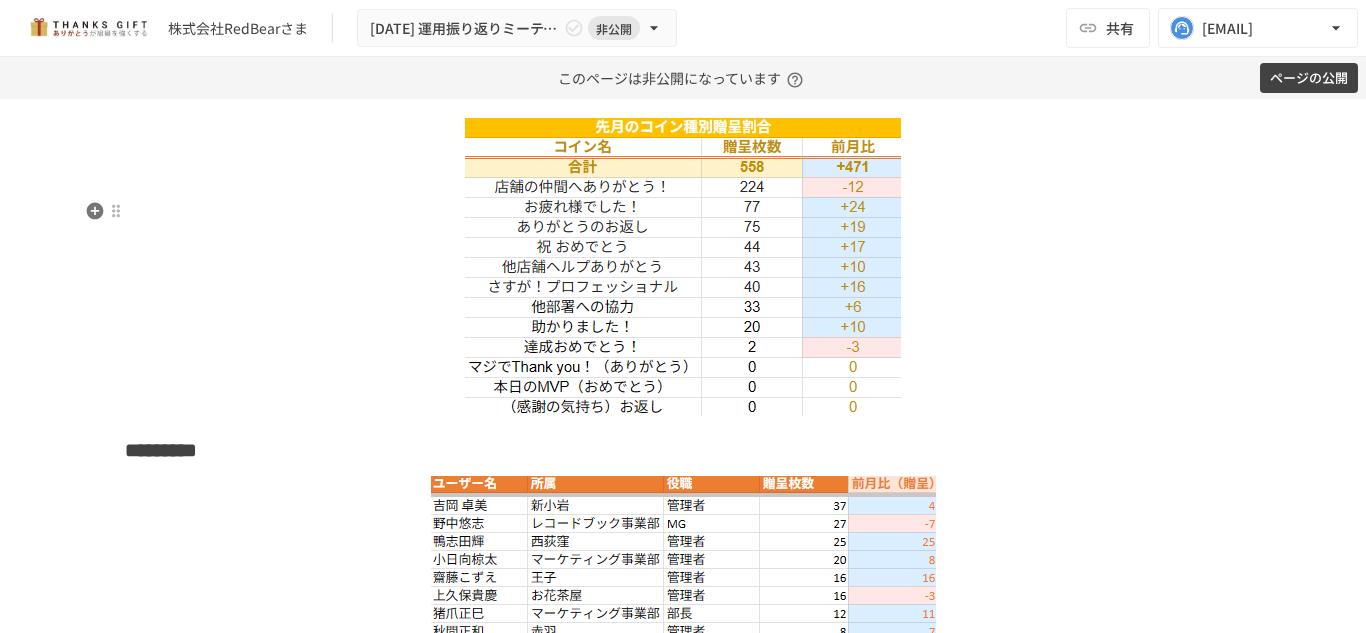 click on "**********" at bounding box center (683, 92) 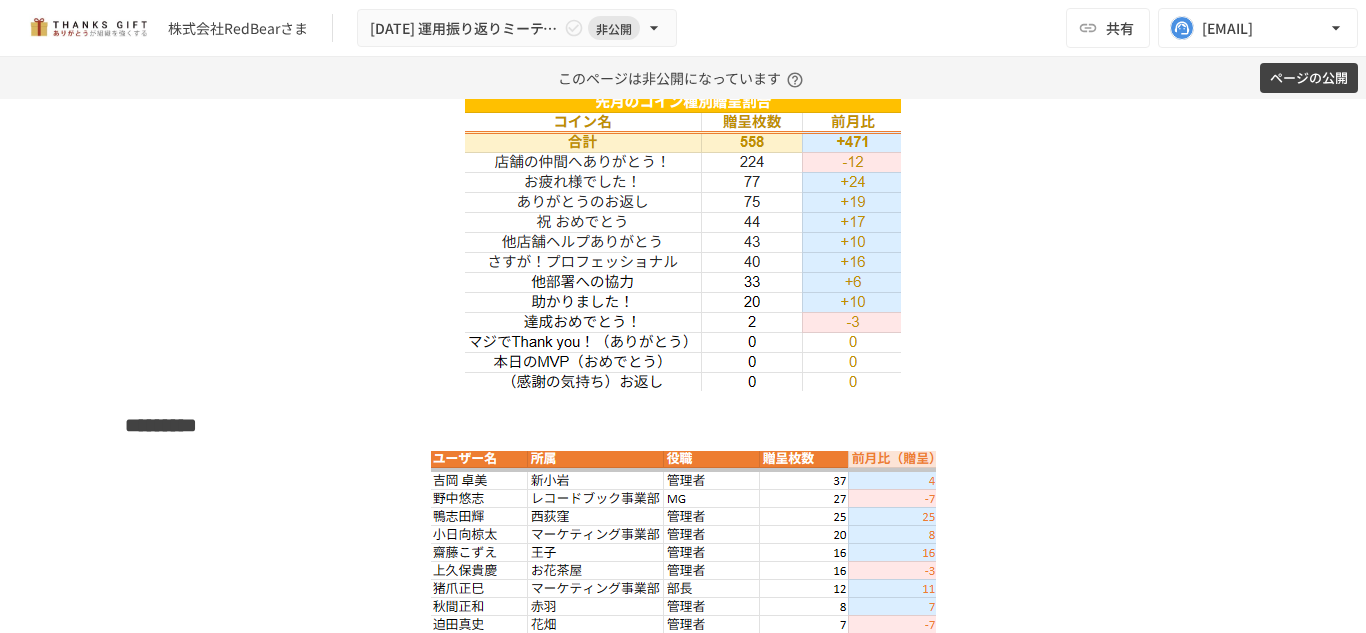 scroll, scrollTop: 6944, scrollLeft: 0, axis: vertical 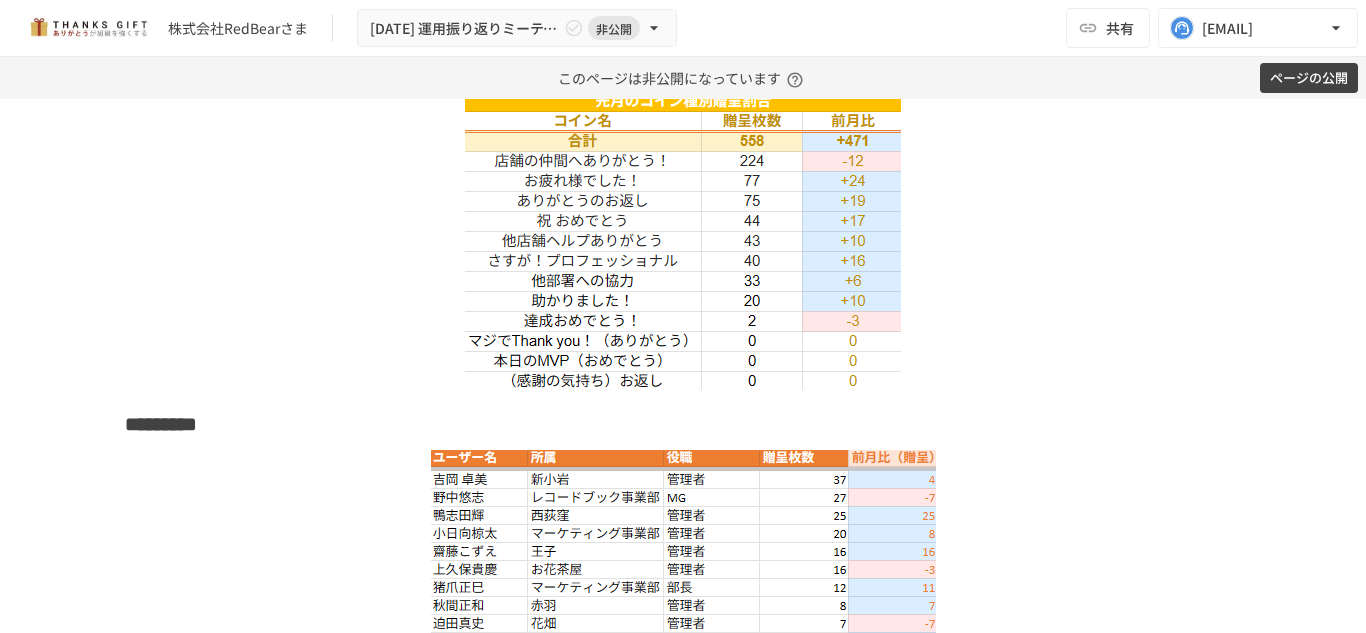 click at bounding box center [683, 241] 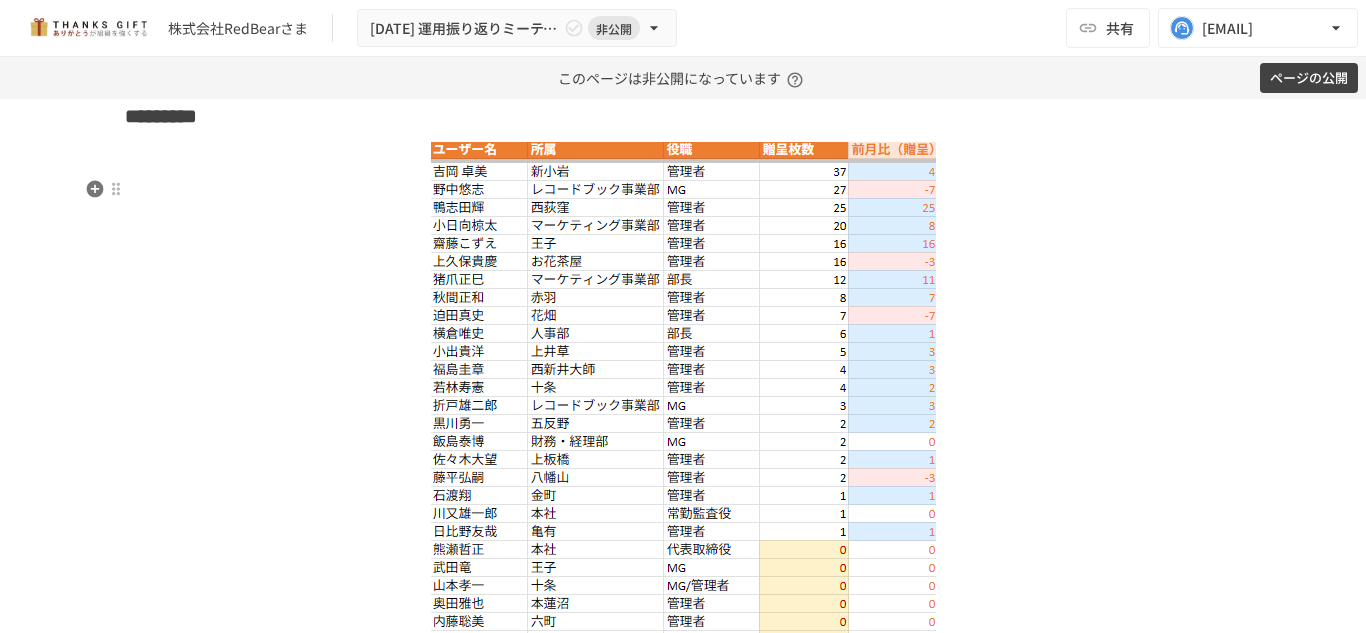 click at bounding box center [683, 70] 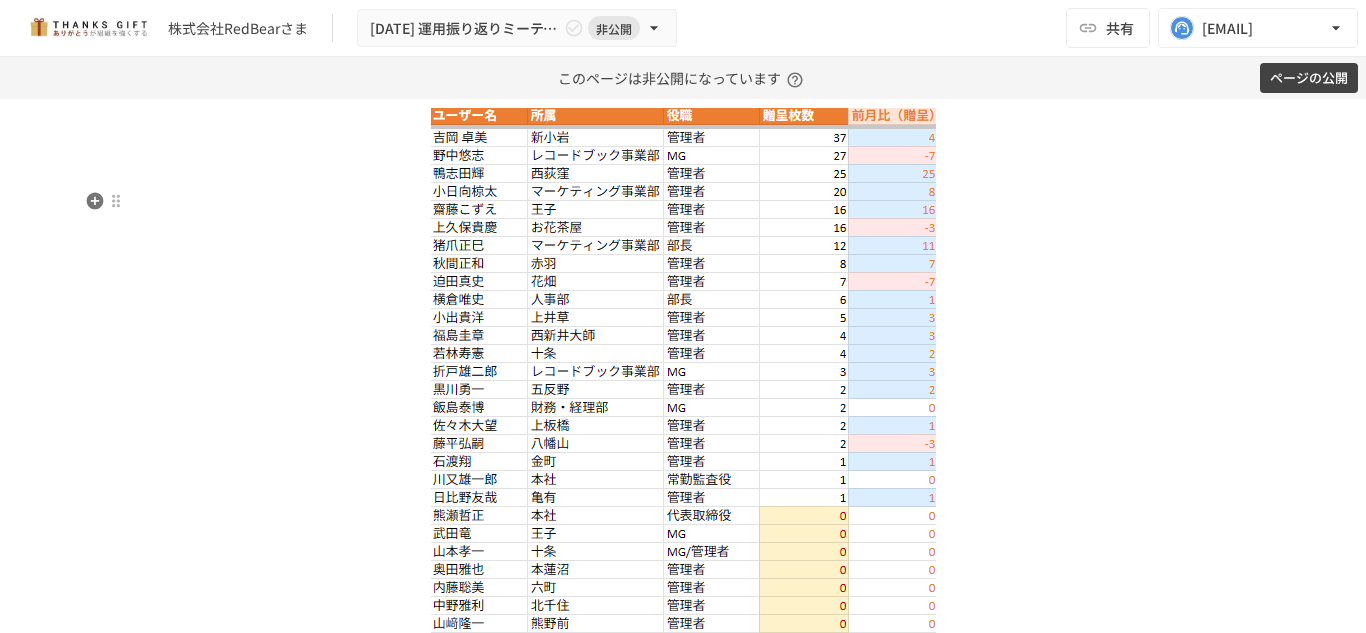 click on "*********" at bounding box center (683, 82) 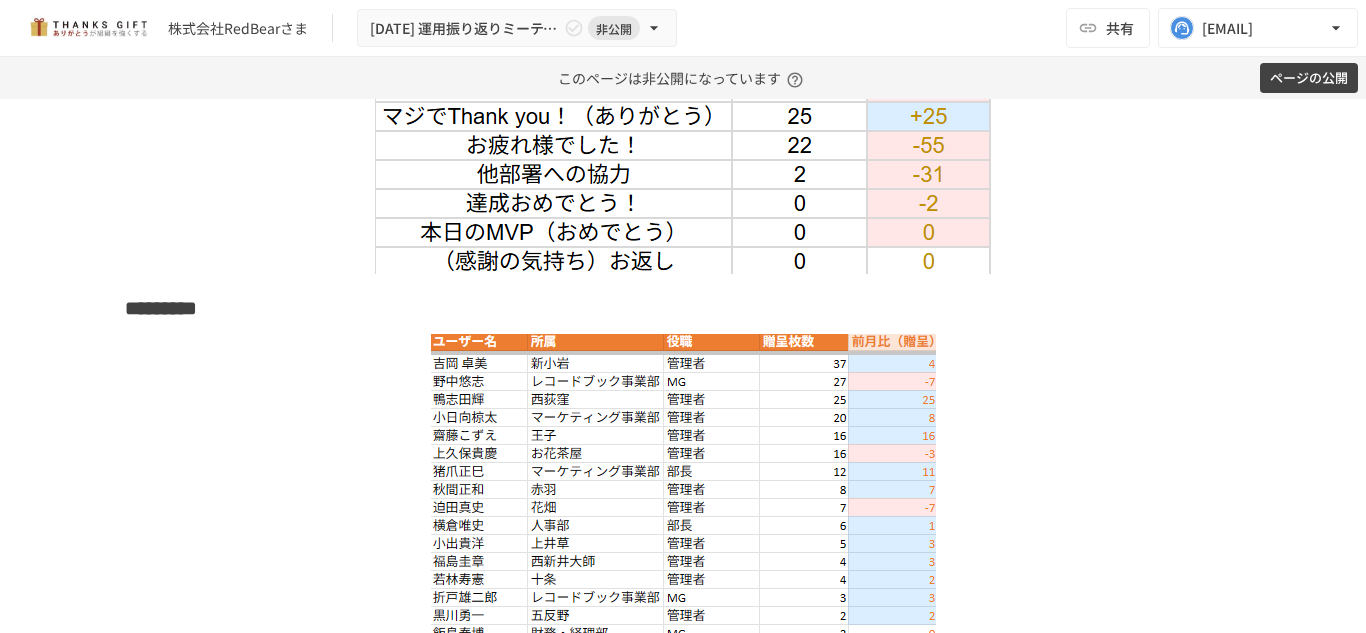 scroll, scrollTop: 6524, scrollLeft: 0, axis: vertical 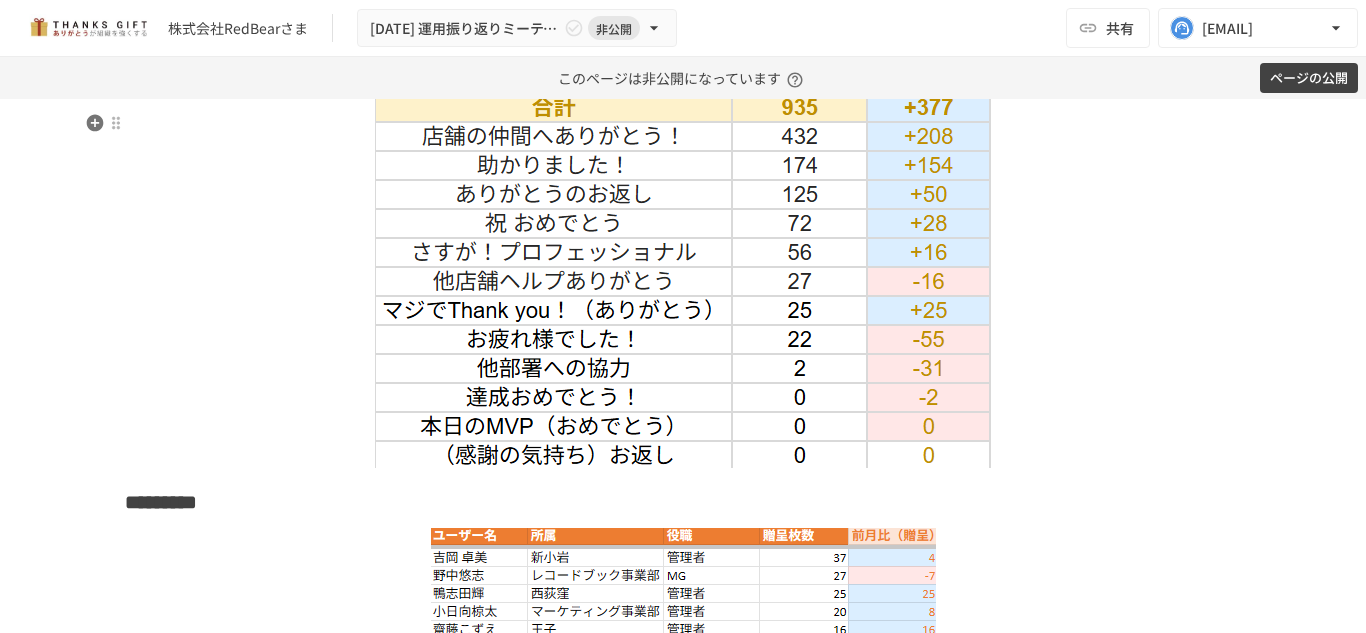 click at bounding box center (683, 230) 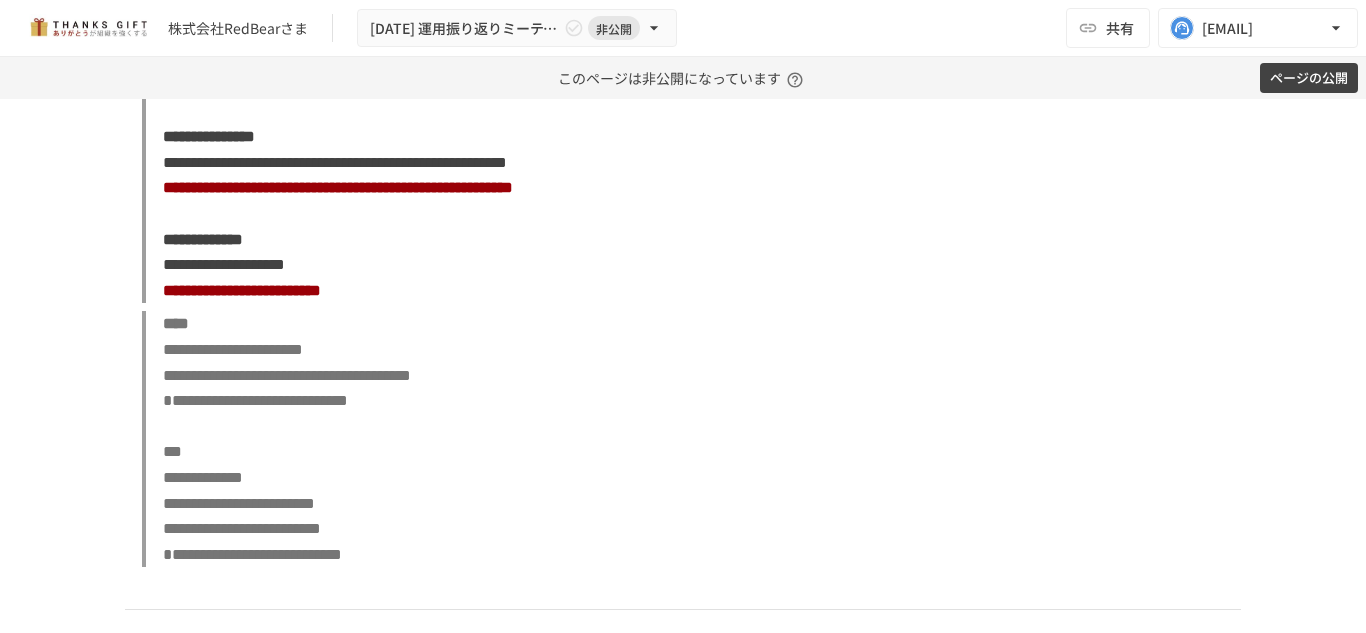 scroll, scrollTop: 7943, scrollLeft: 0, axis: vertical 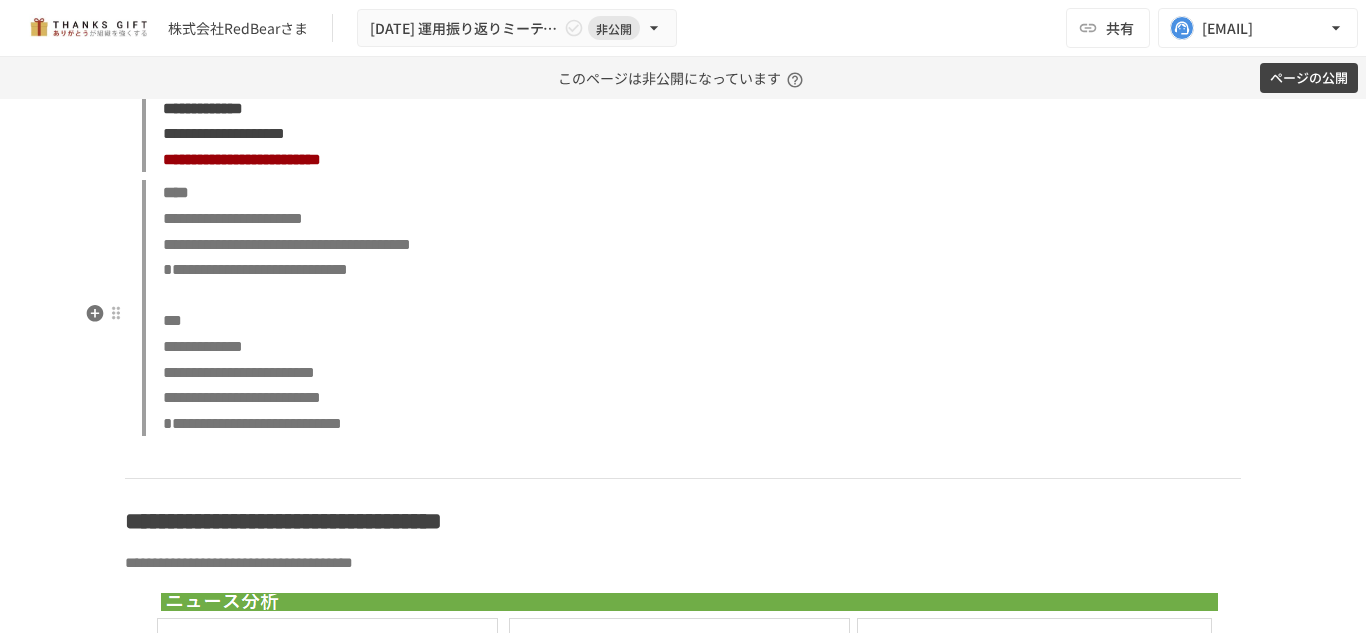 click on "**********" at bounding box center (252, 423) 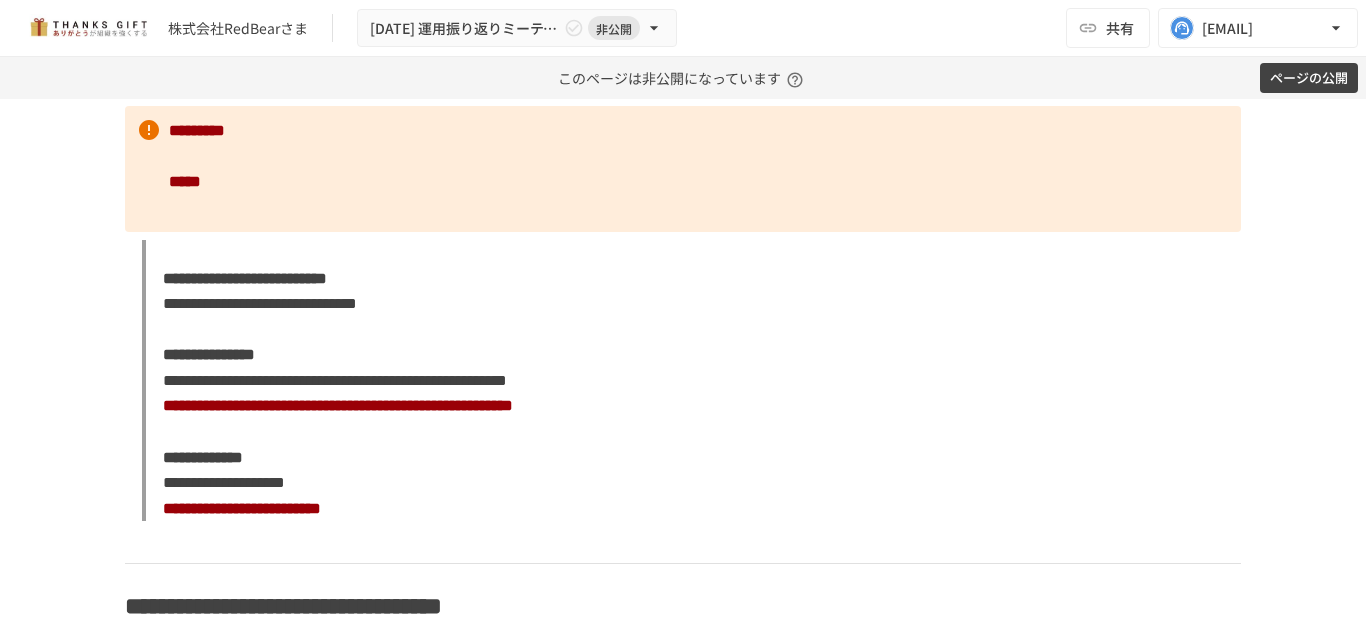 scroll, scrollTop: 7590, scrollLeft: 0, axis: vertical 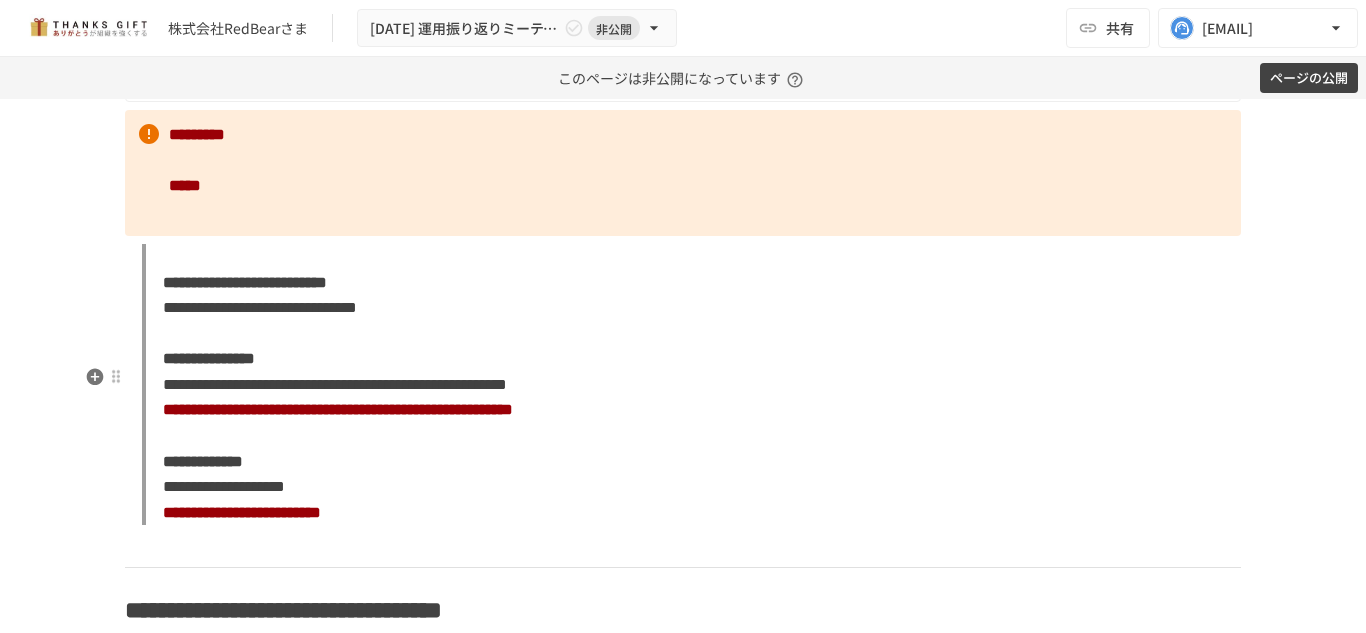 click on "[NUMBER] [STREET], [CITY], [STATE] [ZIP], [COUNTRY], [ADDRESS_LINE_2], [ADDRESS_LINE_3], [ADDRESS_LINE_4], [ADDRESS_LINE_5], [ADDRESS_LINE_6], [ADDRESS_LINE_7], [ADDRESS_LINE_8]" at bounding box center (691, 385) 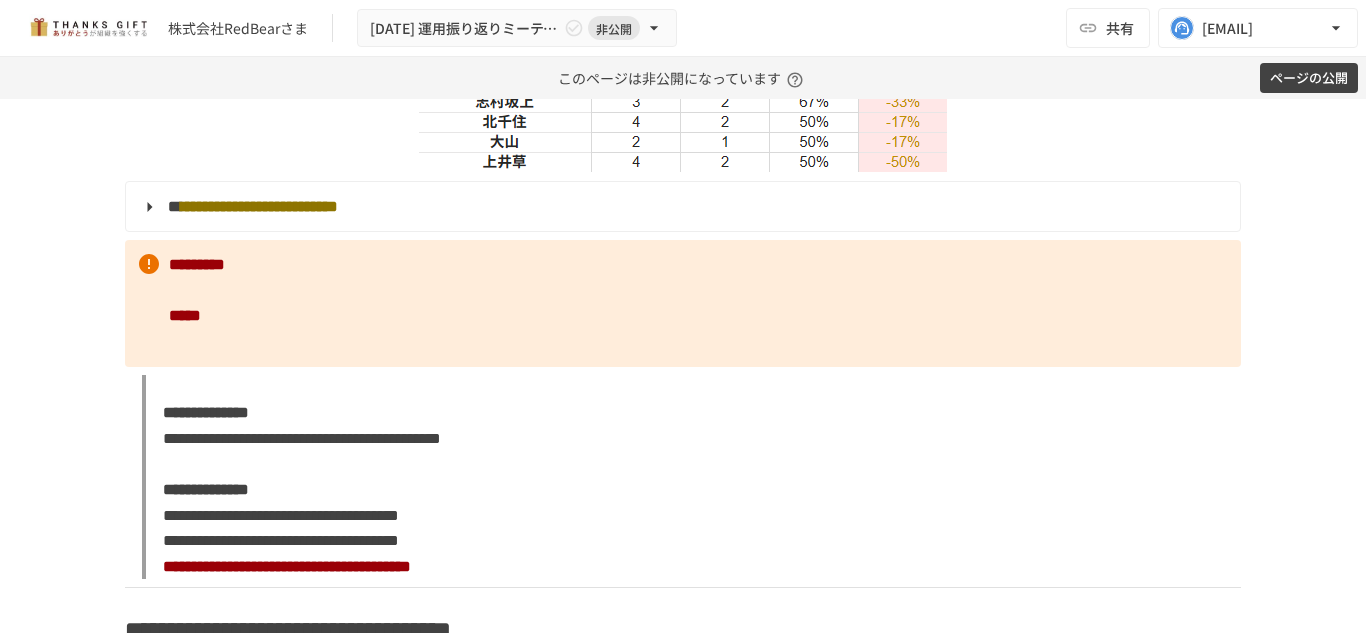 scroll, scrollTop: 4836, scrollLeft: 0, axis: vertical 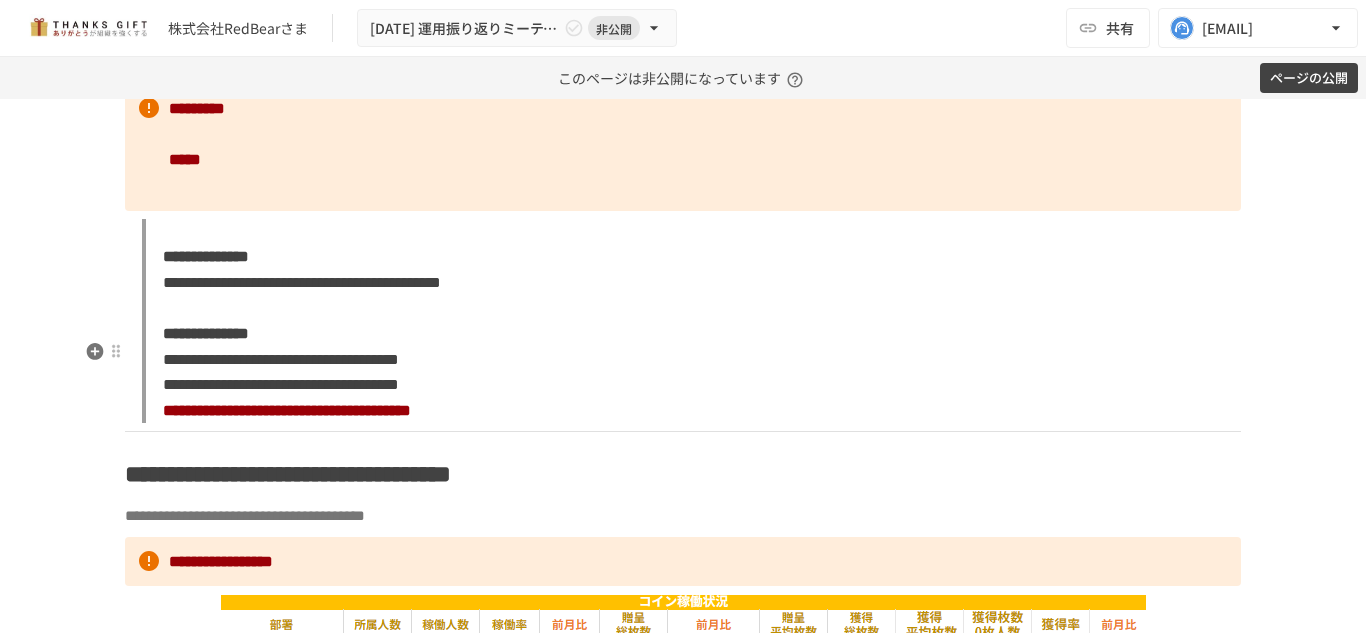 click on "[NUMBER] [STREET], [CITY], [STATE] [ZIP], [COUNTRY], [ADDRESS_LINE_2], [ADDRESS_LINE_3], [ADDRESS_LINE_4], [ADDRESS_LINE_5], [ADDRESS_LINE_6], [ADDRESS_LINE_7], [ADDRESS_LINE_8]" at bounding box center (691, 321) 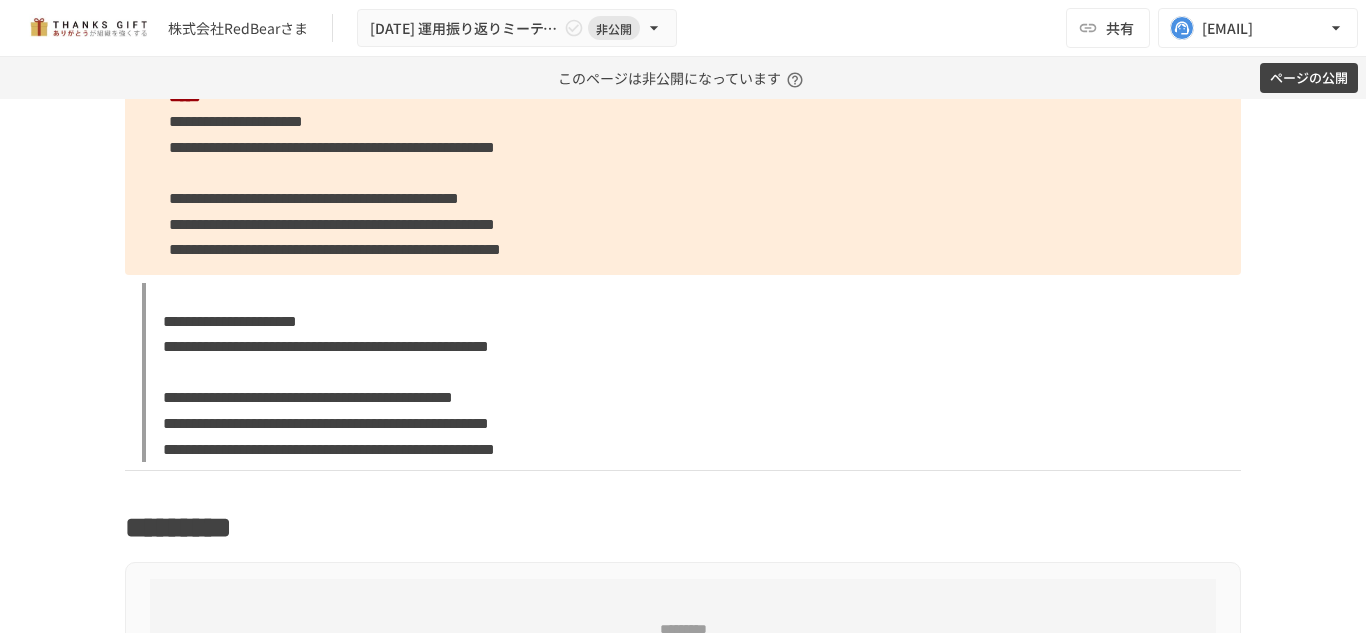 scroll, scrollTop: 8812, scrollLeft: 0, axis: vertical 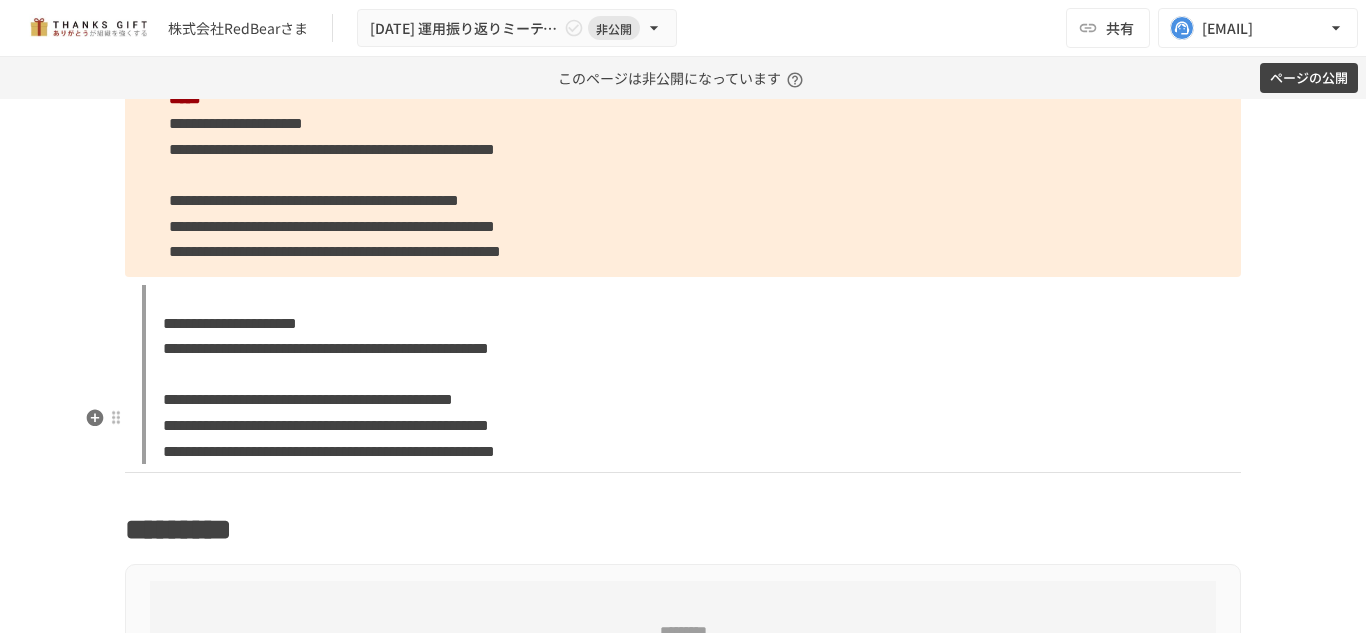 click on "[NUMBER] [STREET], [CITY], [STATE] [ZIP], [COUNTRY], [ADDRESS_LINE_2], [ADDRESS_LINE_3], [ADDRESS_LINE_4], [ADDRESS_LINE_5], [ADDRESS_LINE_6], [ADDRESS_LINE_7]" at bounding box center (691, 374) 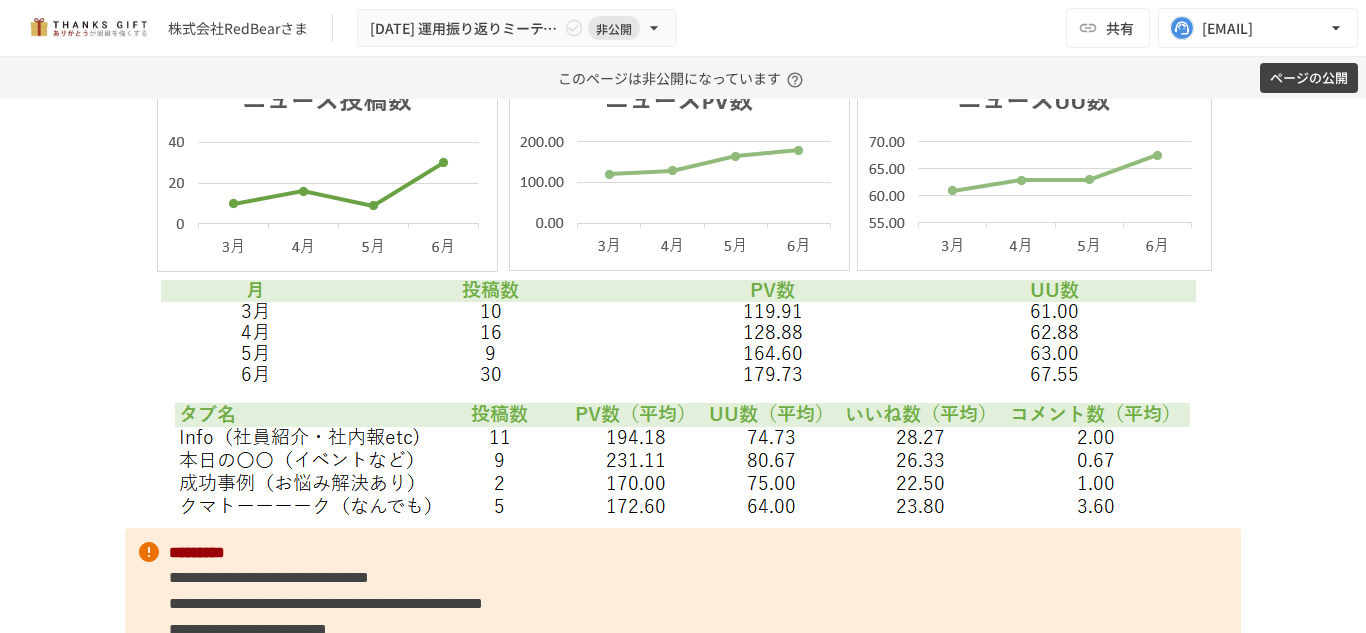 scroll, scrollTop: 8228, scrollLeft: 0, axis: vertical 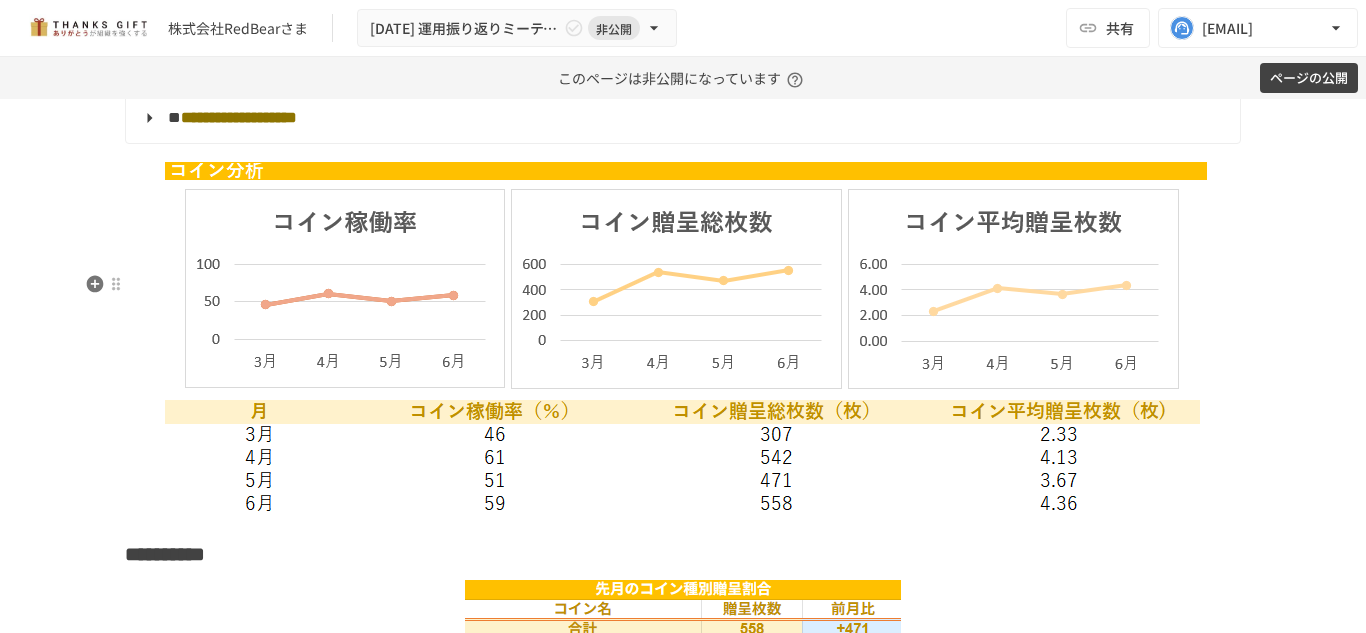 click at bounding box center (683, 336) 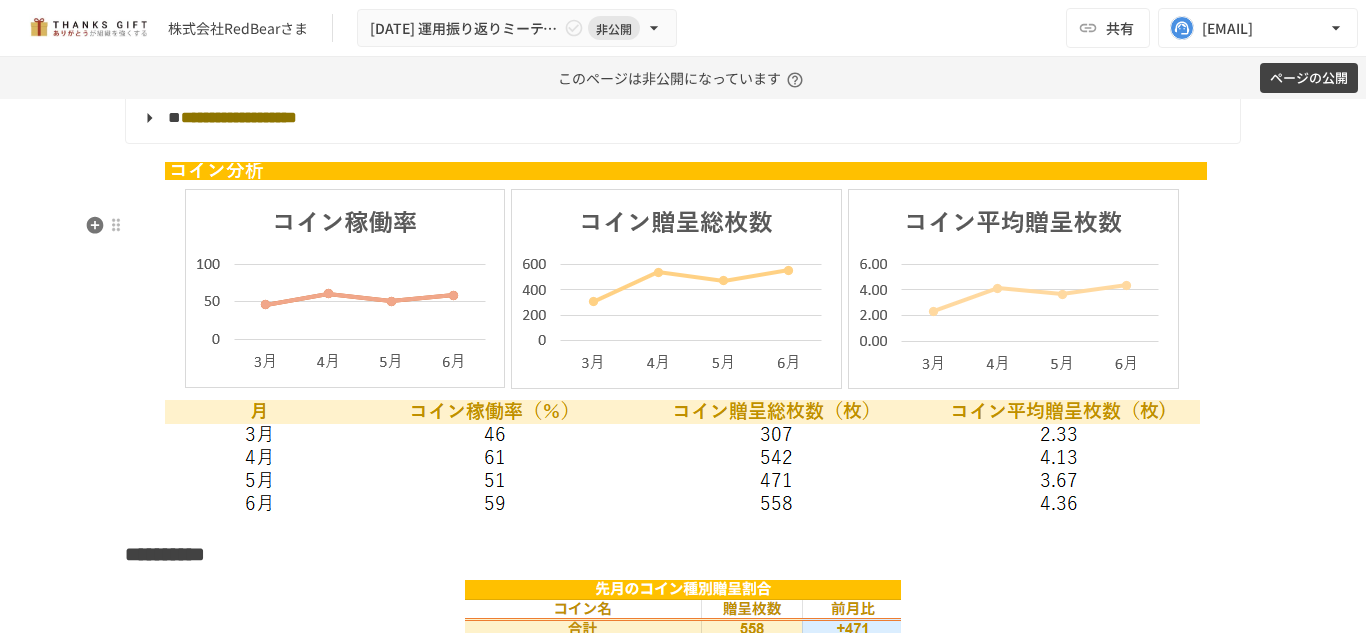 click on "[FIRST] [LAST]" at bounding box center (681, 118) 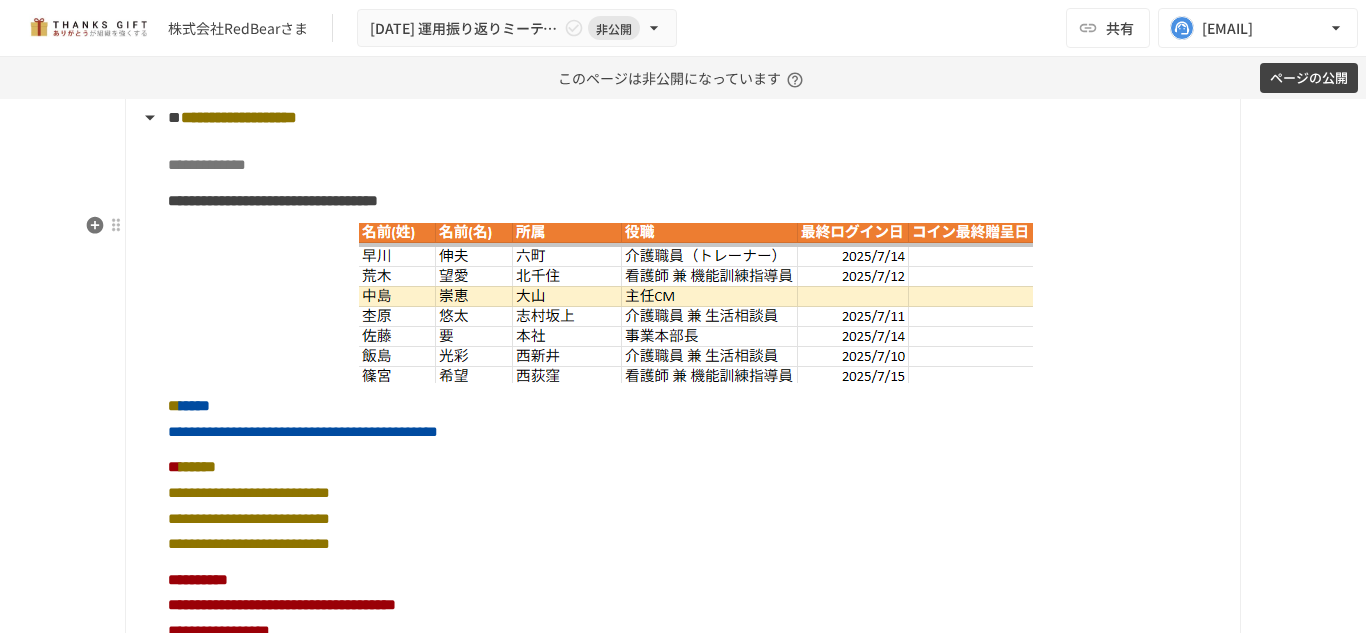 click on "[FIRST] [LAST]" at bounding box center (681, 118) 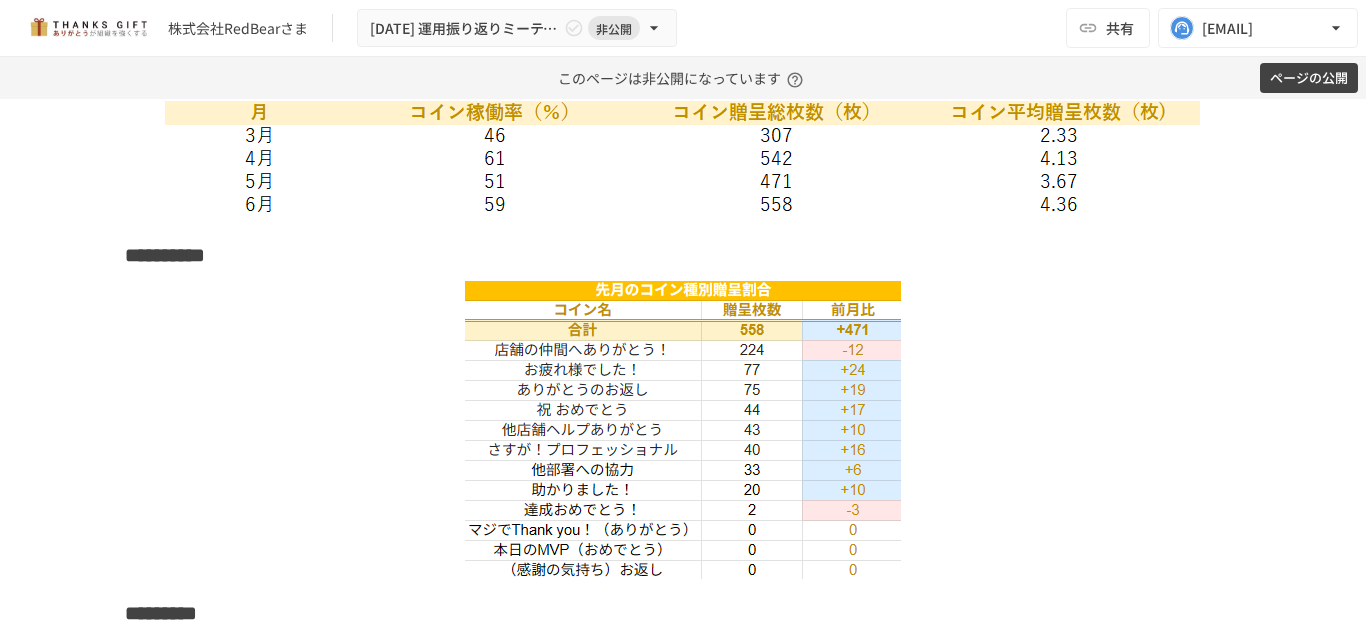 scroll, scrollTop: 6236, scrollLeft: 0, axis: vertical 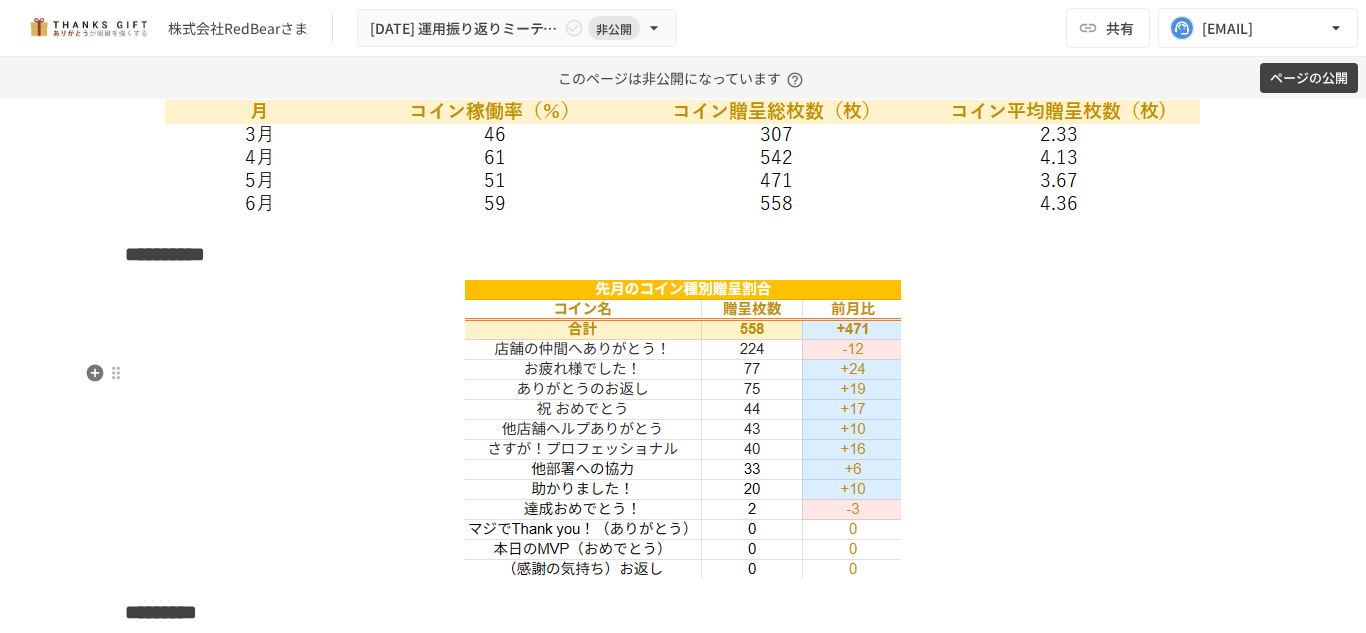 click on "**********" at bounding box center [683, -642] 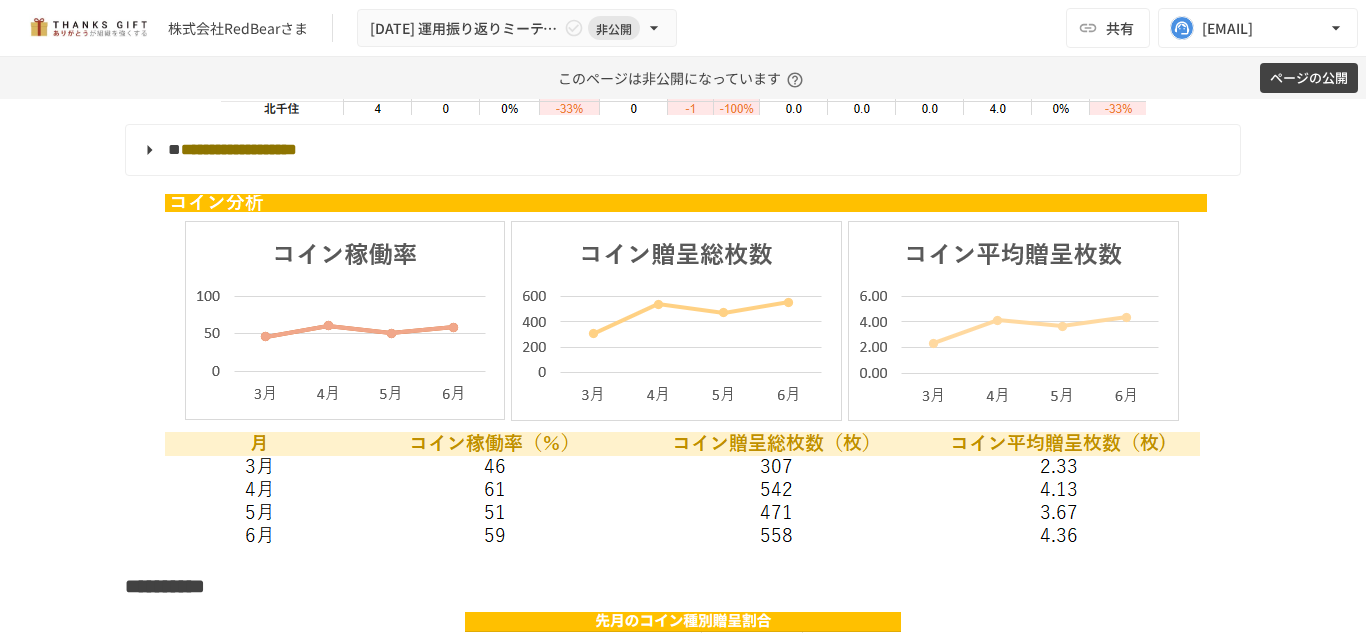 scroll, scrollTop: 5903, scrollLeft: 0, axis: vertical 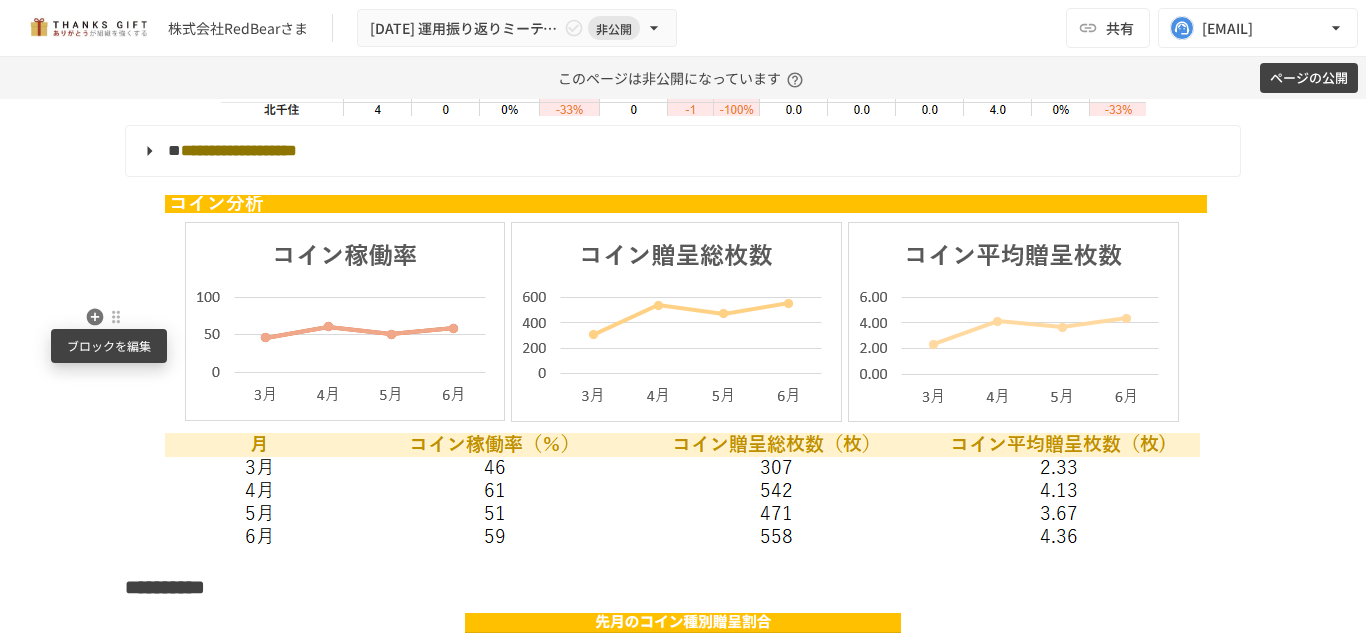 click at bounding box center (116, 317) 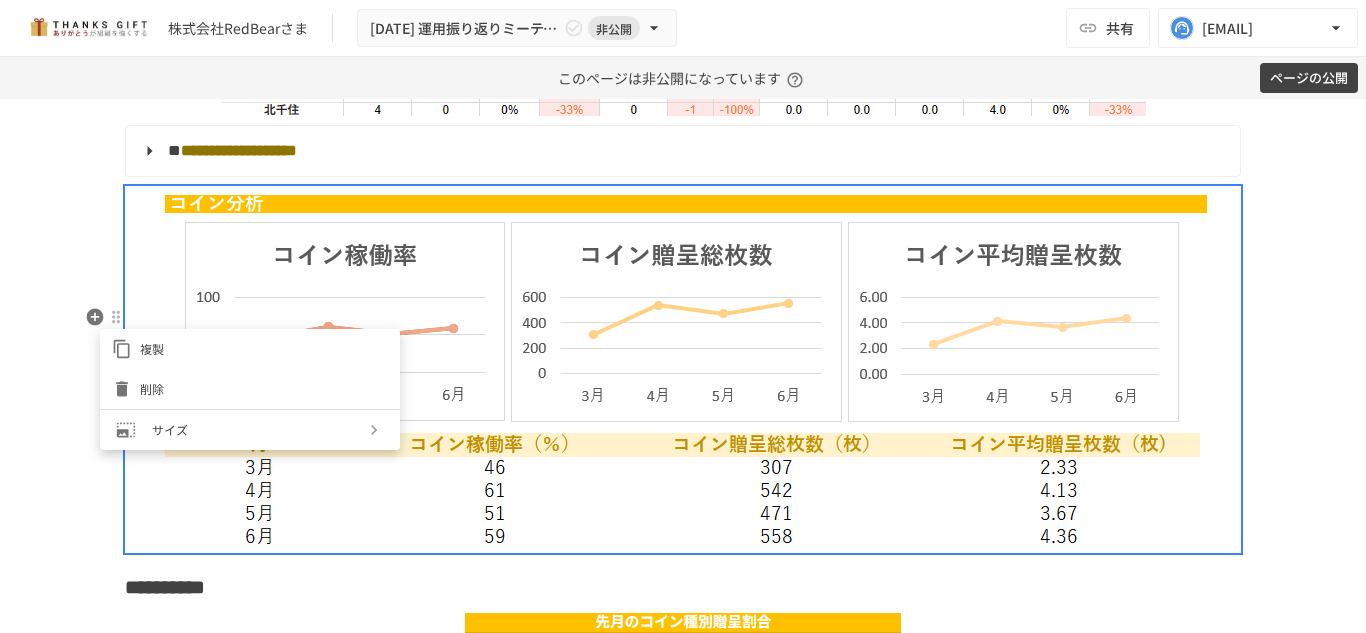 click at bounding box center (683, 316) 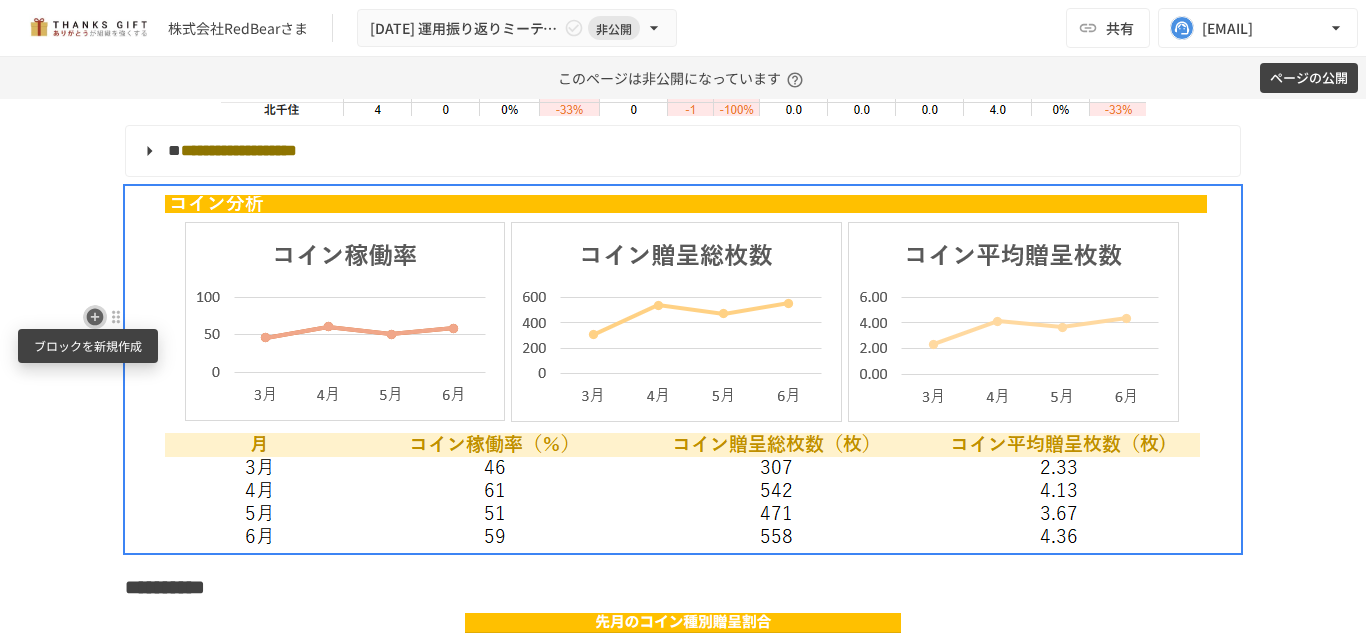 click 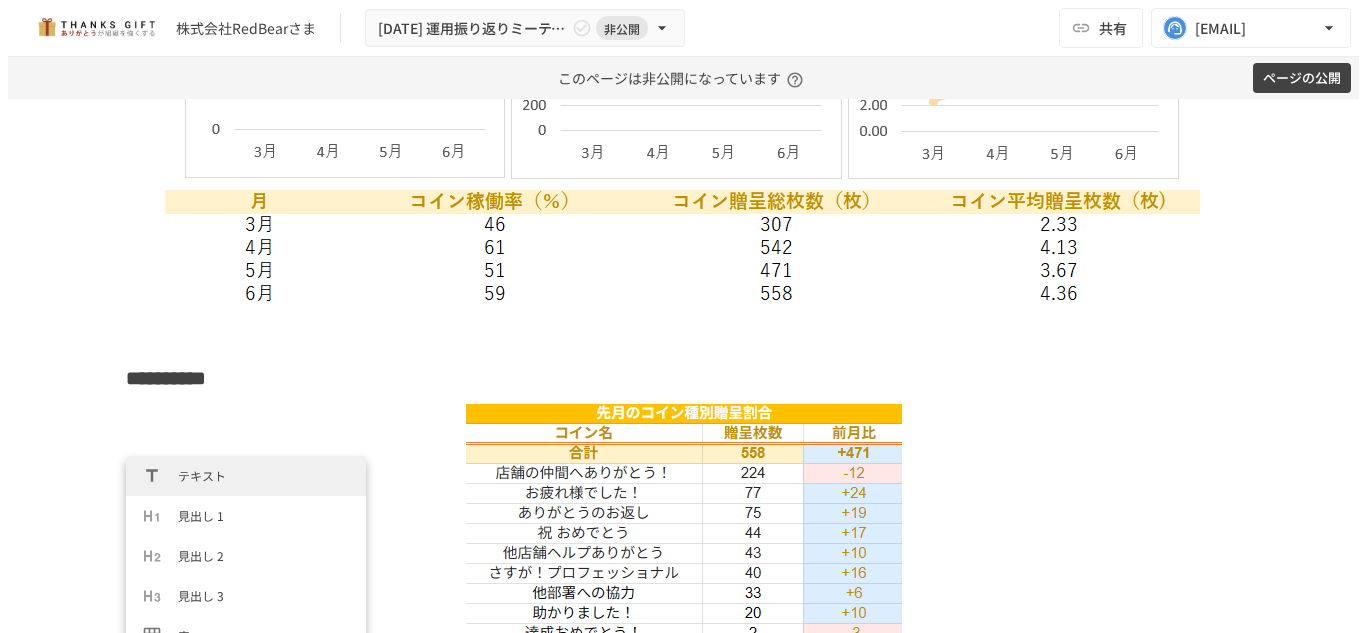 scroll, scrollTop: 6167, scrollLeft: 0, axis: vertical 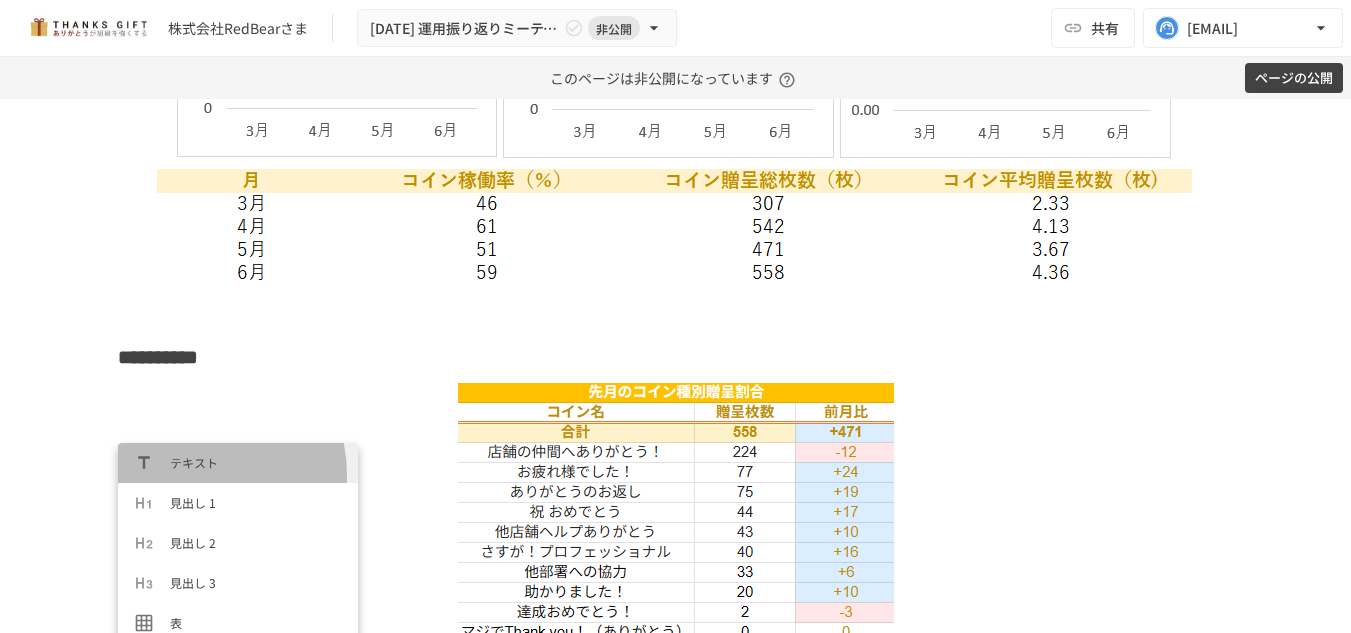 click on "テキスト" at bounding box center [238, 463] 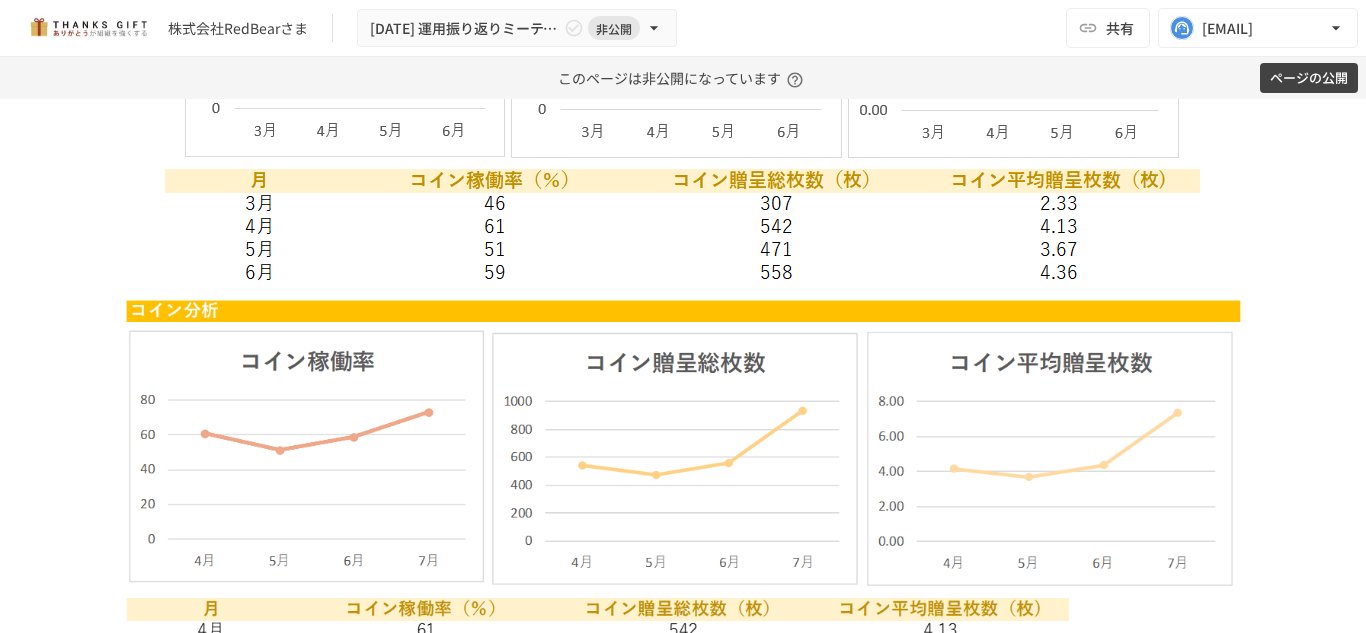 click at bounding box center [683, 105] 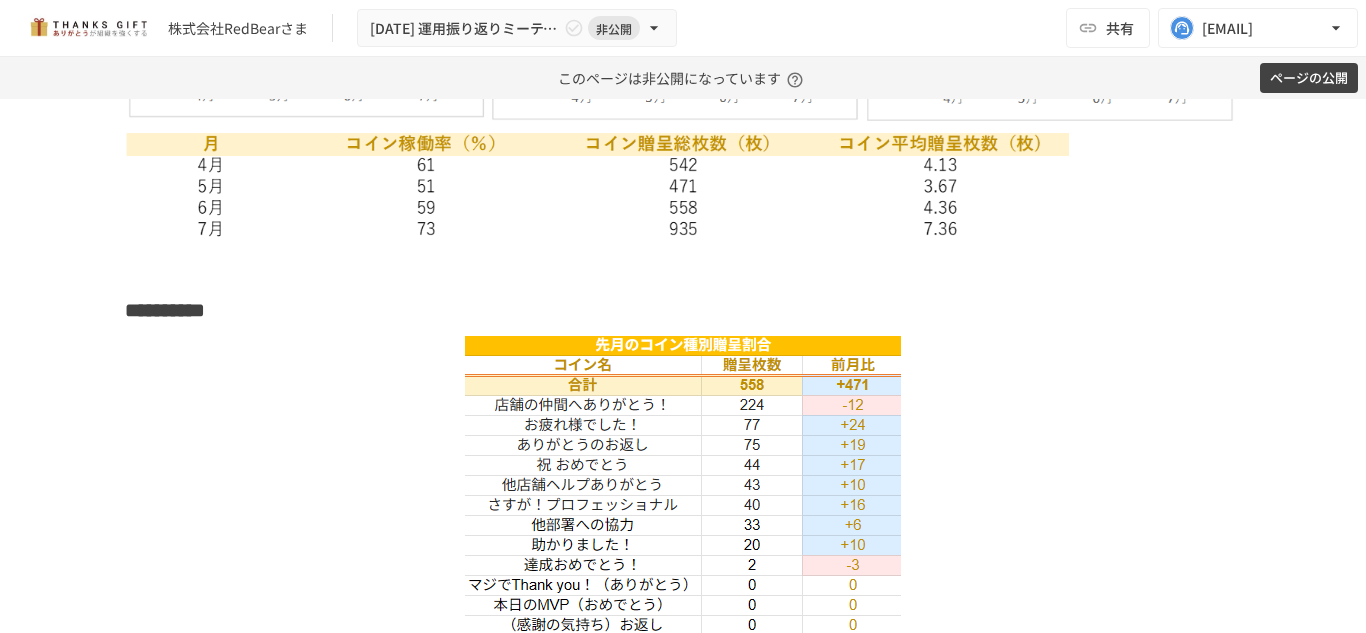 scroll, scrollTop: 6256, scrollLeft: 0, axis: vertical 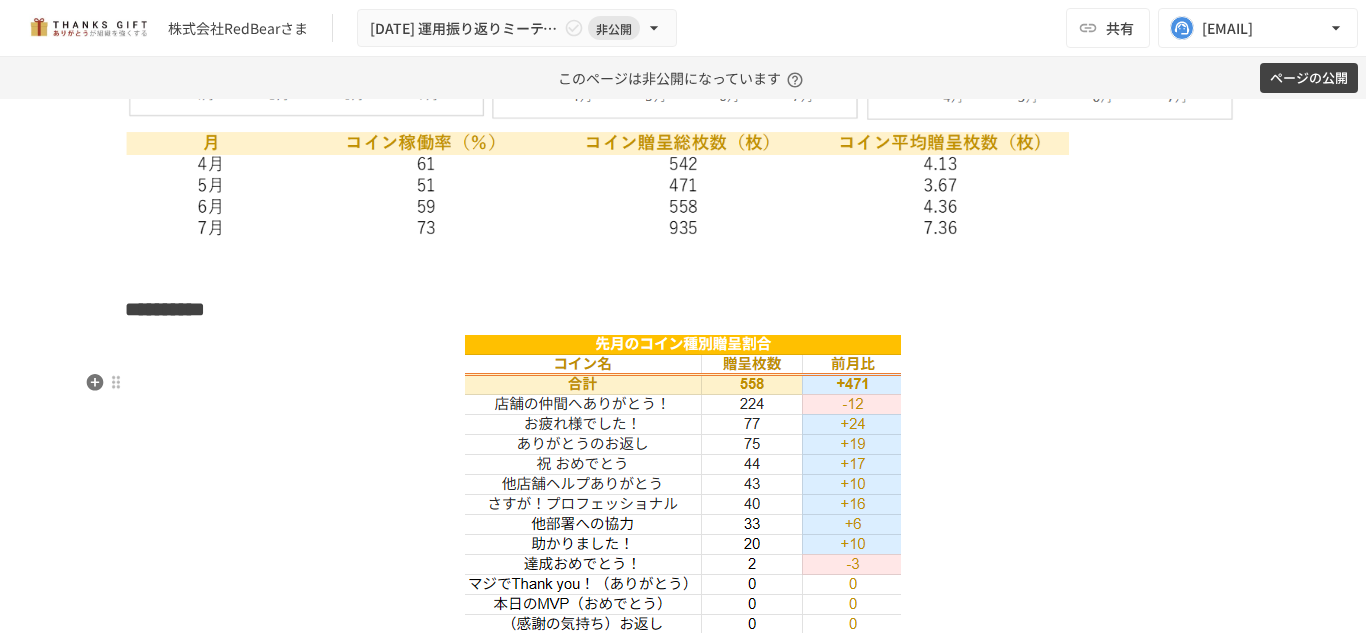 click at bounding box center (683, 263) 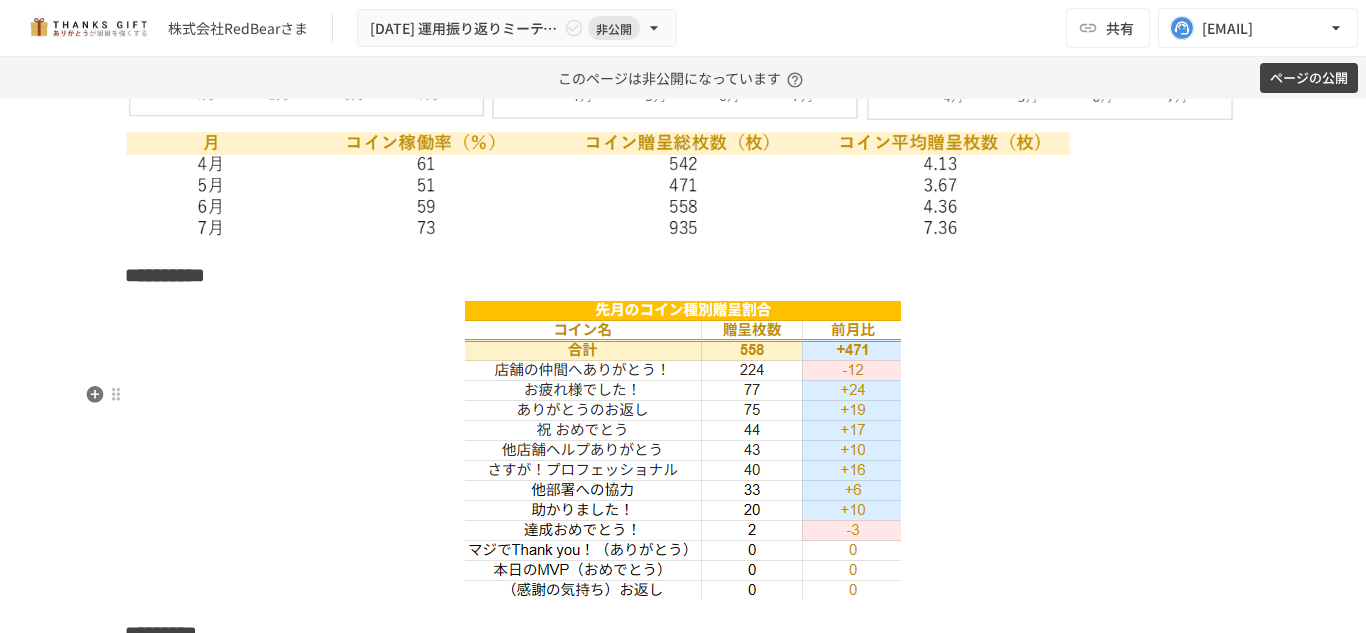 click on "**********" at bounding box center (683, 275) 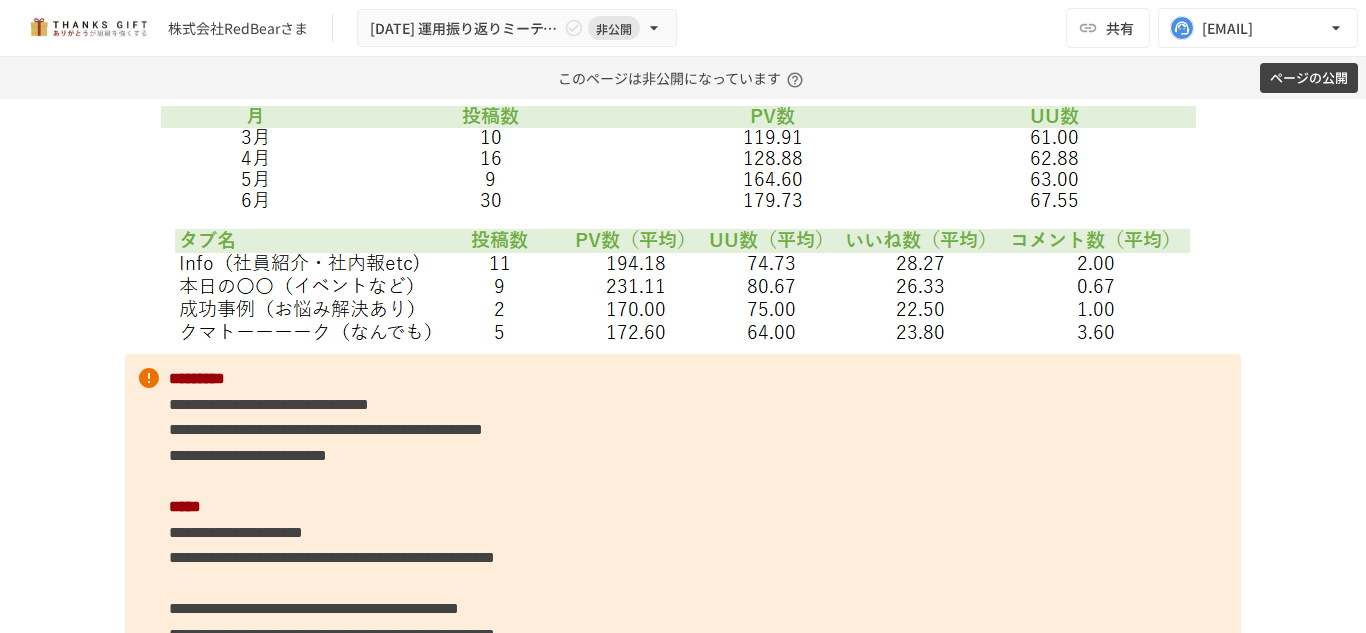 scroll, scrollTop: 8284, scrollLeft: 0, axis: vertical 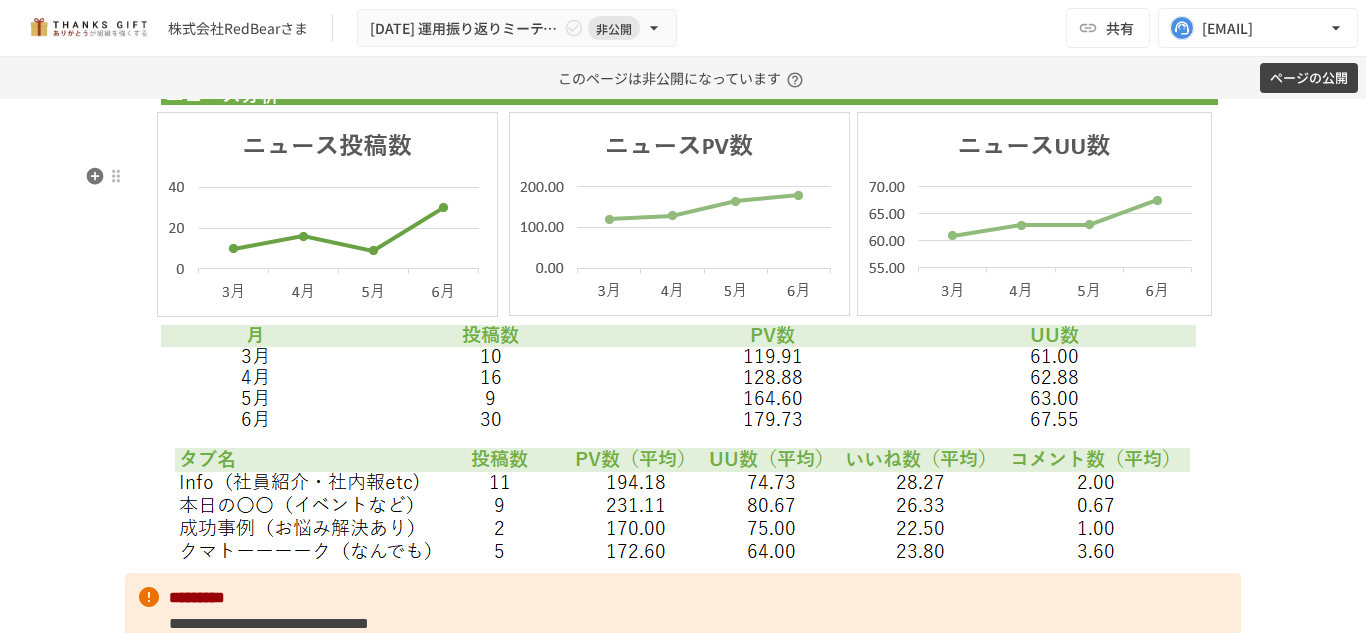 click on "**********" at bounding box center [683, 57] 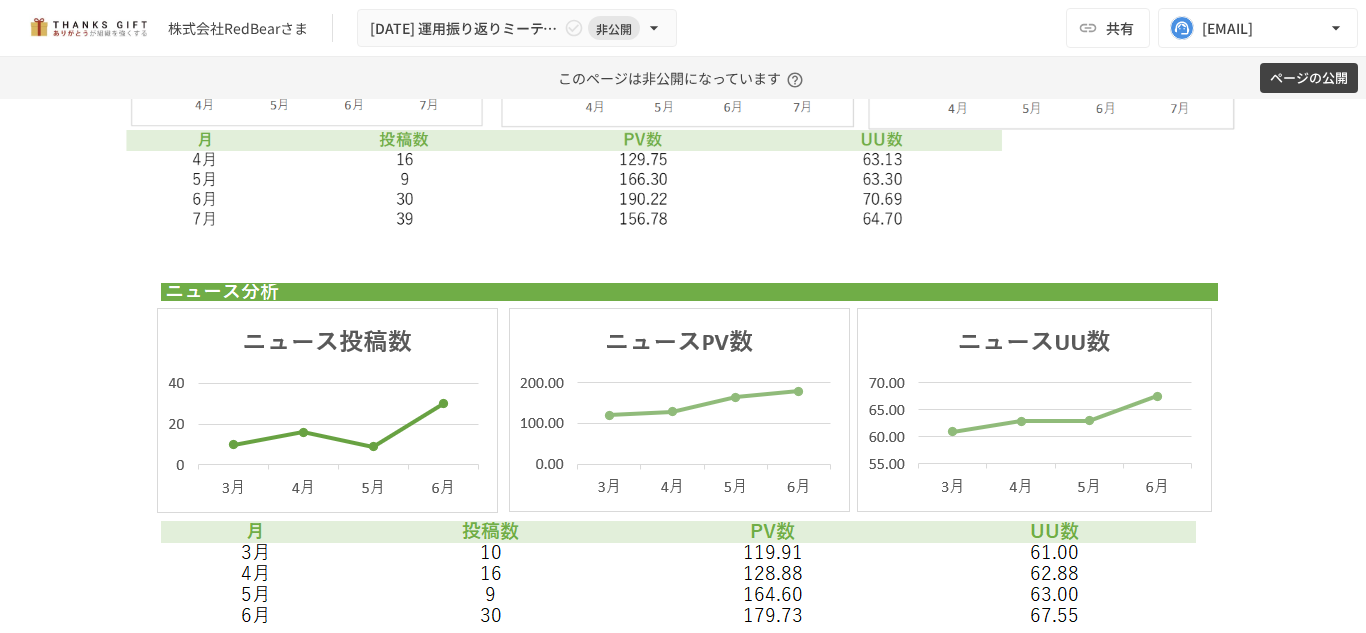 scroll, scrollTop: 8456, scrollLeft: 0, axis: vertical 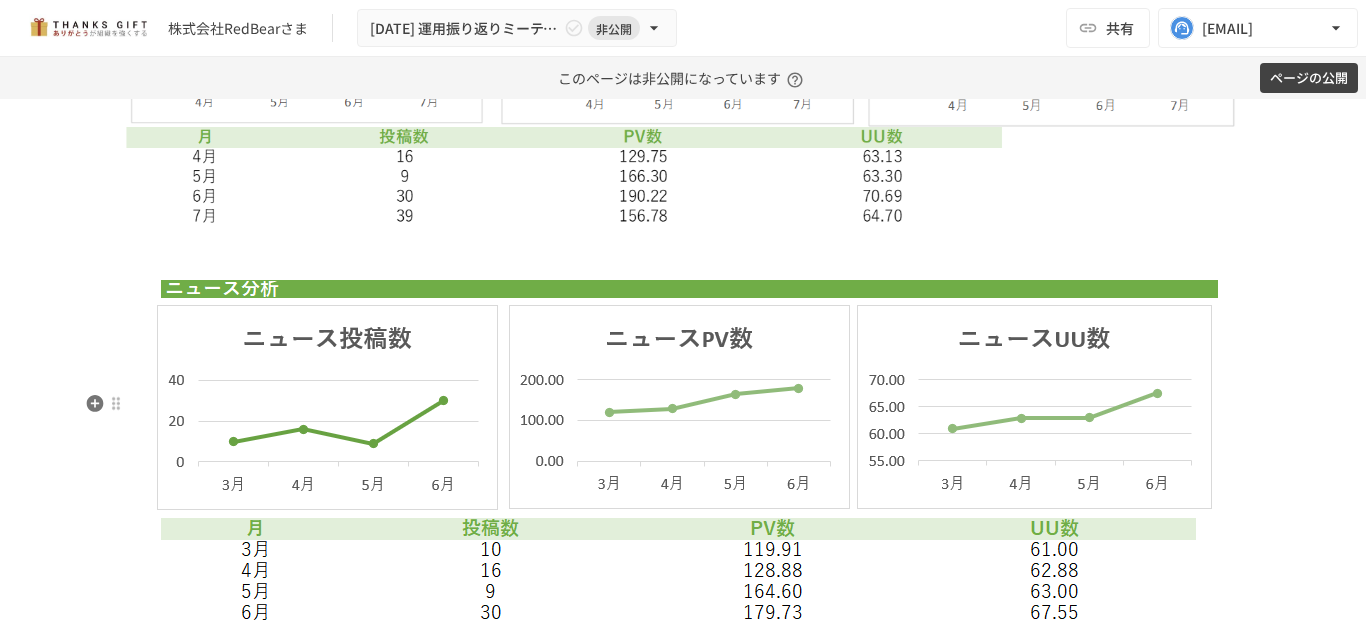 click at bounding box center [683, 450] 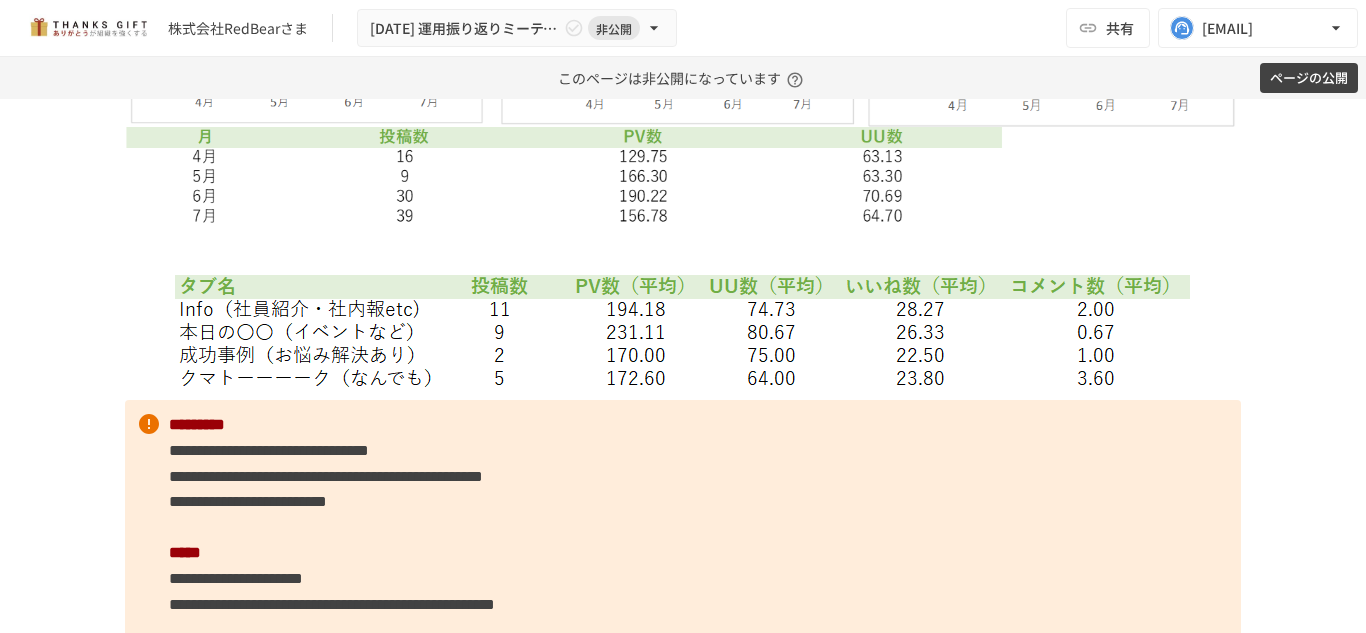 click on "**********" at bounding box center (683, -2813) 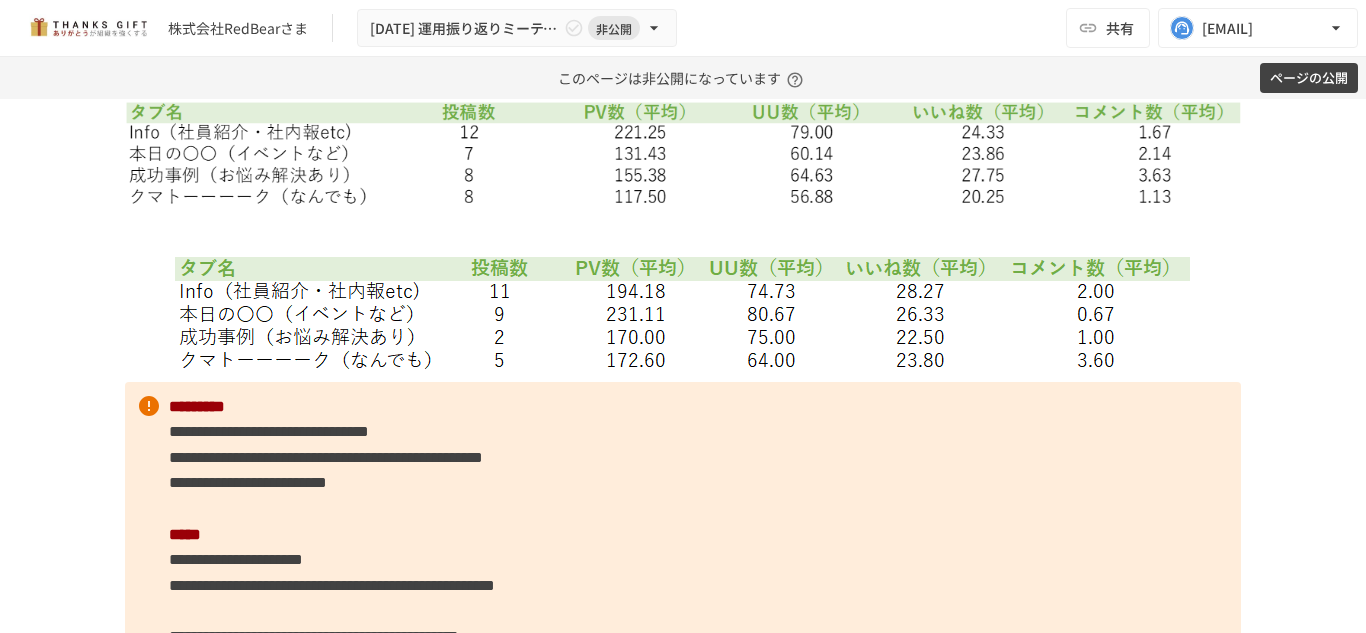 scroll, scrollTop: 8598, scrollLeft: 0, axis: vertical 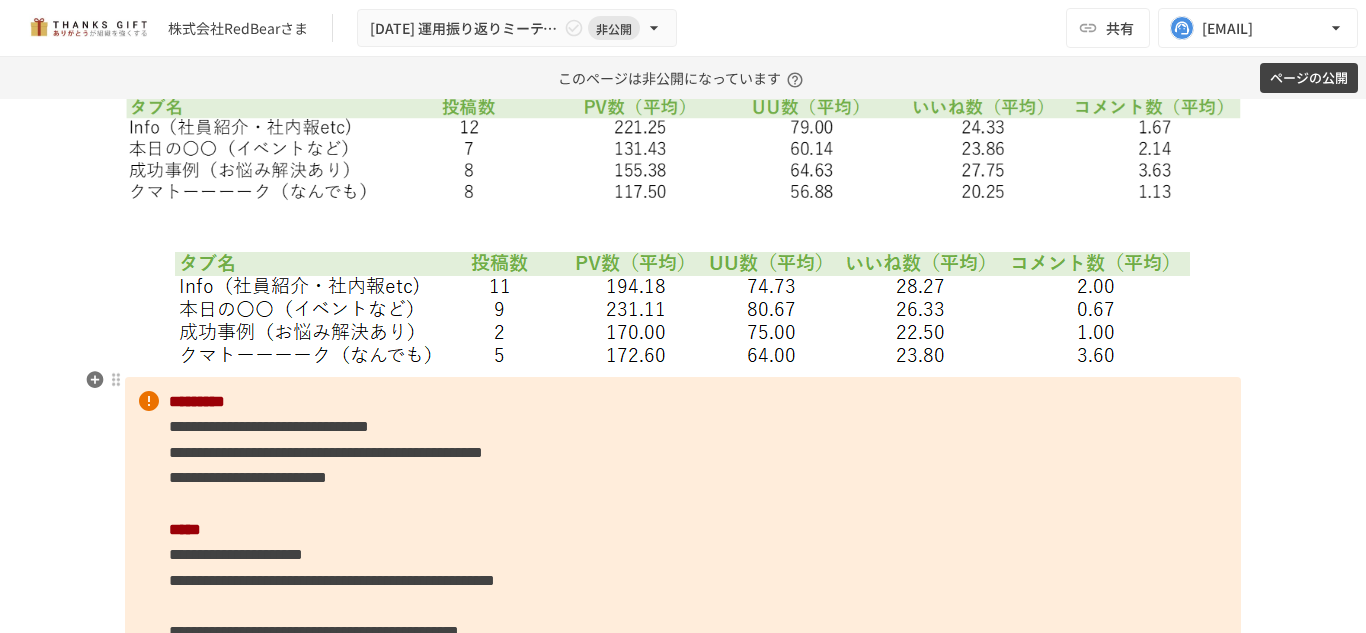 click at bounding box center (683, 308) 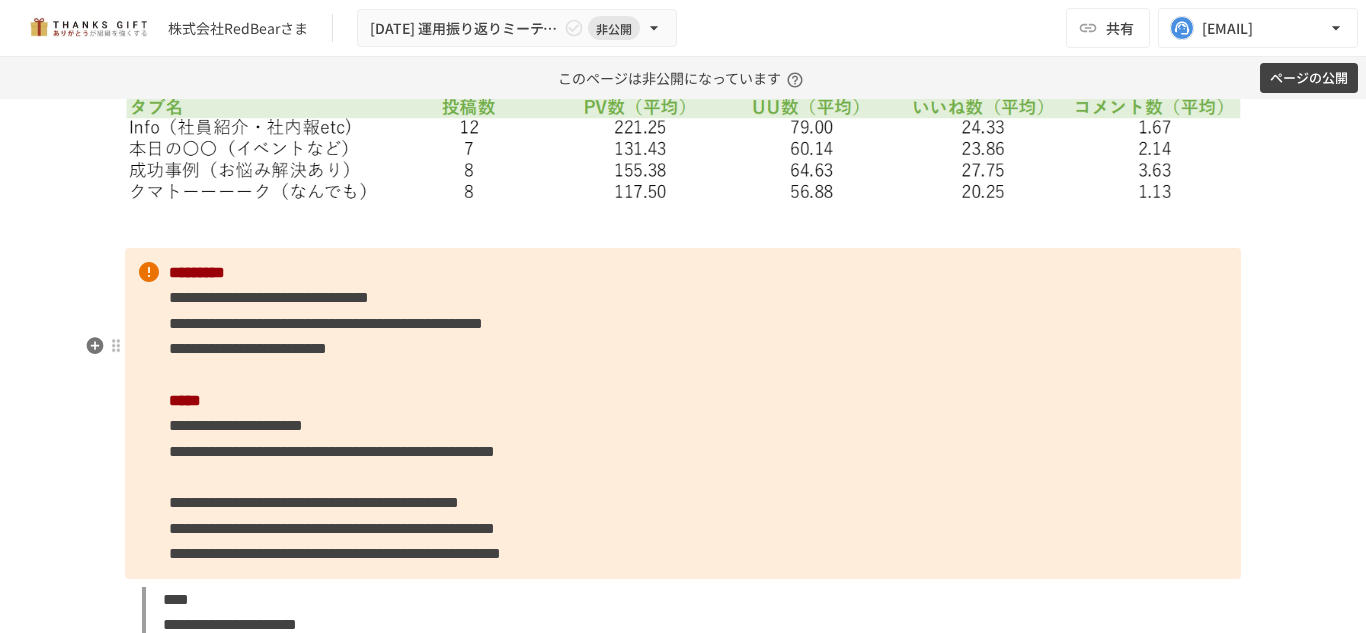 click at bounding box center [683, 227] 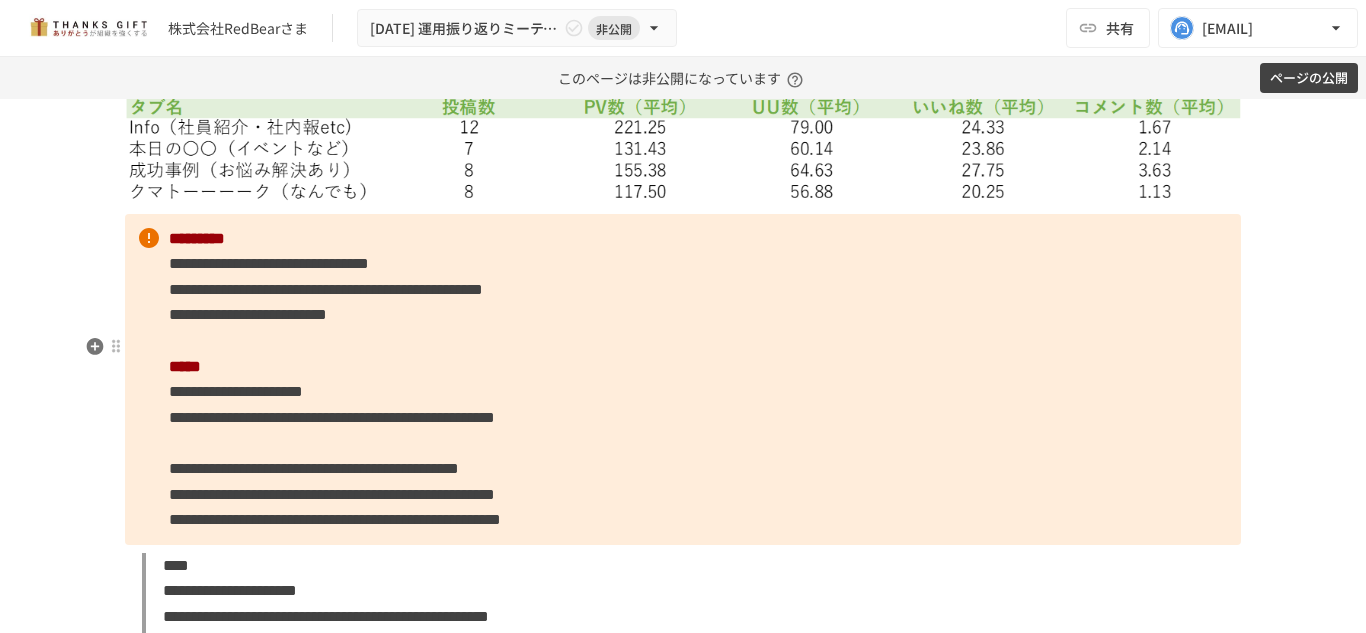 click on "**********" at bounding box center (326, 289) 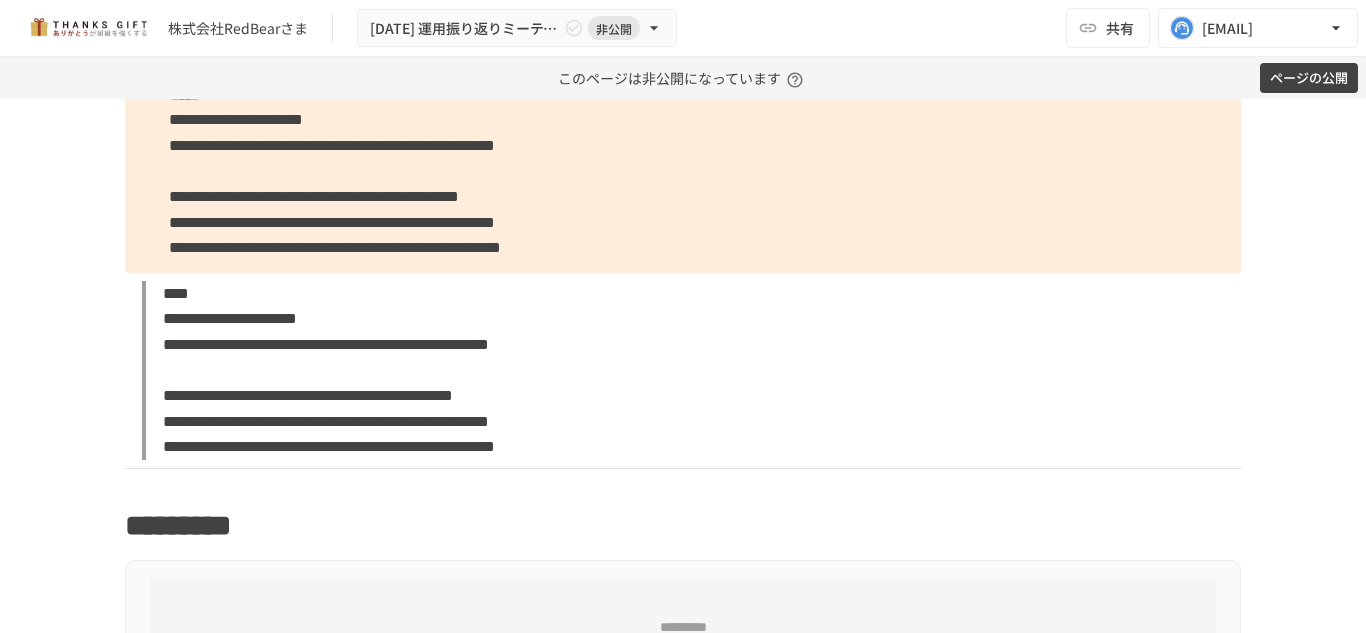 scroll, scrollTop: 8872, scrollLeft: 0, axis: vertical 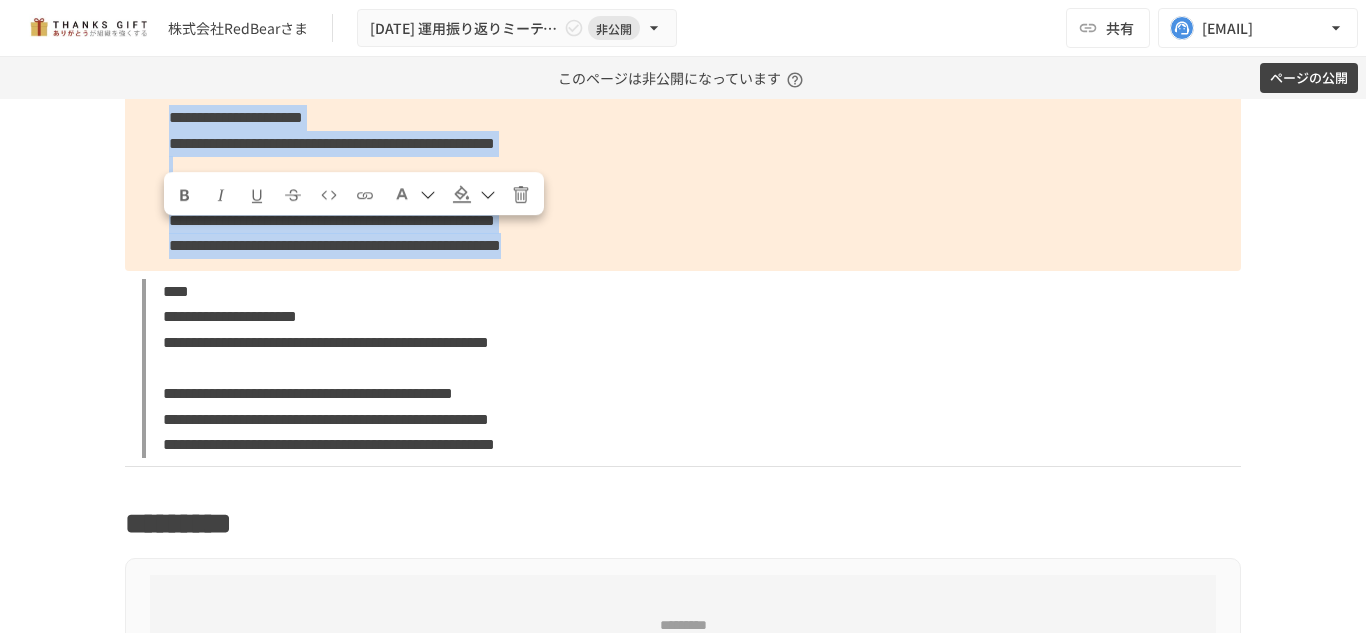 drag, startPoint x: 158, startPoint y: 235, endPoint x: 1047, endPoint y: 367, distance: 898.74634 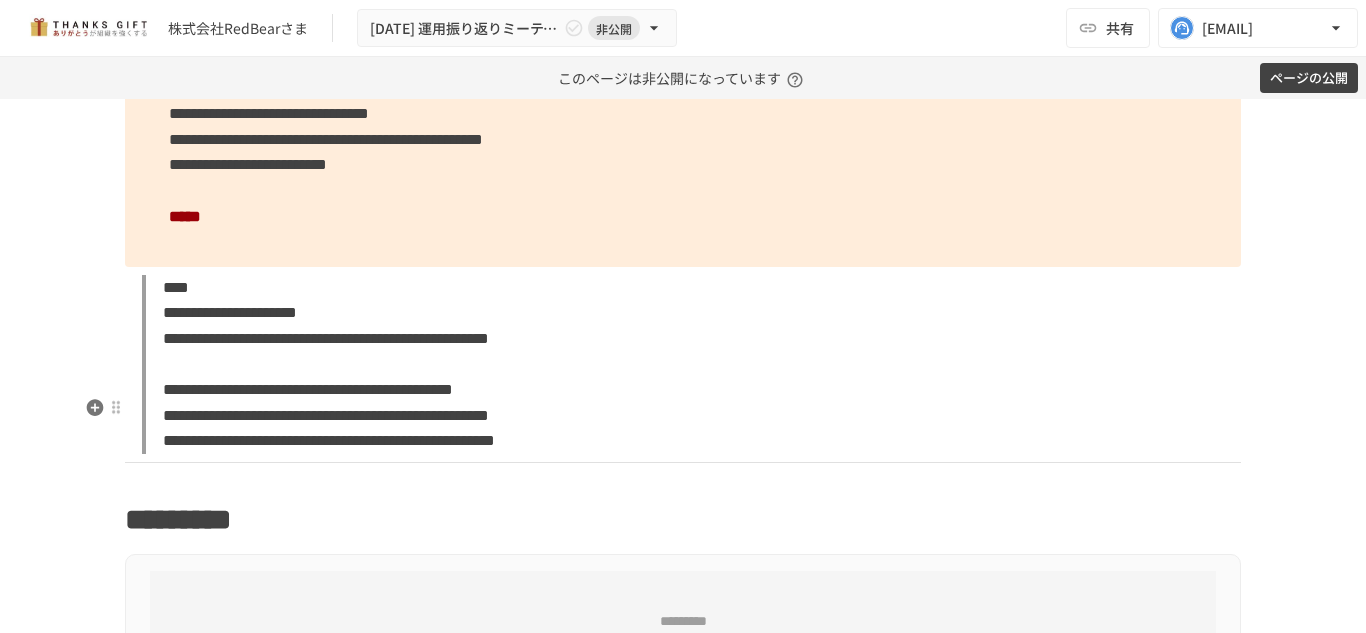 scroll, scrollTop: 8747, scrollLeft: 0, axis: vertical 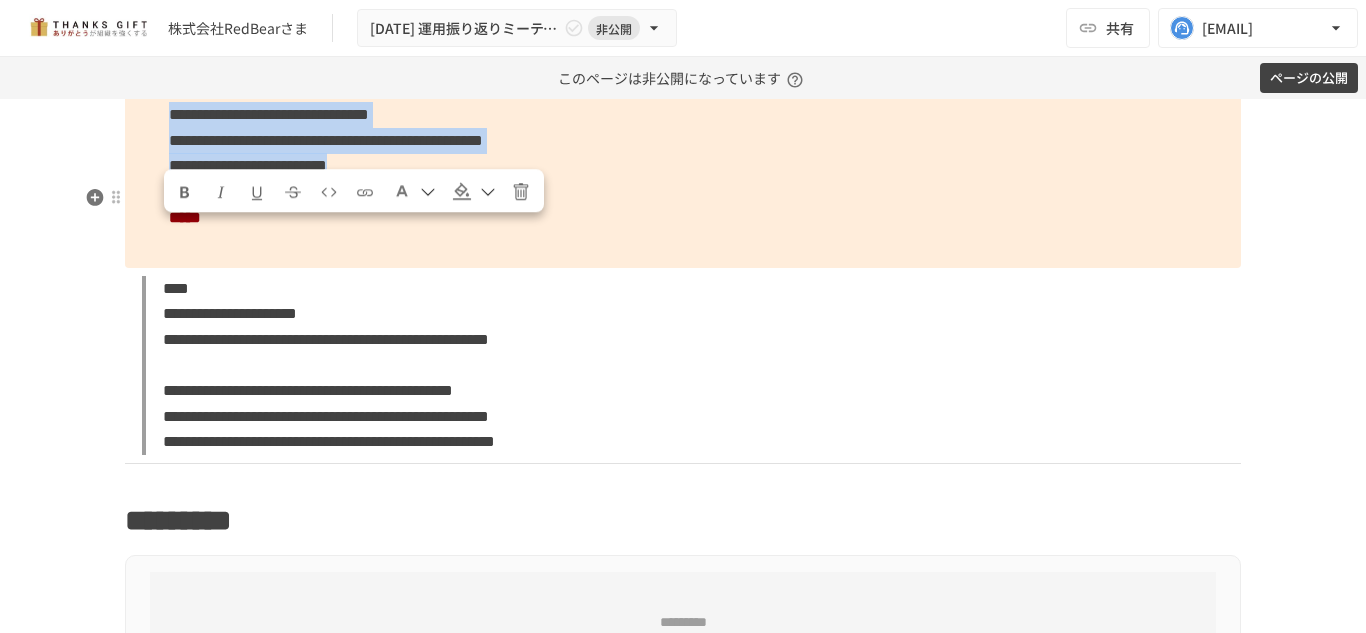 drag, startPoint x: 568, startPoint y: 297, endPoint x: 169, endPoint y: 241, distance: 402.91068 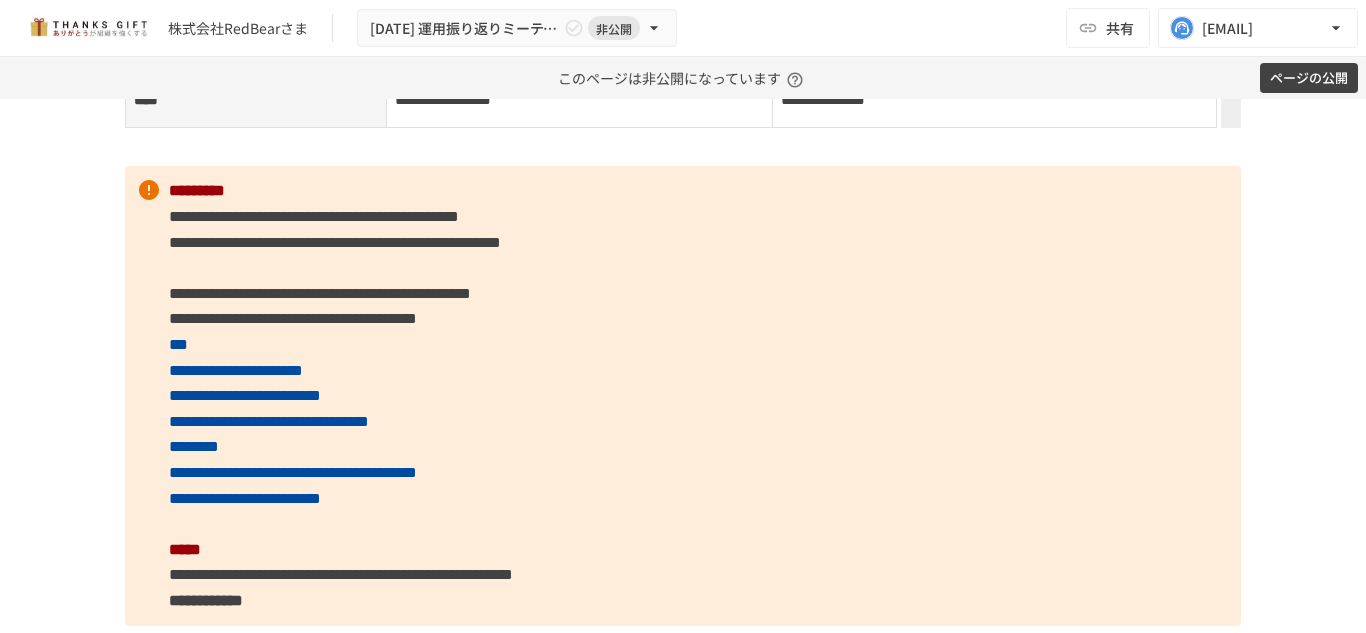scroll, scrollTop: 3024, scrollLeft: 0, axis: vertical 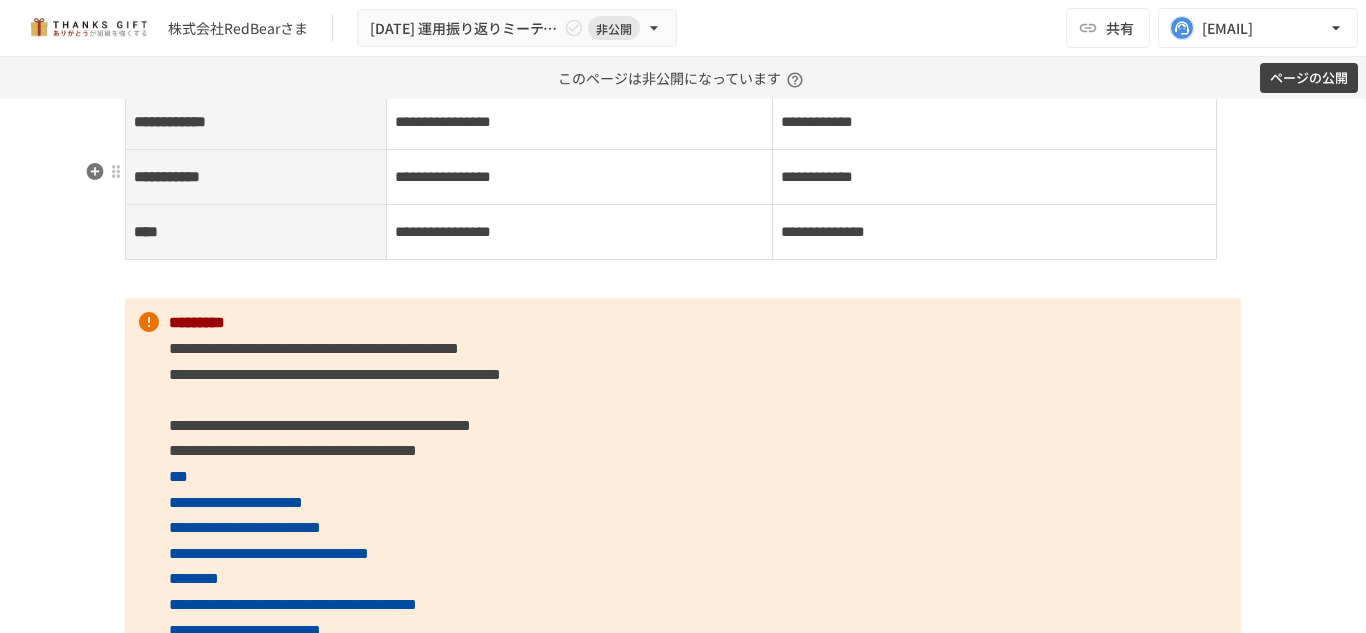 click on "**********" at bounding box center [579, 122] 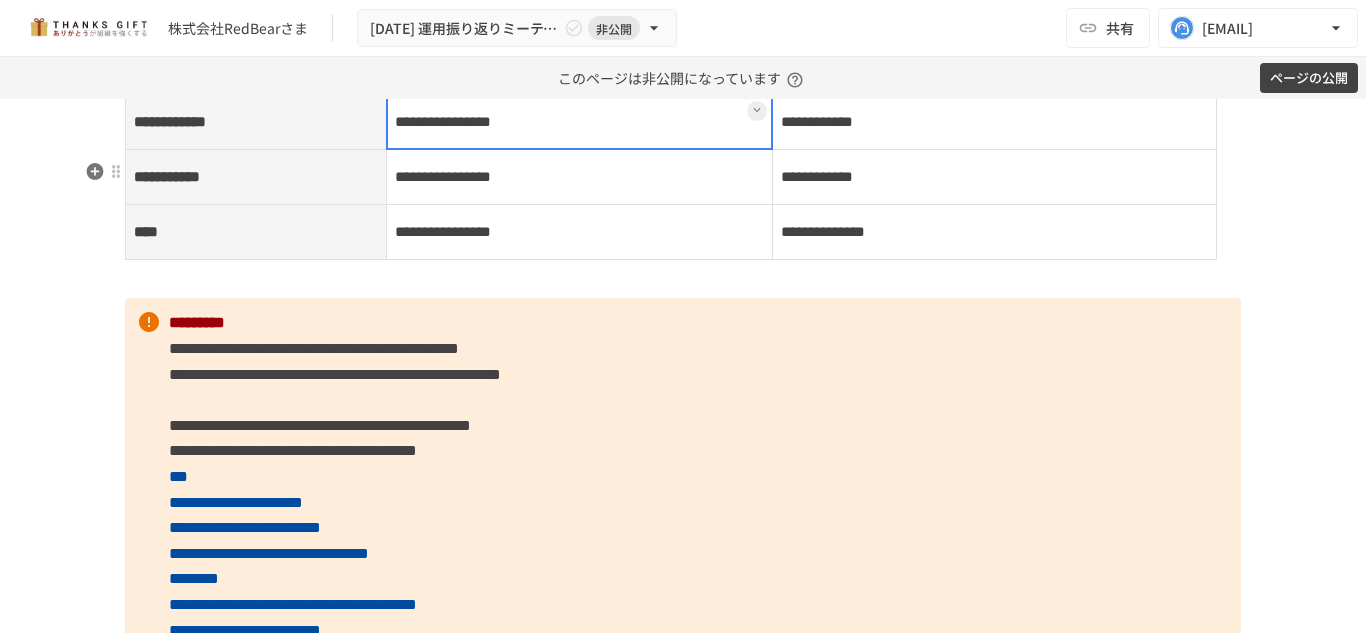 click at bounding box center (579, 122) 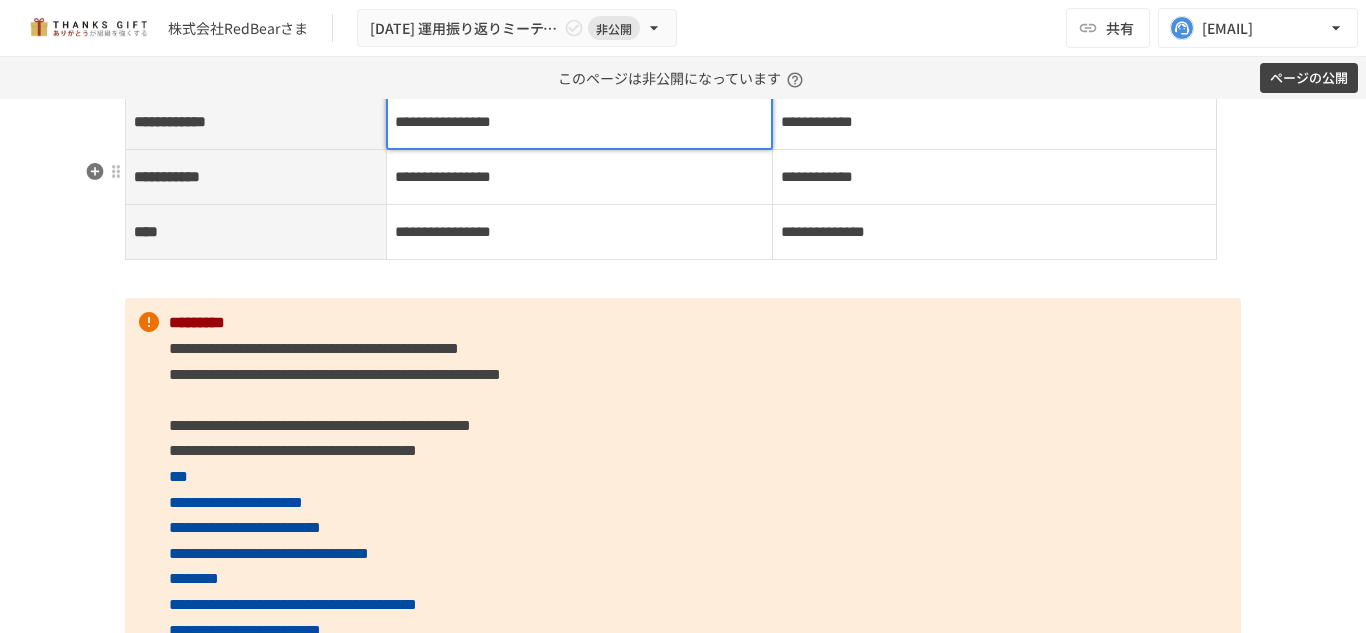 click on "**********" at bounding box center [443, 121] 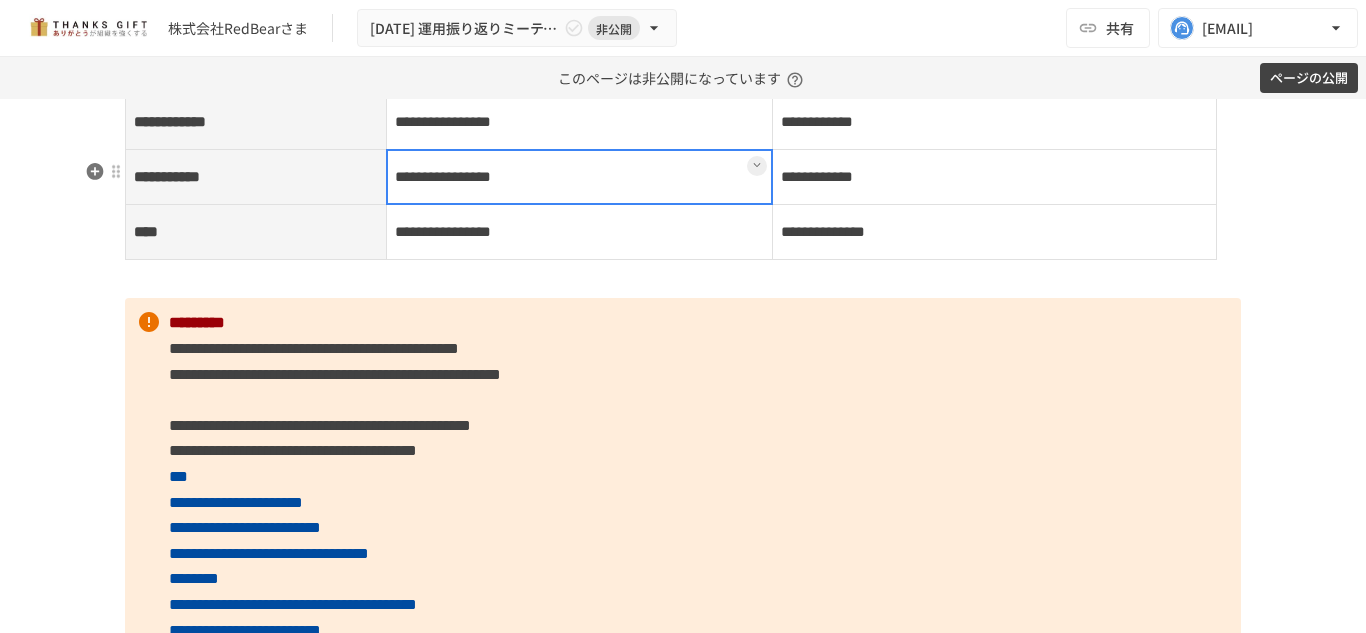 click on "**********" at bounding box center [579, 177] 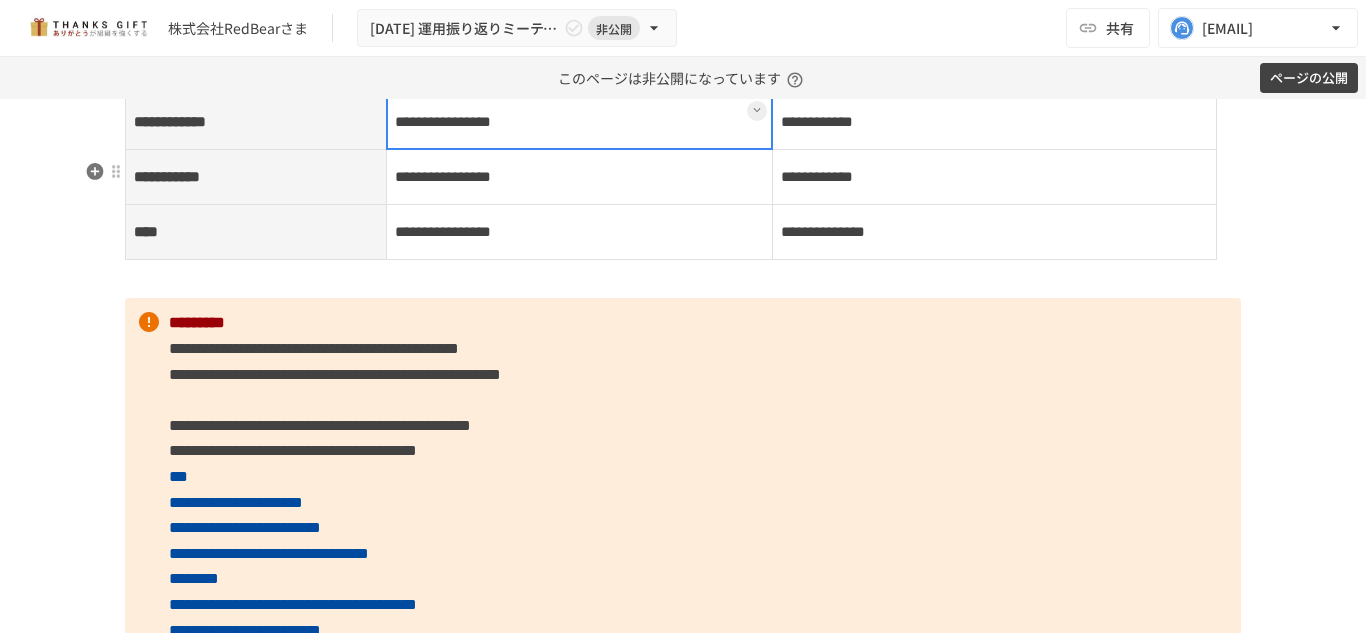 click on "**********" at bounding box center (579, 122) 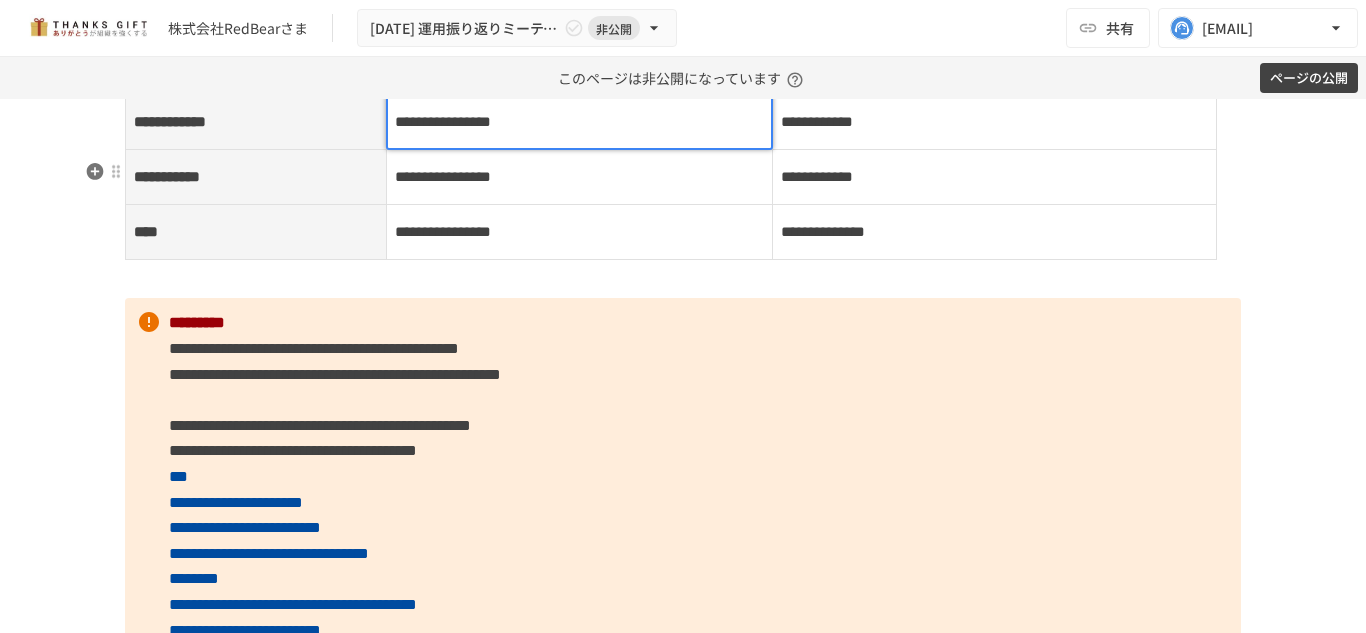 click on "**********" at bounding box center (443, 121) 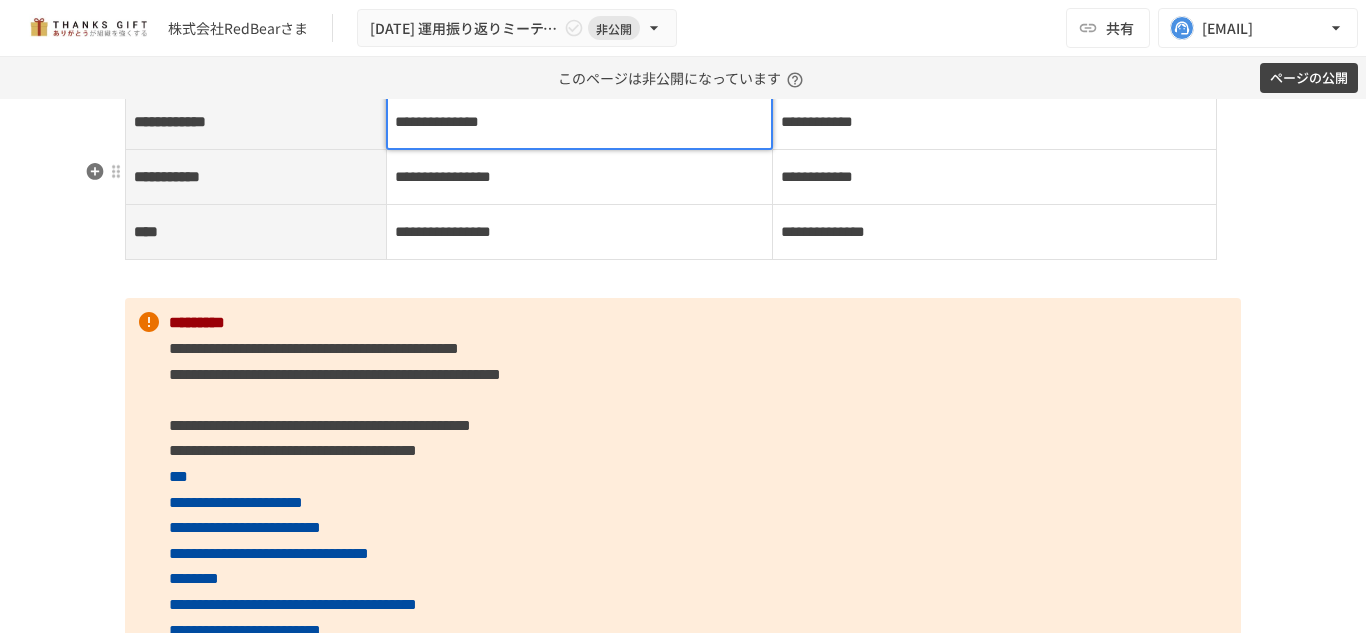 type 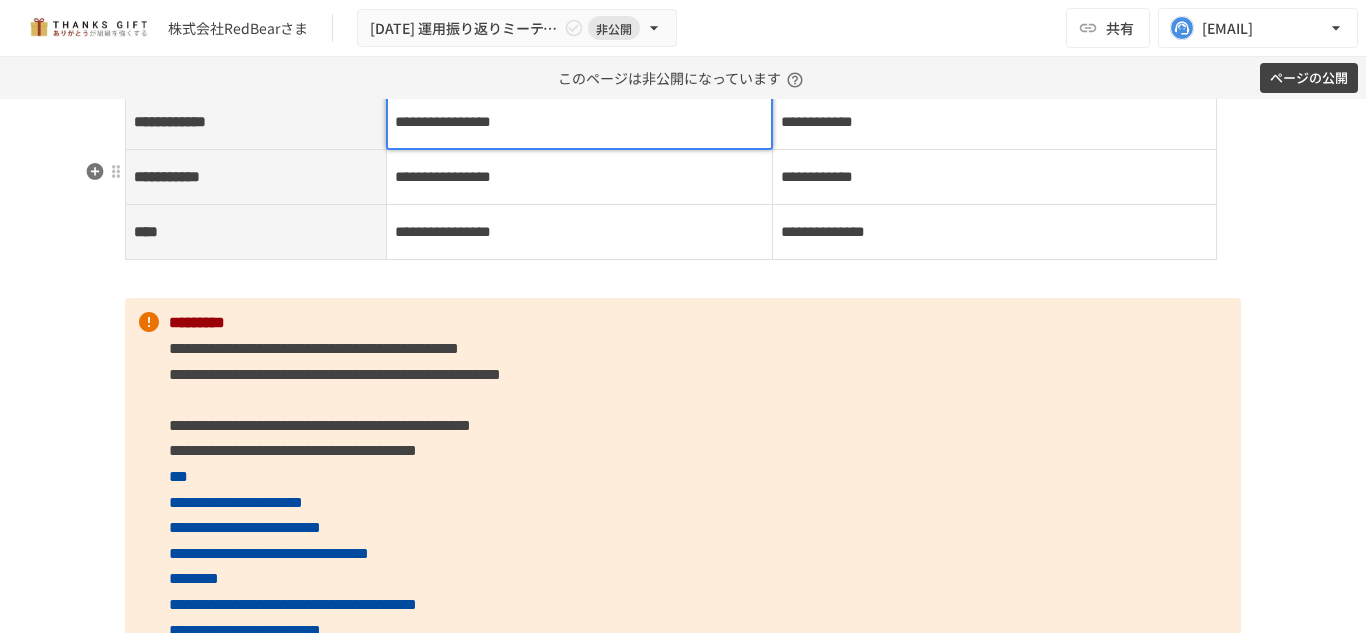 click on "**********" at bounding box center [443, 121] 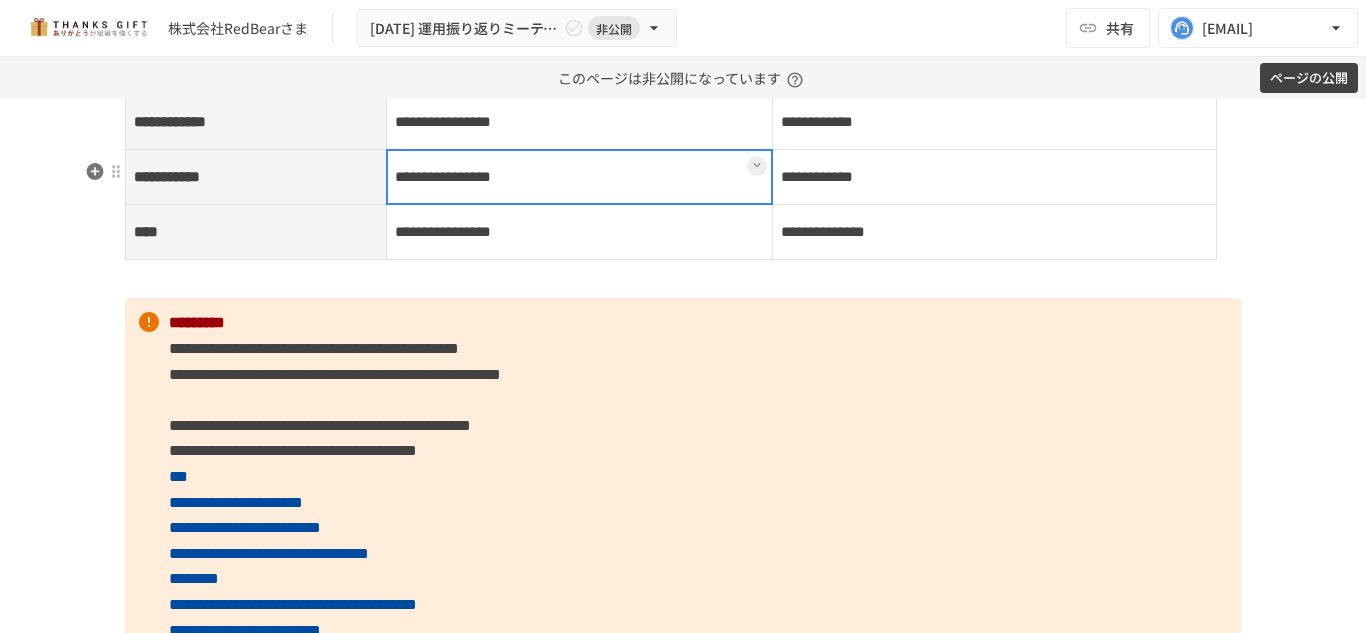 click at bounding box center (579, 177) 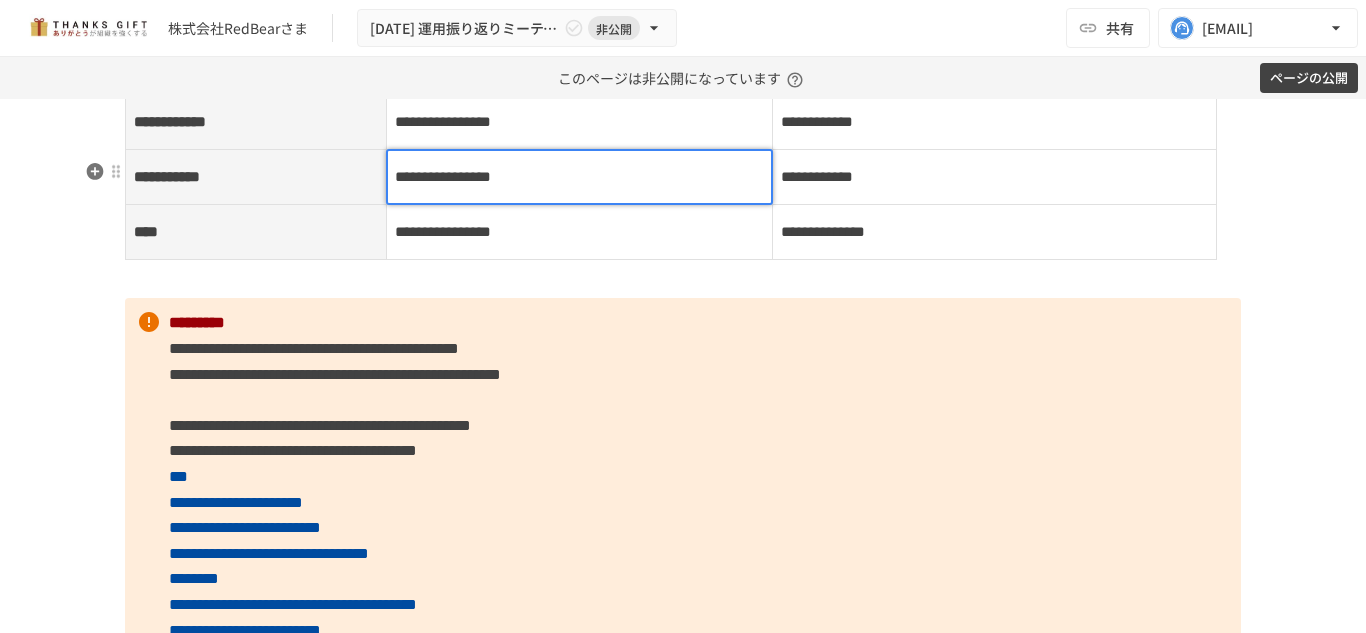 click on "**********" at bounding box center [443, 176] 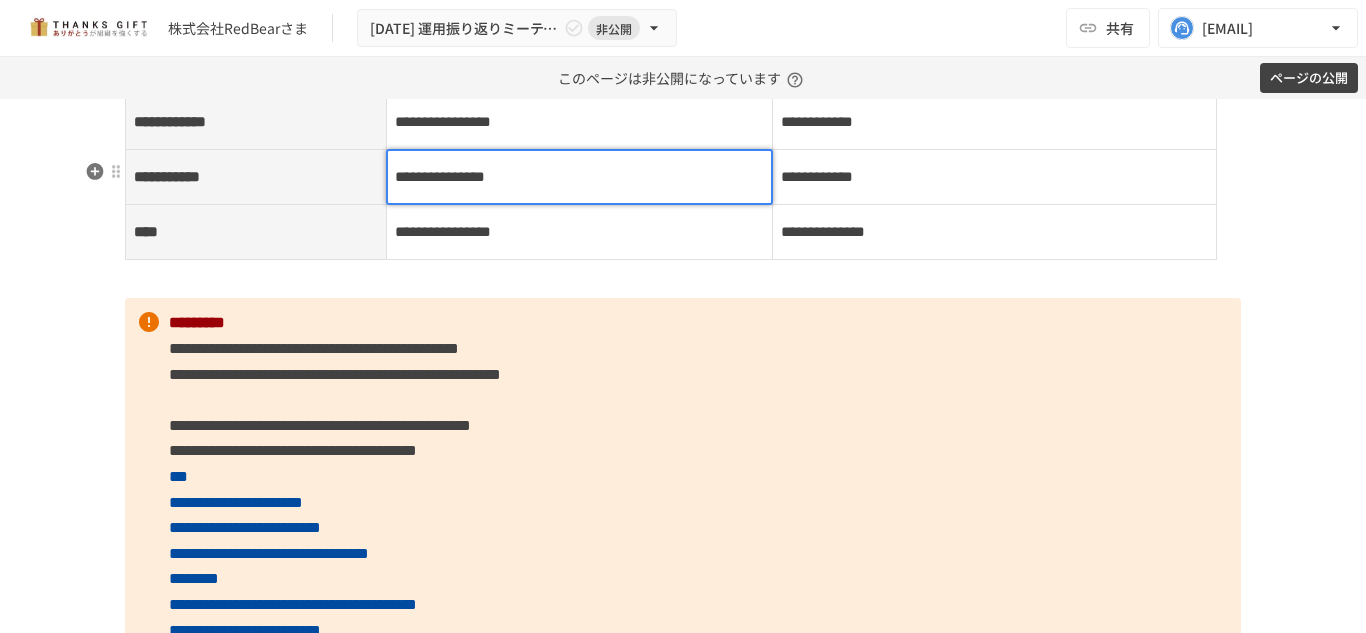 type 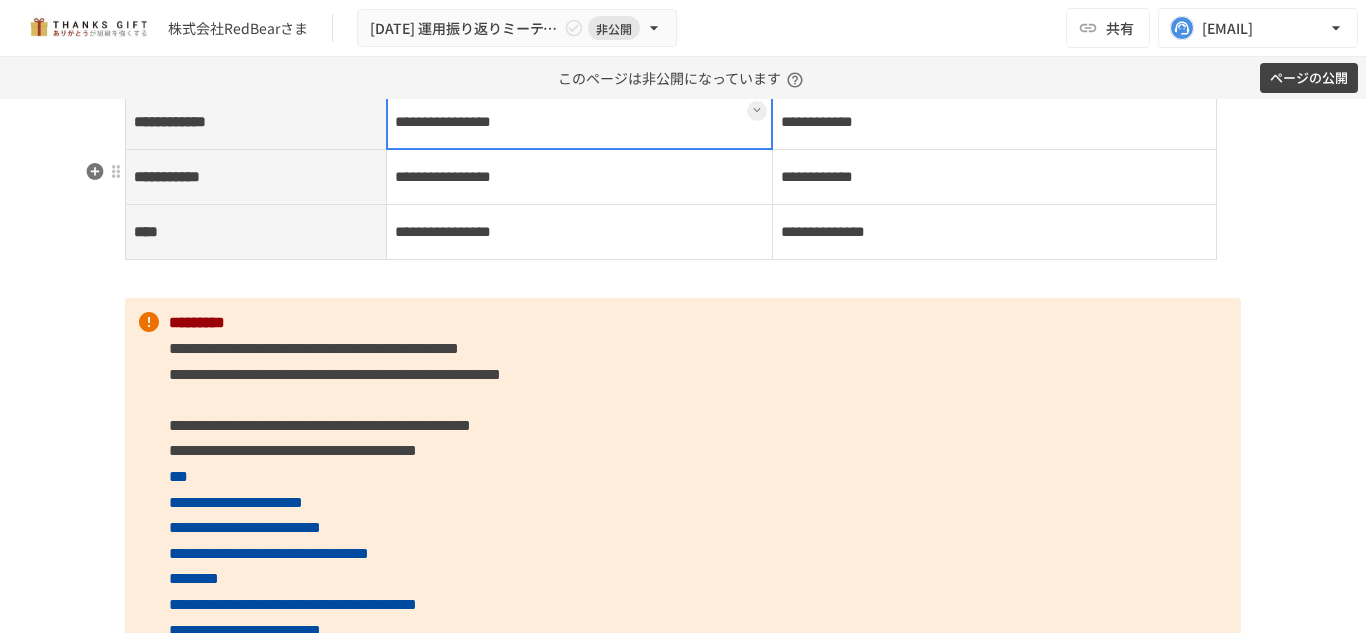 click on "**********" at bounding box center [579, 122] 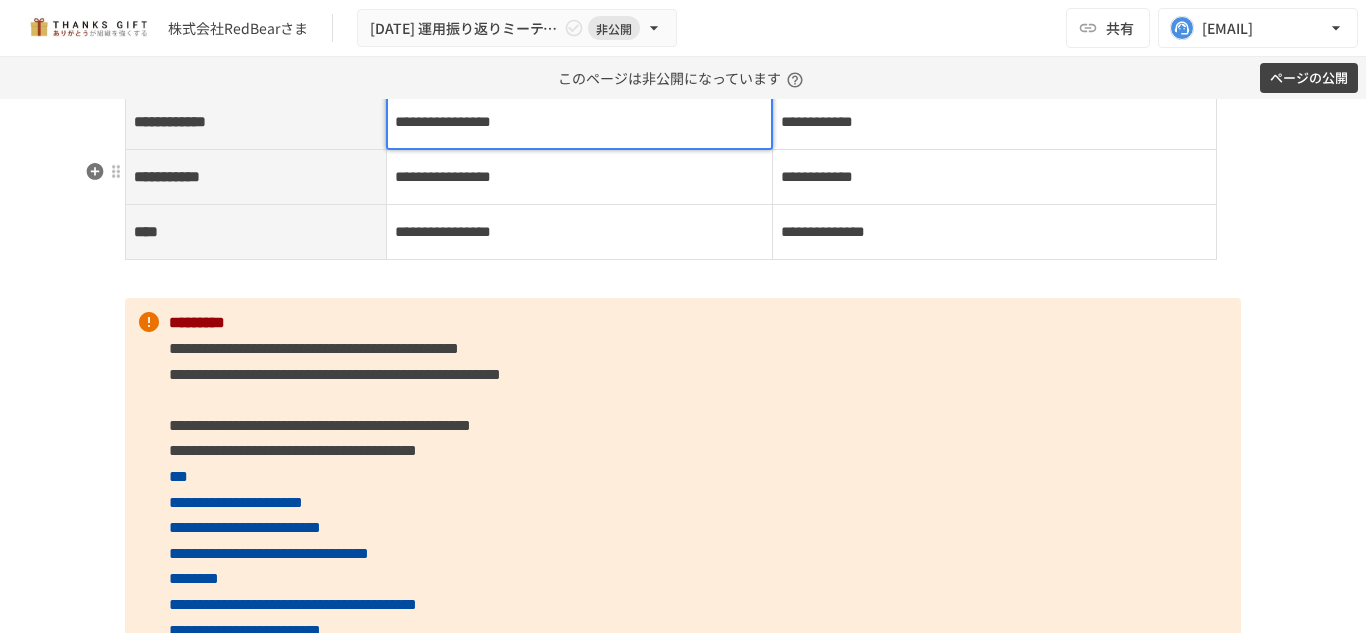 click on "**********" at bounding box center (579, 177) 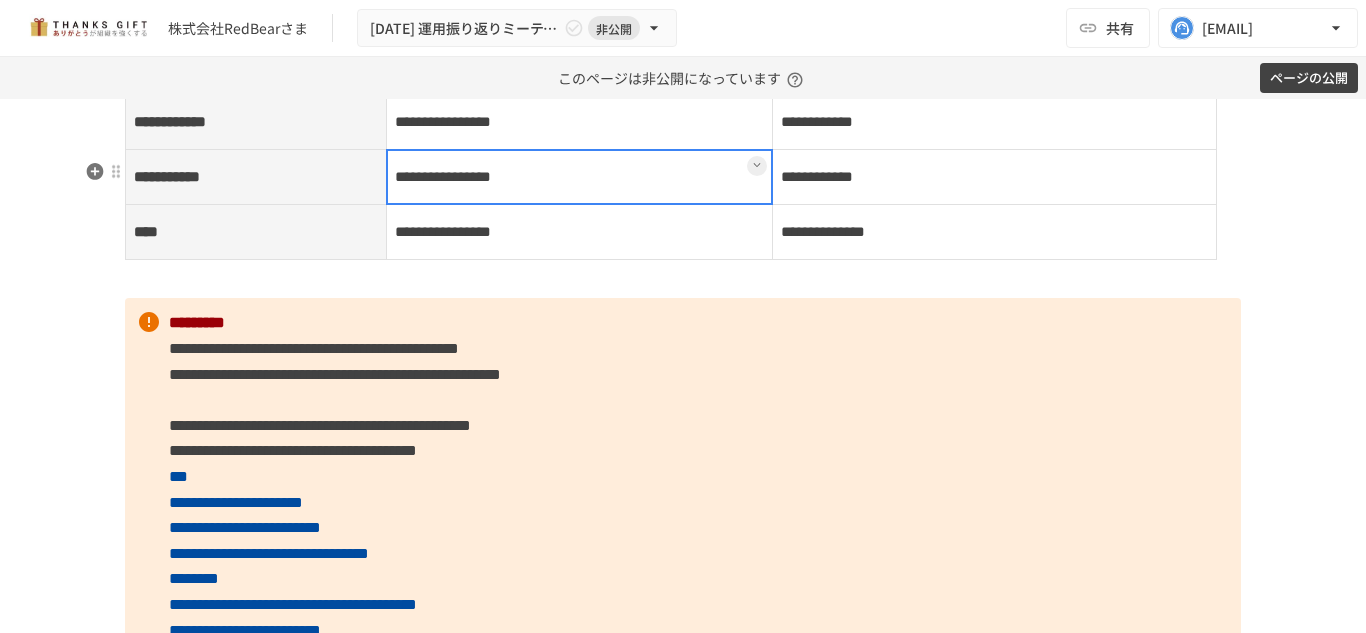 click at bounding box center [579, 177] 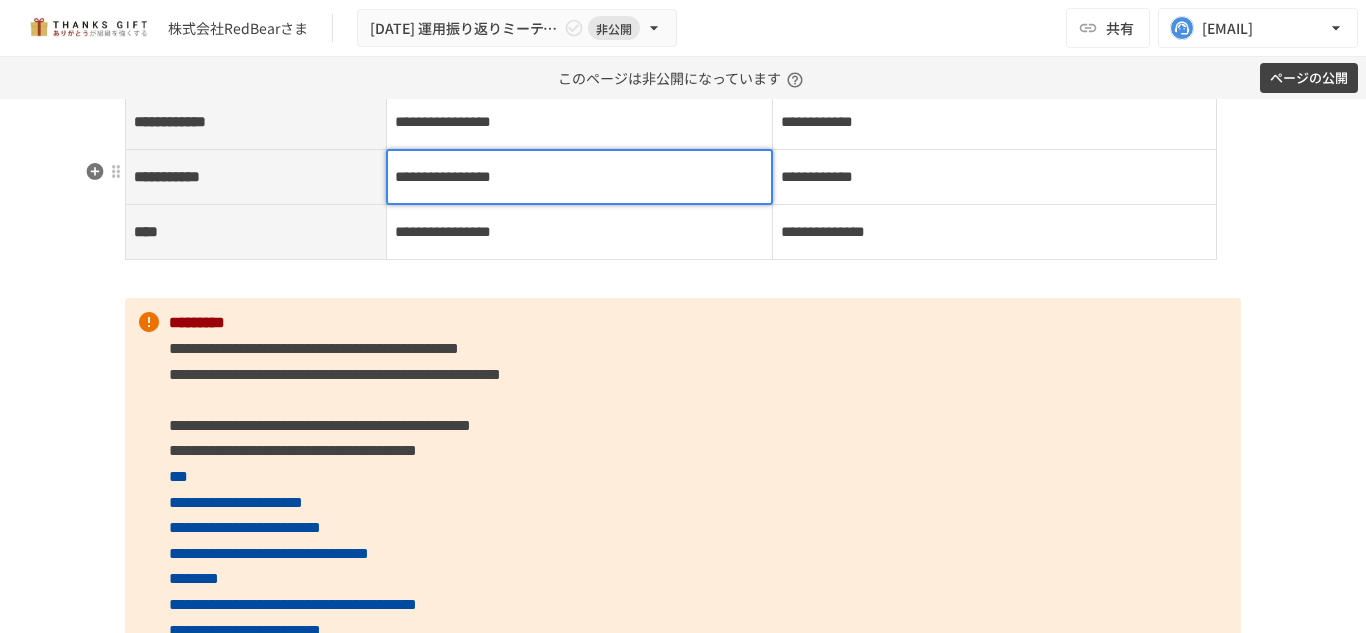 click on "**********" at bounding box center [443, 176] 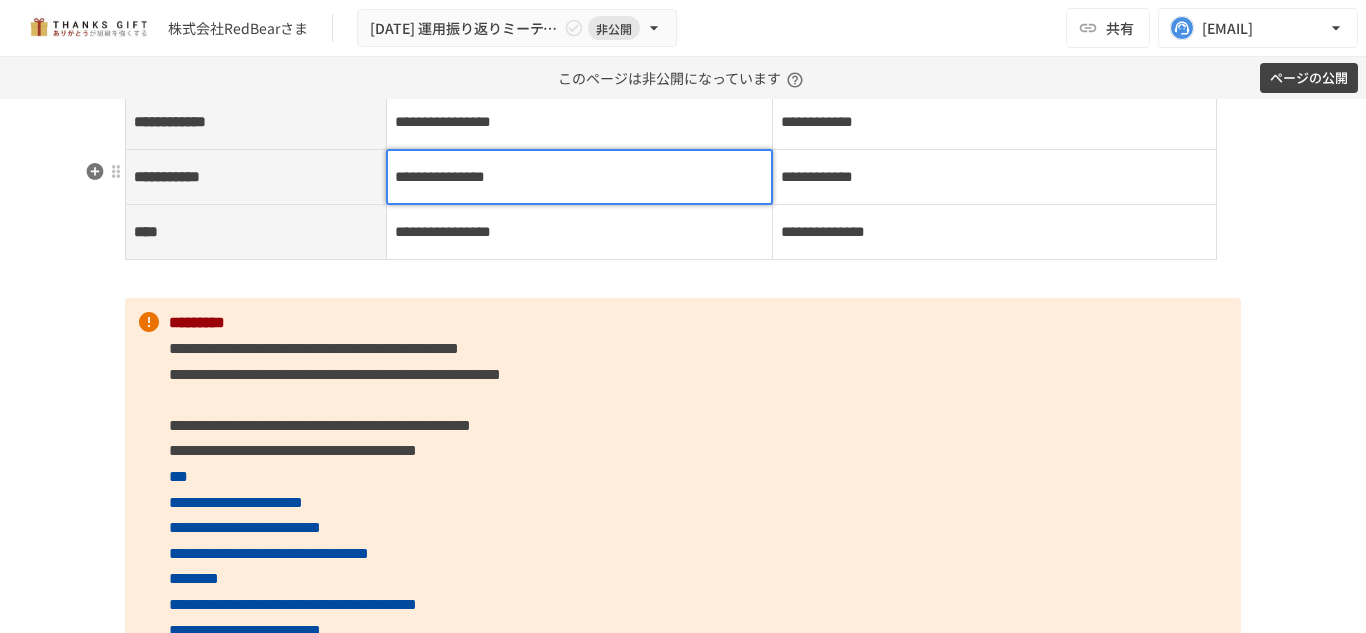 type 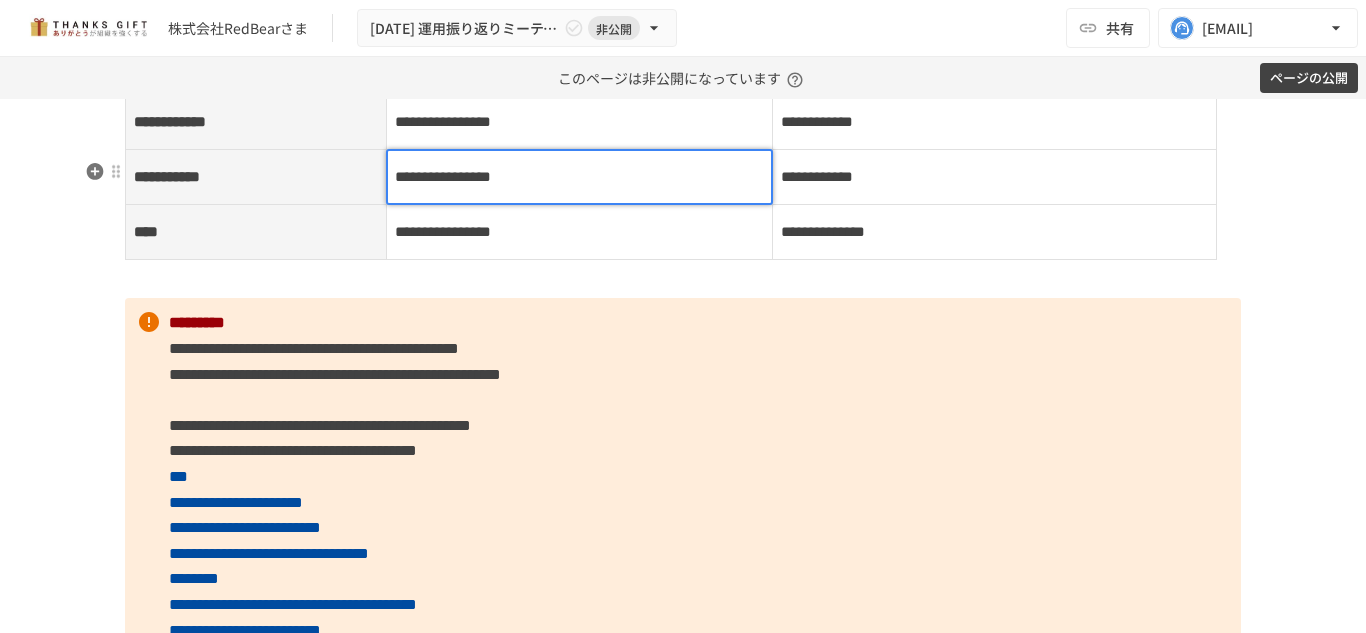click on "**********" at bounding box center (579, 232) 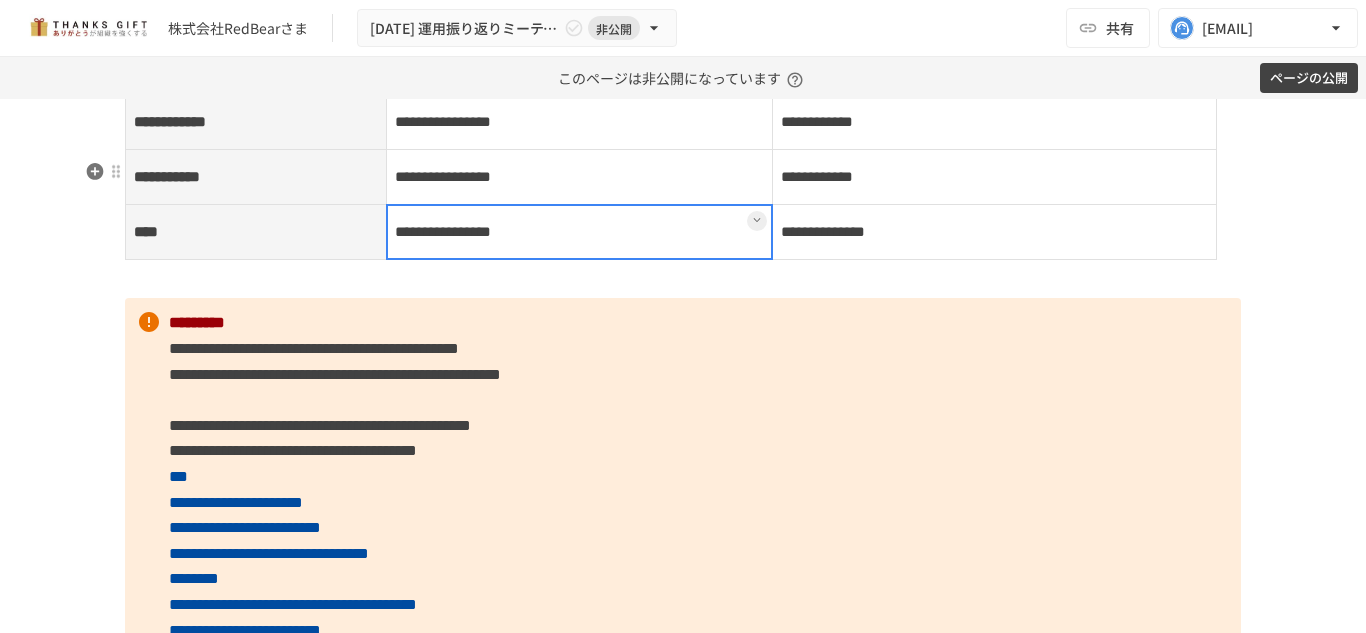 click at bounding box center (579, 232) 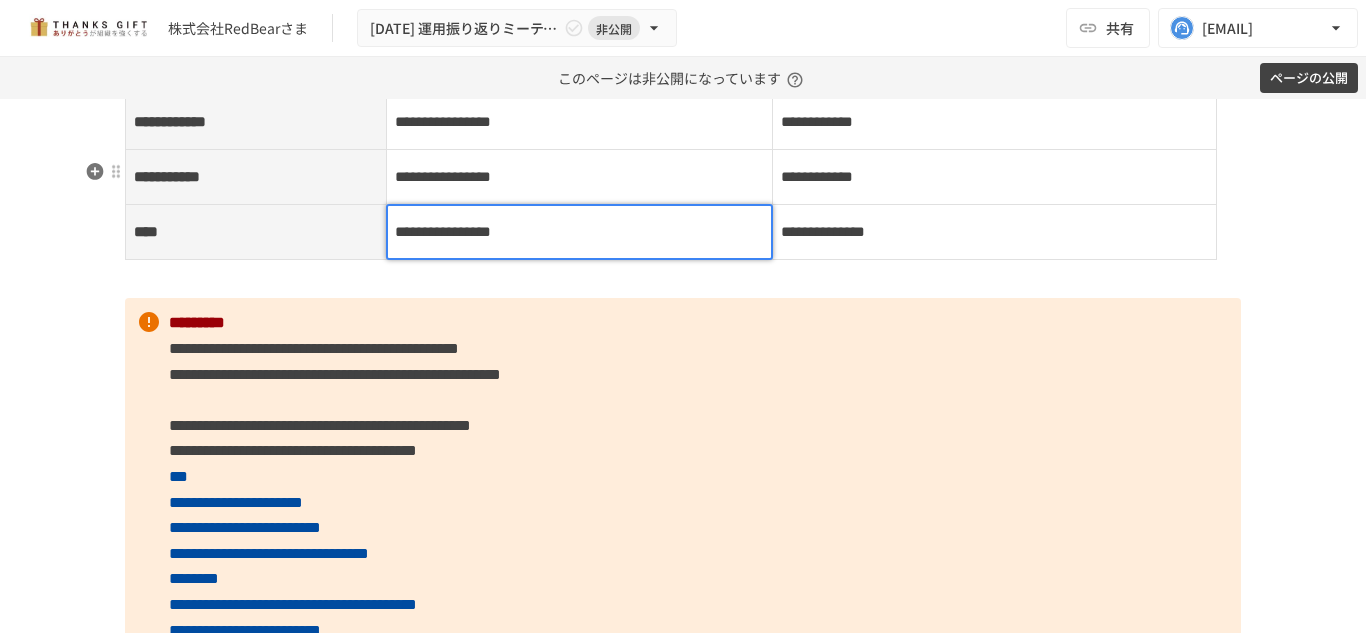 click on "**********" at bounding box center [443, 231] 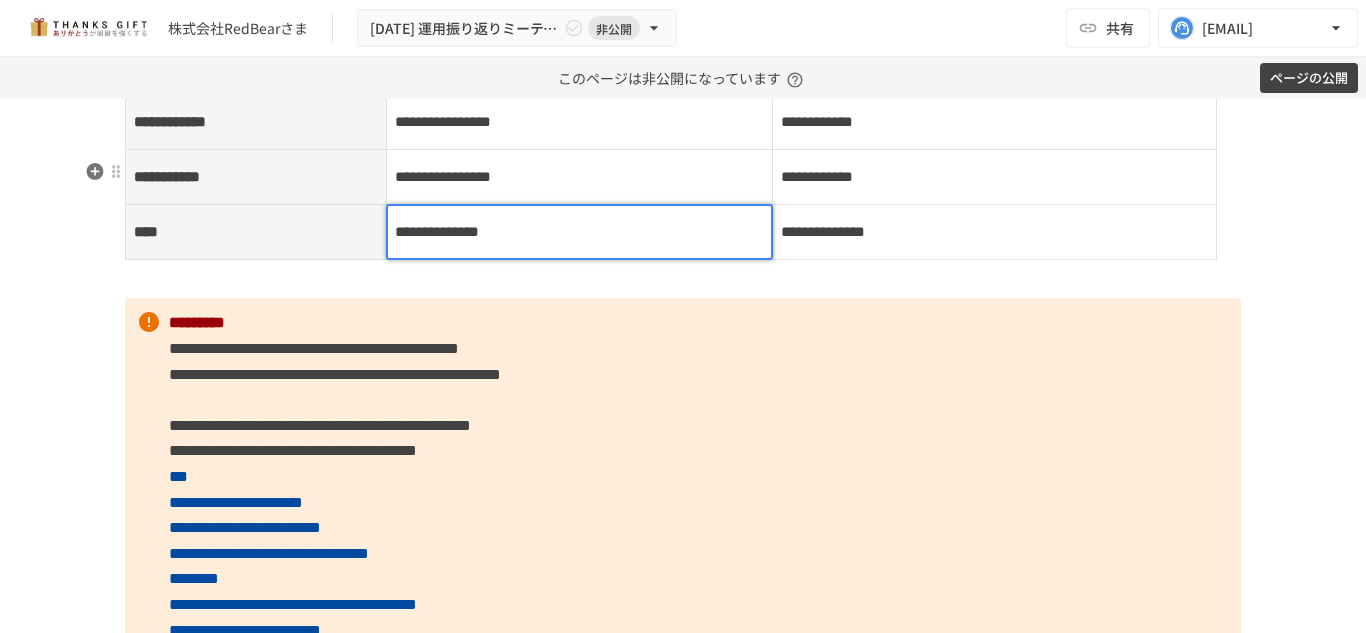 type 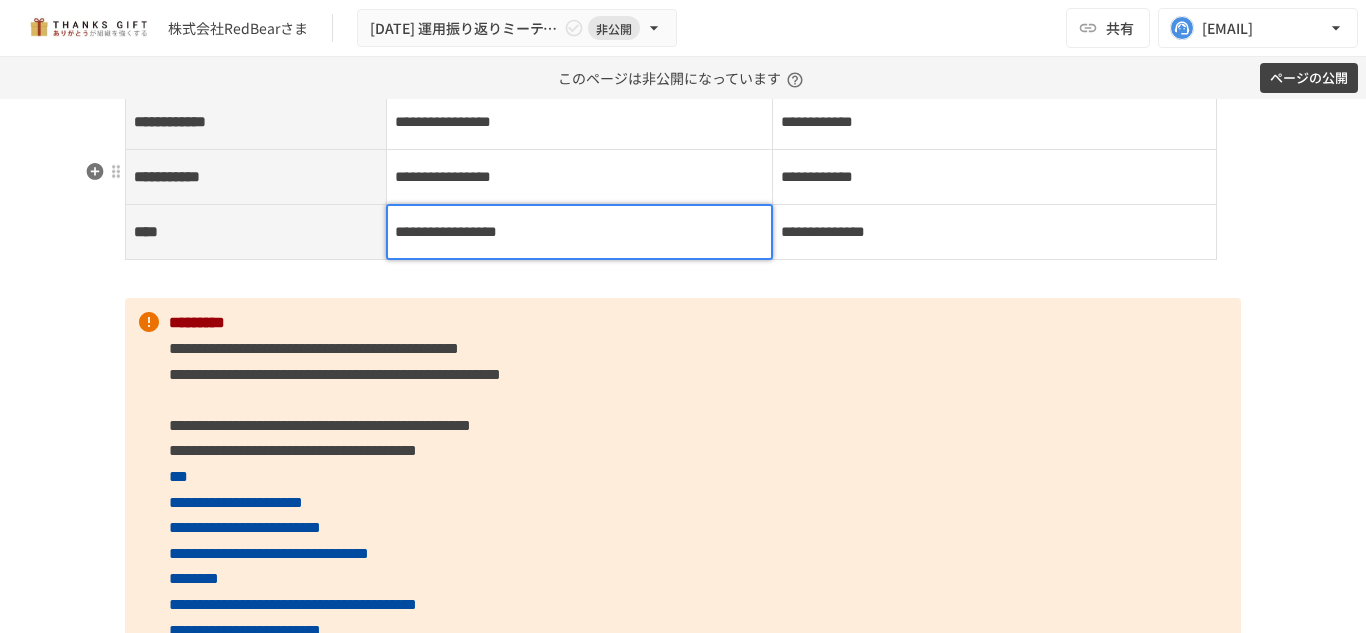 click on "**********" at bounding box center (446, 231) 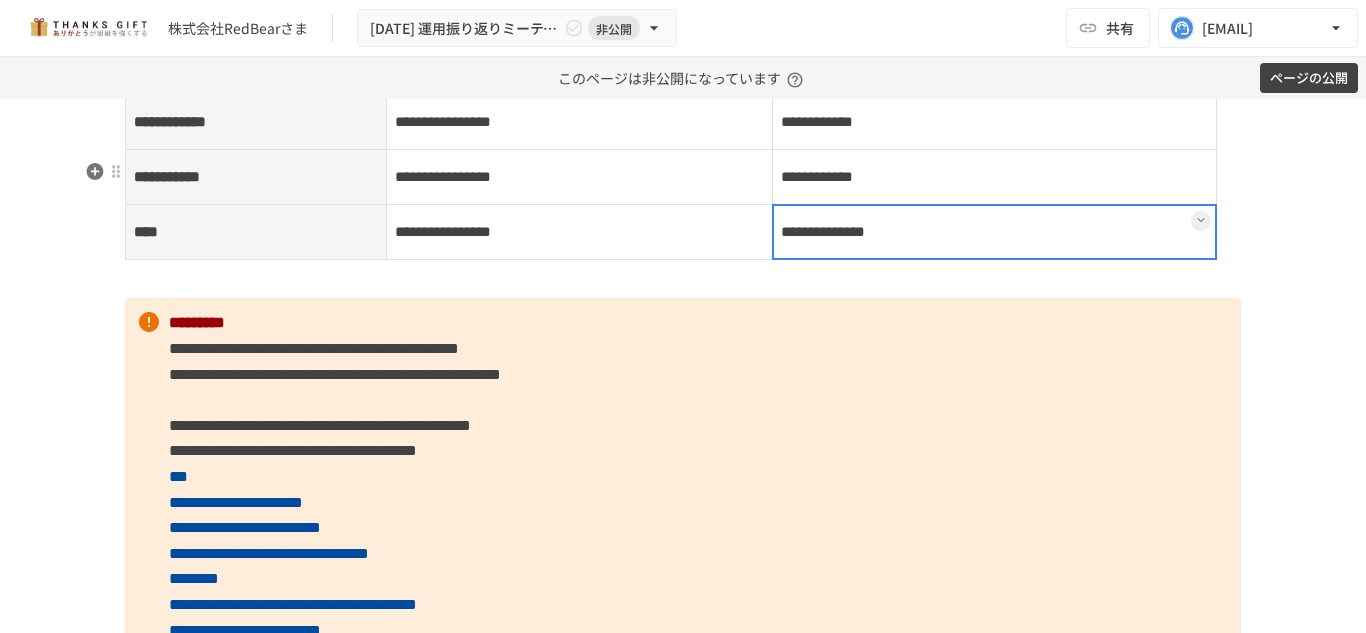 click on "**********" at bounding box center [994, 232] 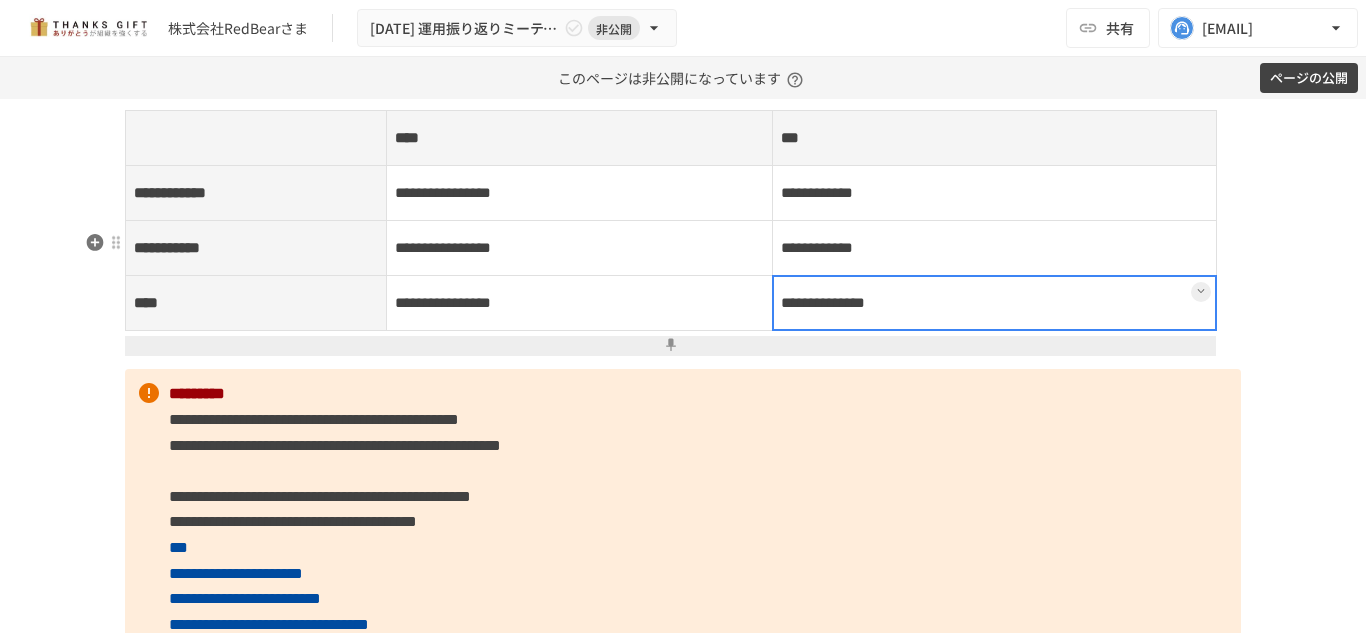 scroll, scrollTop: 2815, scrollLeft: 0, axis: vertical 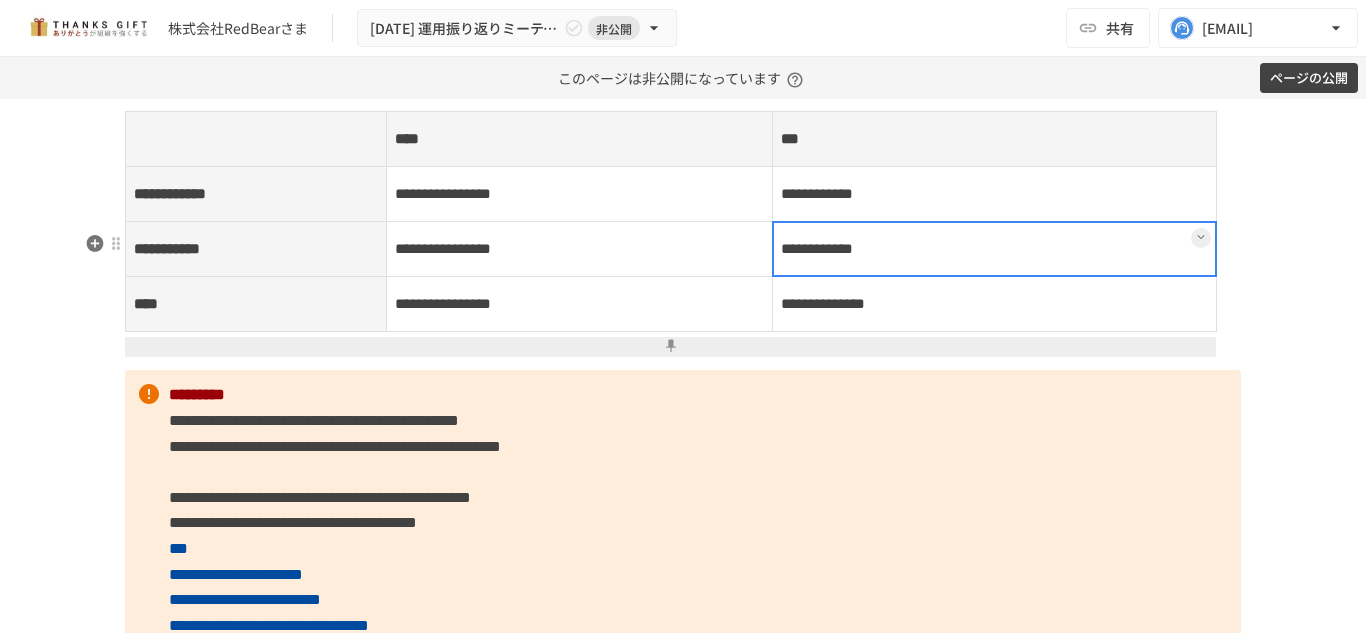 click on "**********" at bounding box center [994, 249] 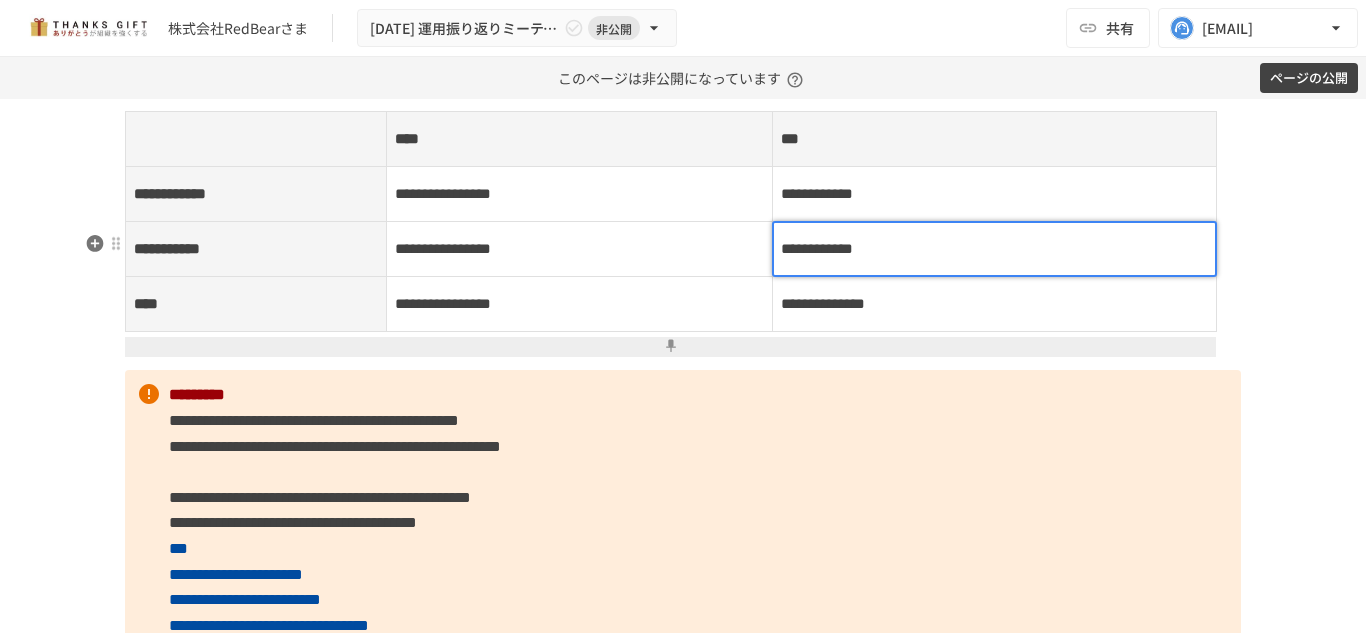 click on "**********" at bounding box center (817, 248) 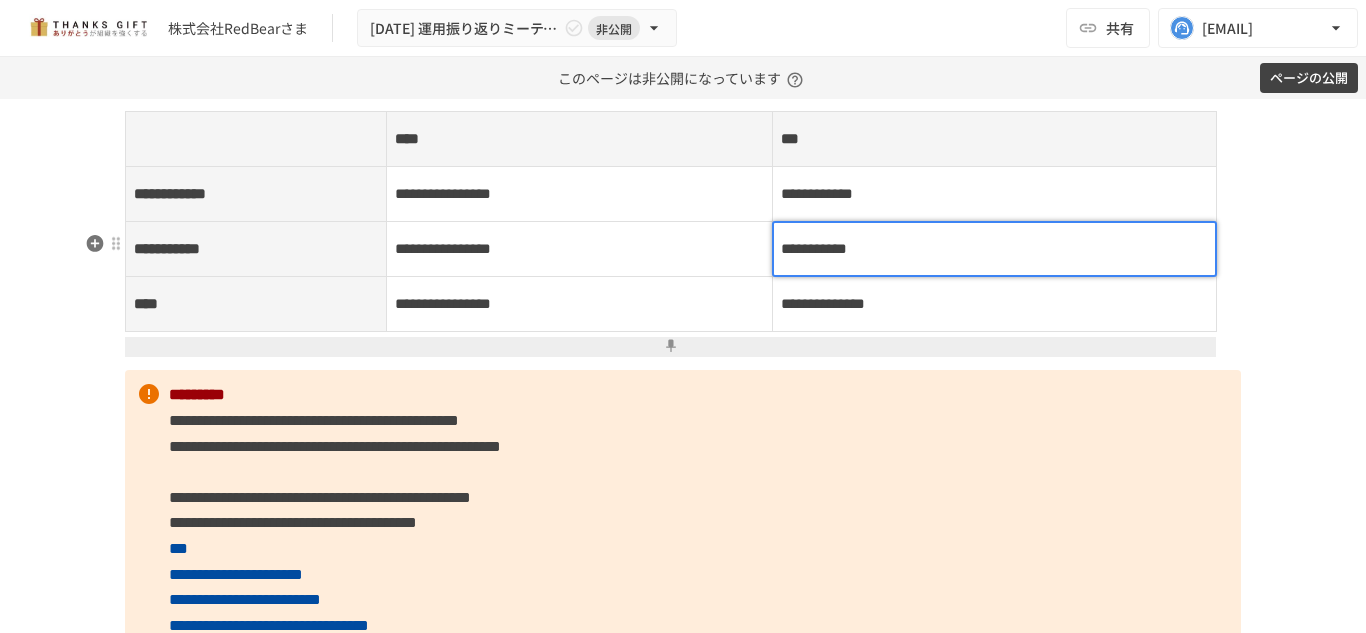 type 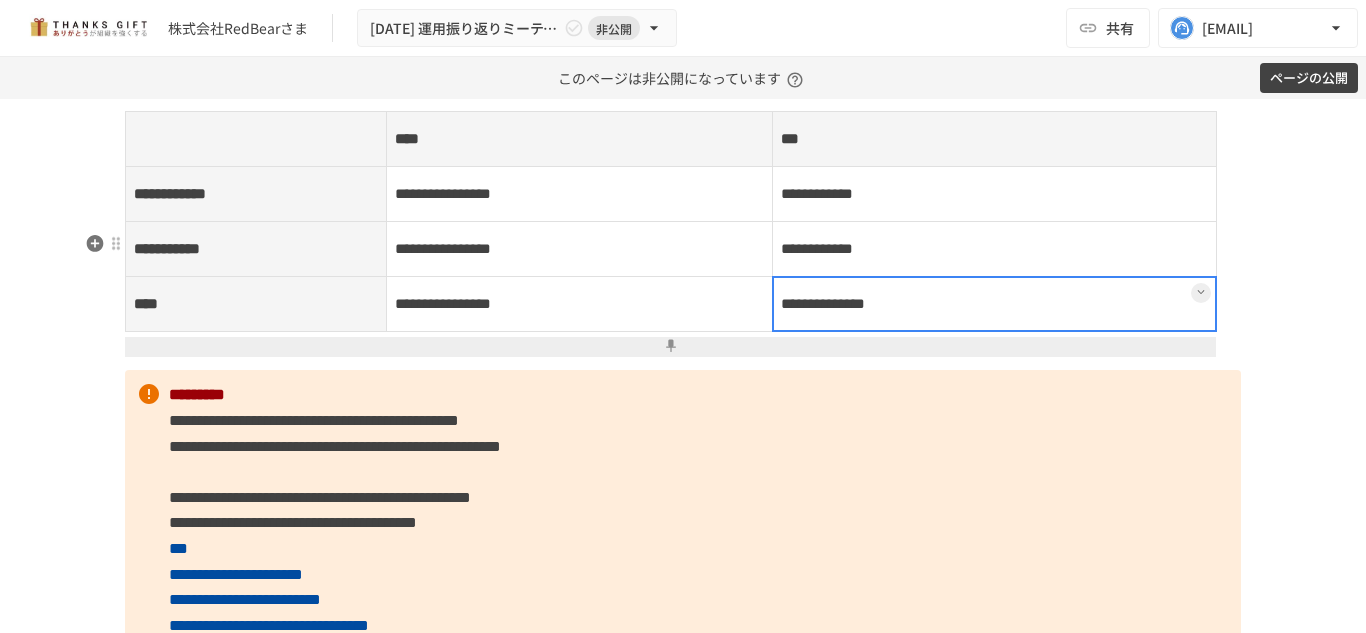 click on "**********" at bounding box center (994, 304) 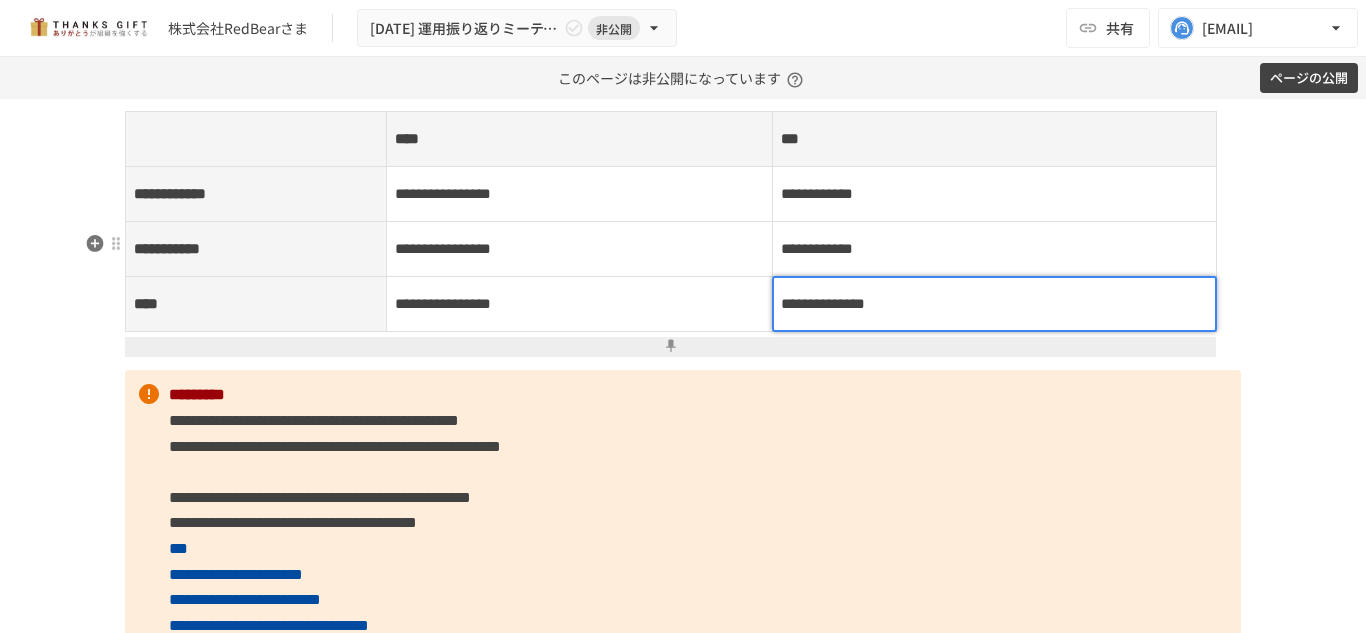 click on "**********" at bounding box center [823, 303] 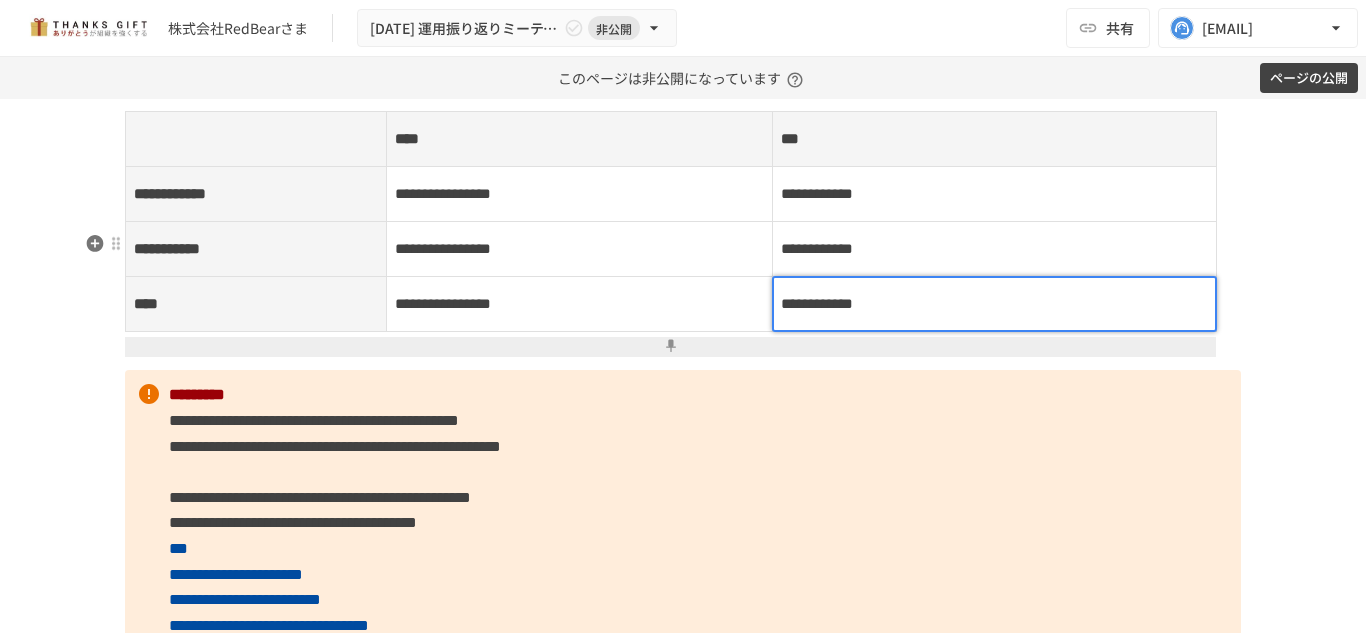 type 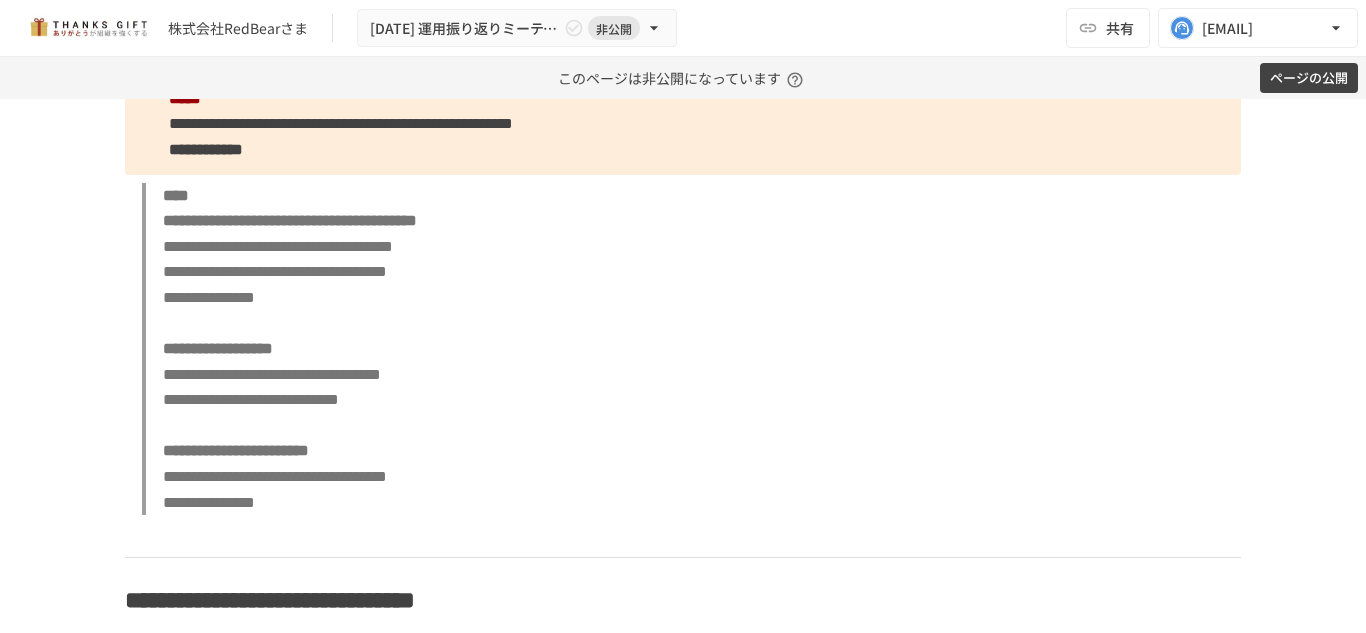 scroll, scrollTop: 3632, scrollLeft: 0, axis: vertical 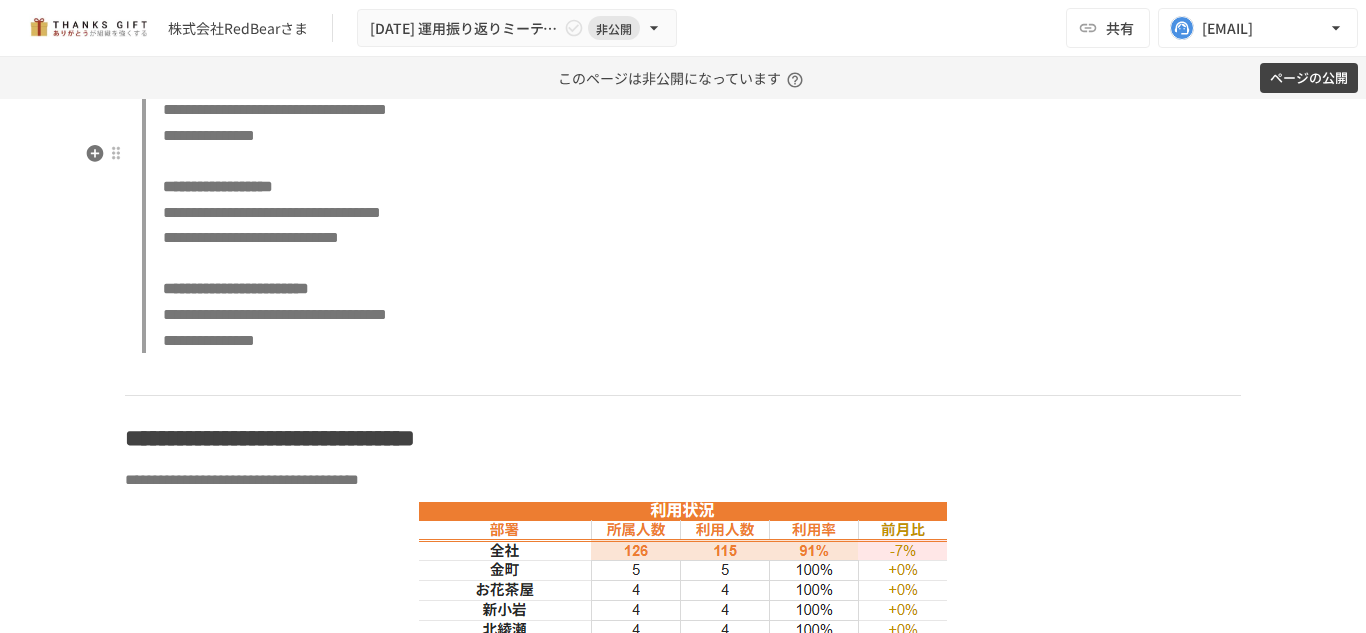 click on "[FIRST] [LAST] [PHONE] [PHONE] [PHONE] [PHONE] [PHONE] [PHONE] [PHONE] [PHONE] [PHONE] [PHONE]" at bounding box center [691, 187] 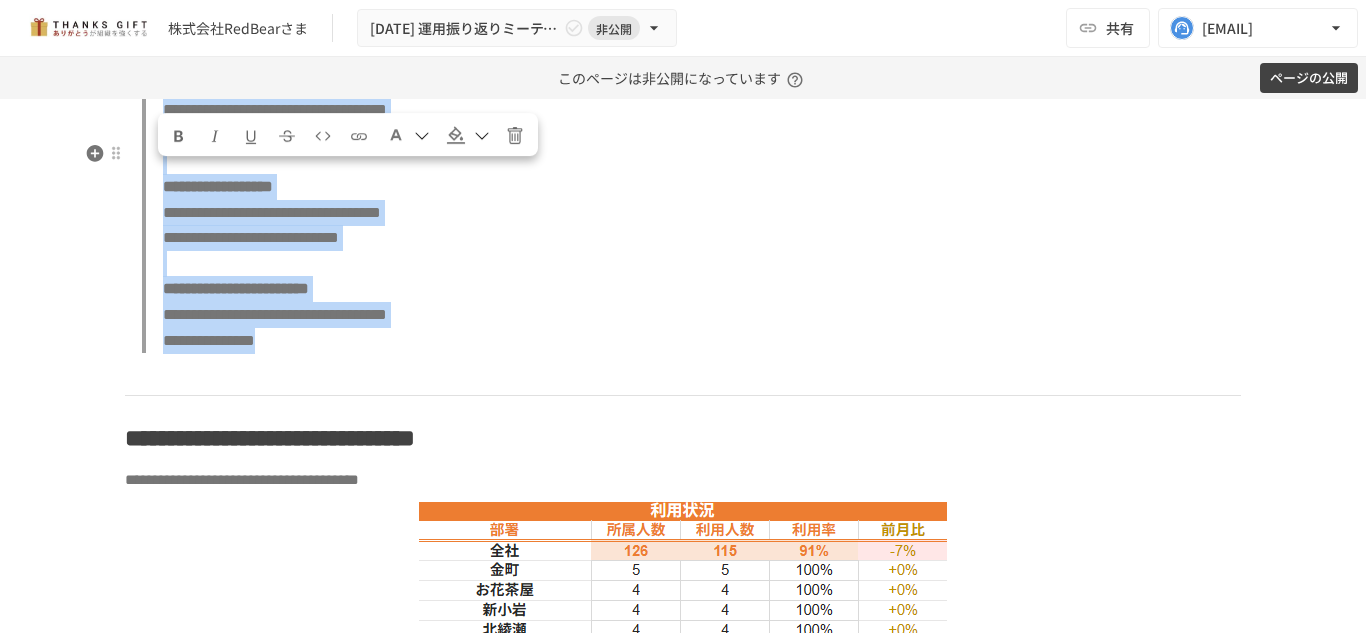 drag, startPoint x: 398, startPoint y: 457, endPoint x: 154, endPoint y: 181, distance: 368.39108 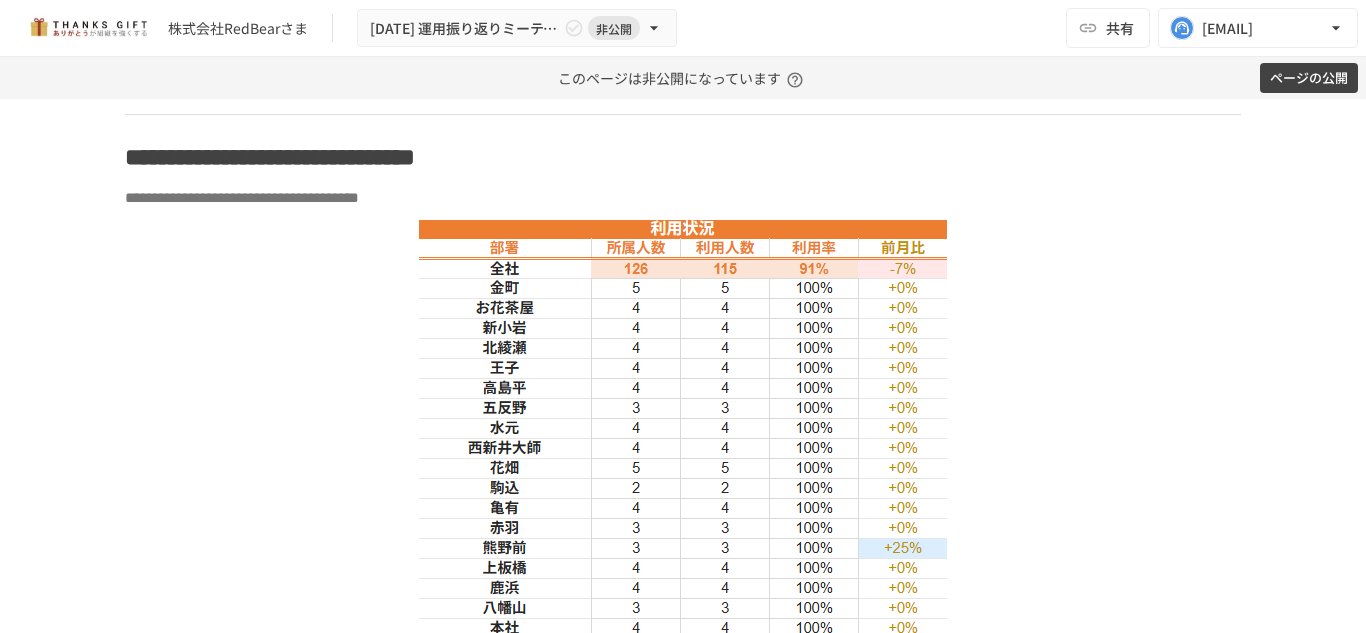 scroll, scrollTop: 3543, scrollLeft: 0, axis: vertical 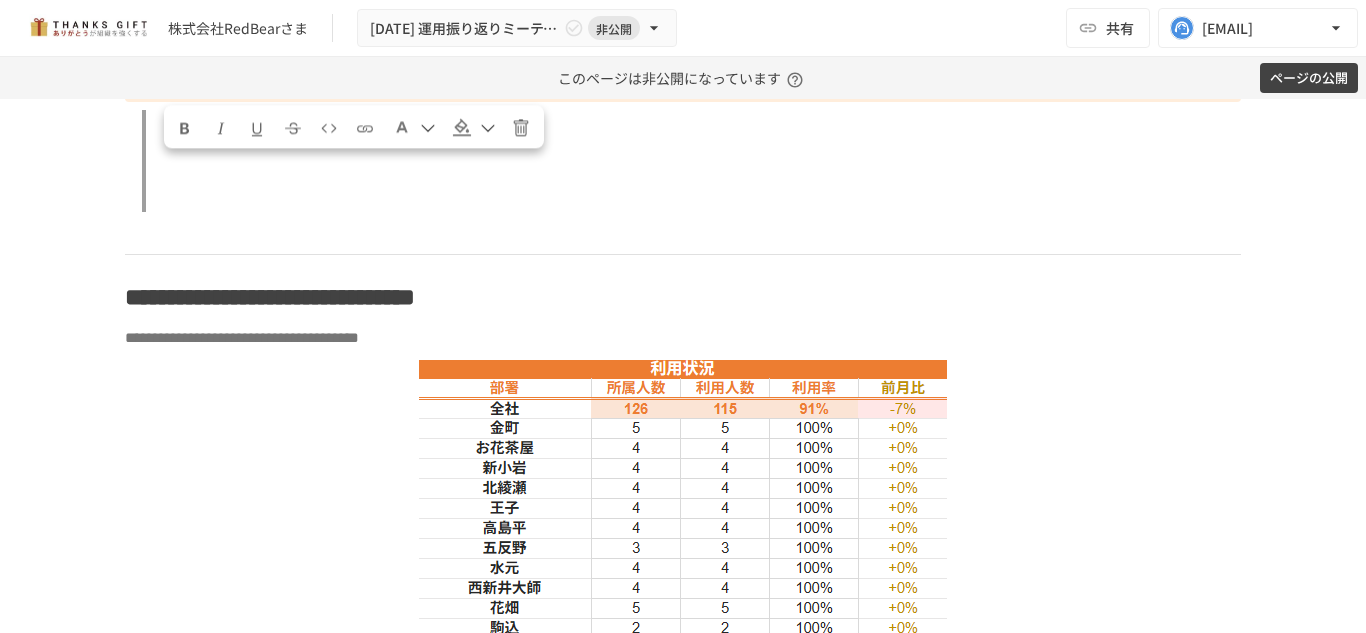 drag, startPoint x: 156, startPoint y: 169, endPoint x: 390, endPoint y: 207, distance: 237.0654 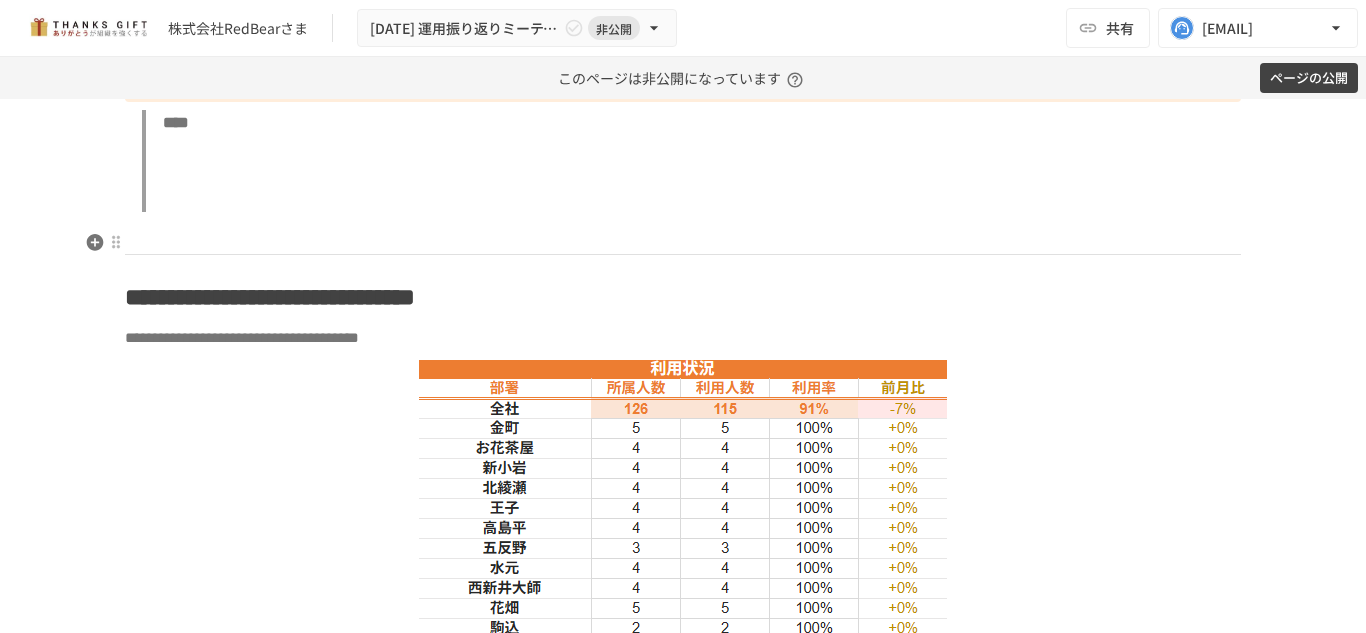 click on "****" at bounding box center (691, 161) 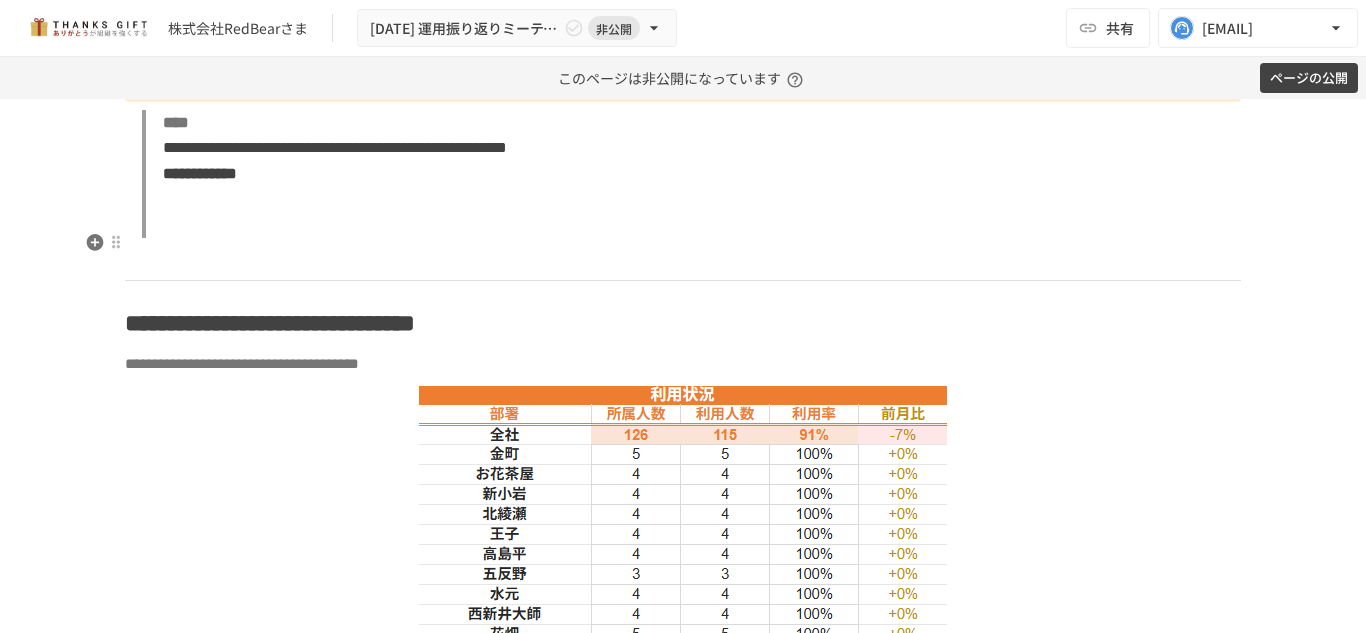 click on "[FIRST] [LAST]" at bounding box center [691, 174] 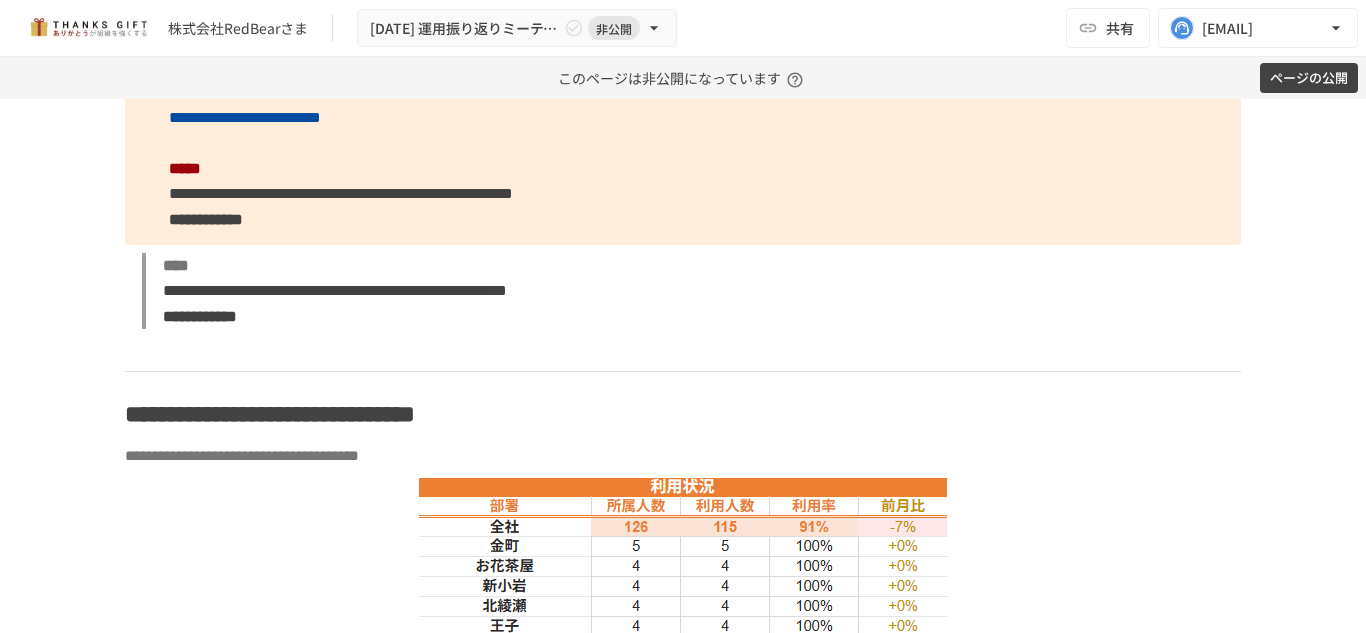 scroll, scrollTop: 3320, scrollLeft: 0, axis: vertical 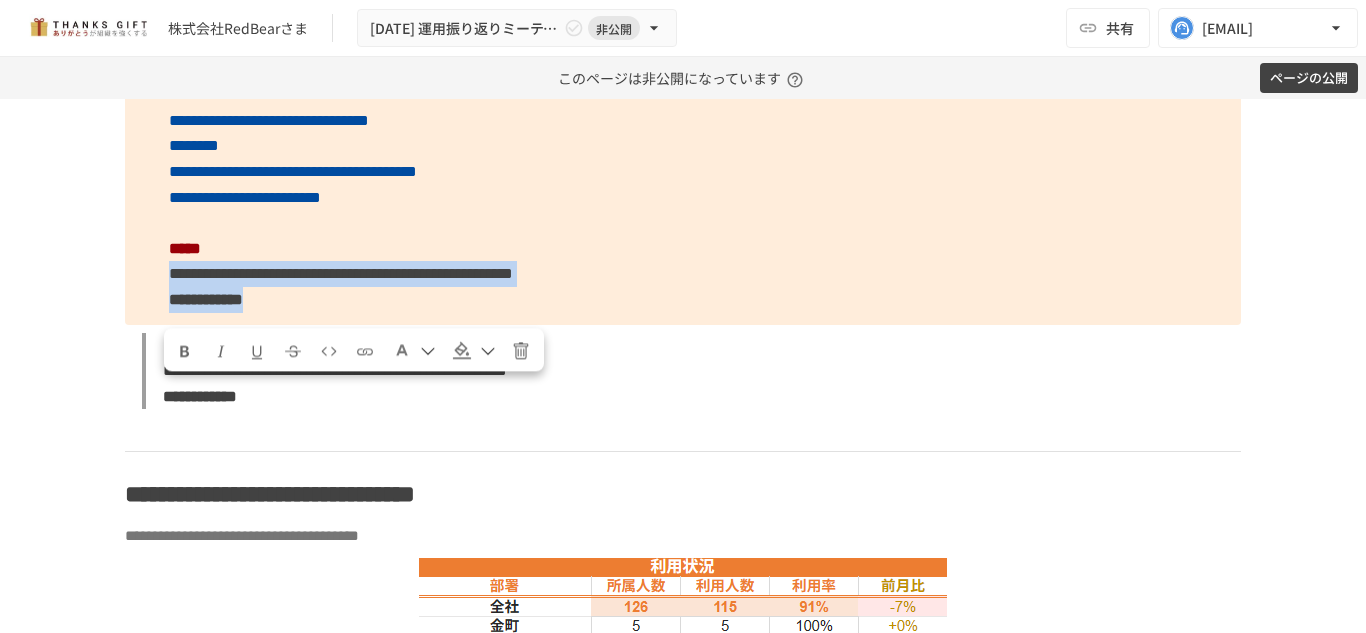 drag, startPoint x: 362, startPoint y: 419, endPoint x: 159, endPoint y: 406, distance: 203.41583 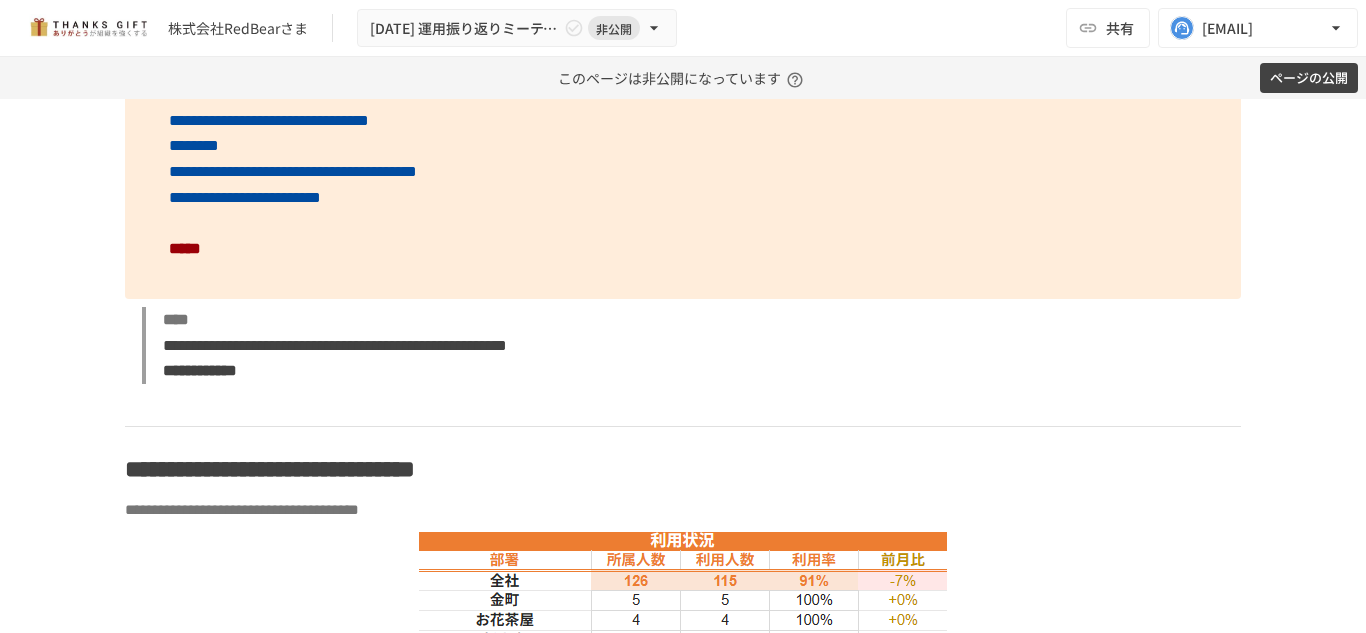 scroll, scrollTop: 3198, scrollLeft: 0, axis: vertical 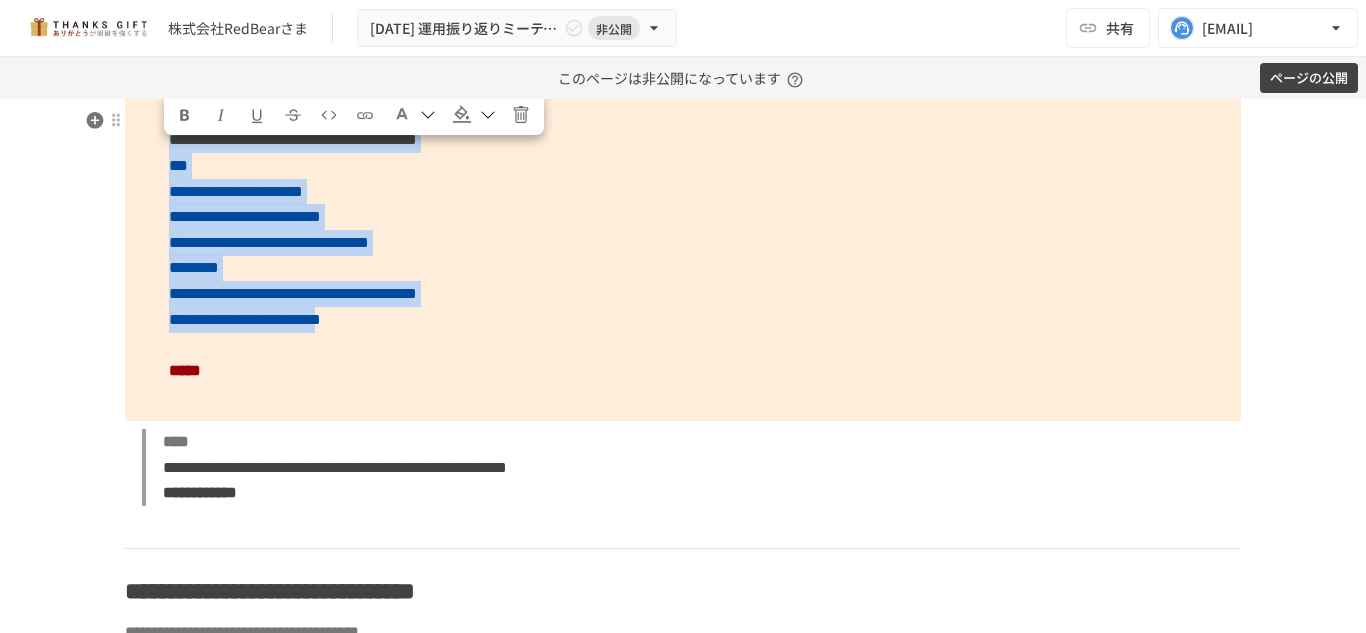 drag, startPoint x: 540, startPoint y: 438, endPoint x: 167, endPoint y: 162, distance: 464.0097 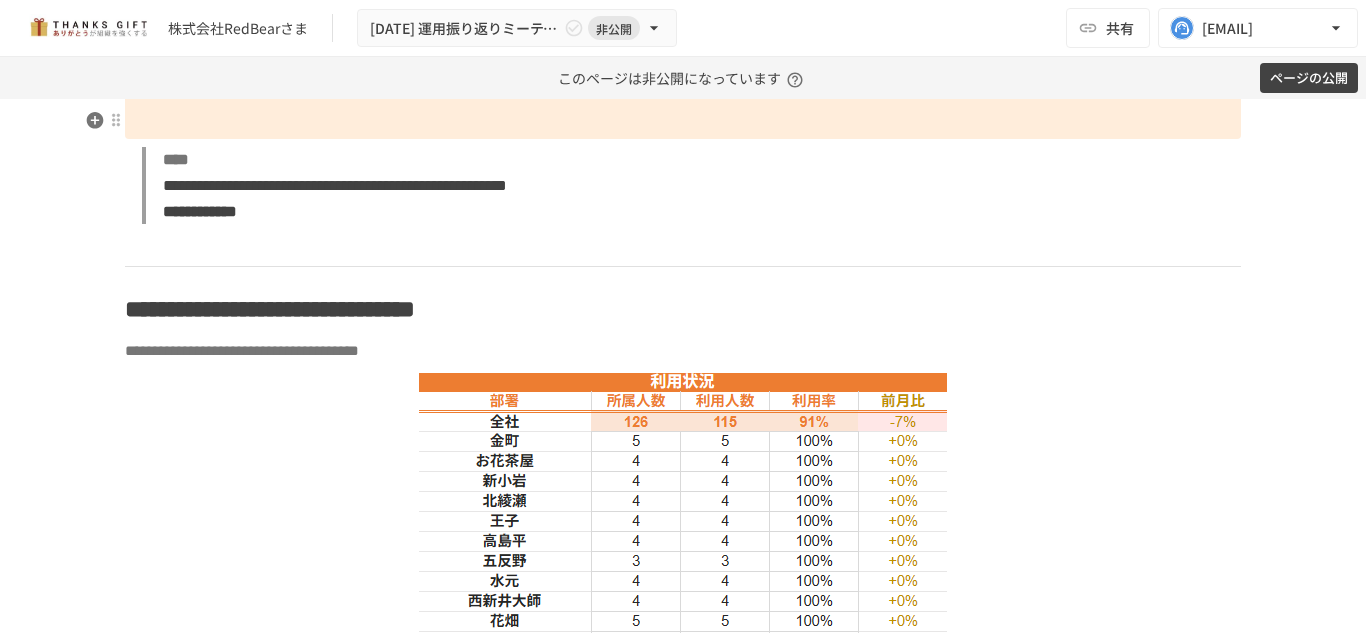 click on "[FIRST] [LAST]" at bounding box center [683, 63] 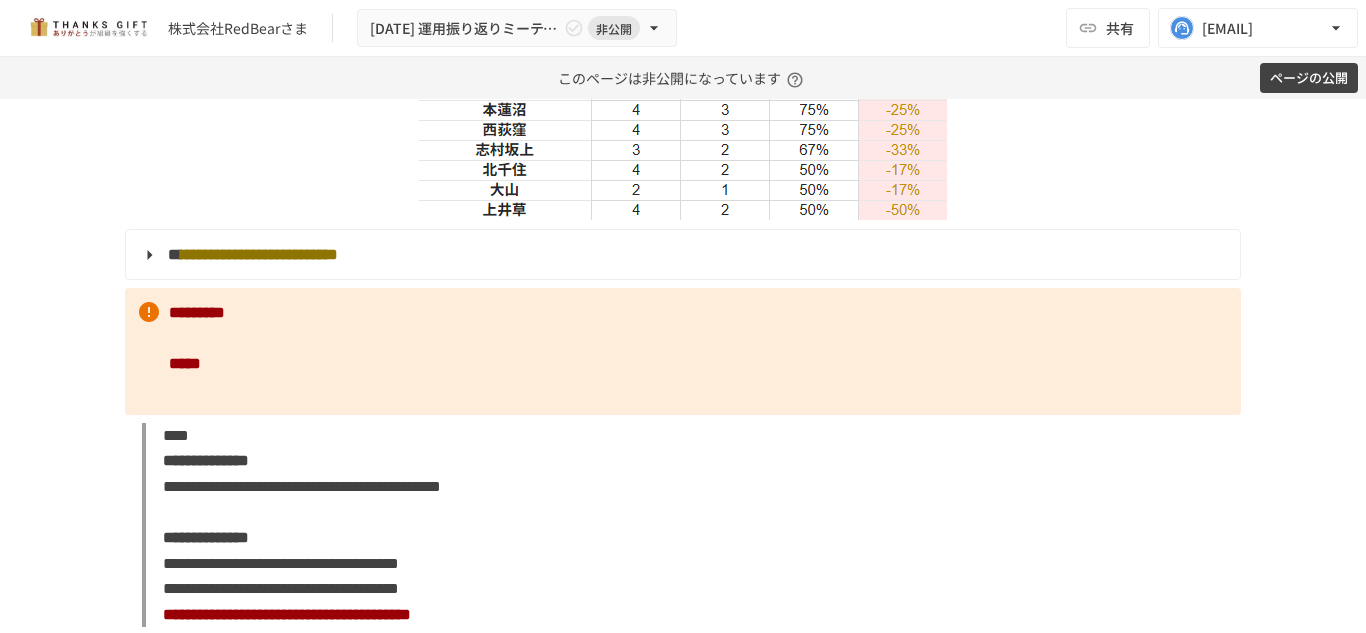 scroll, scrollTop: 4070, scrollLeft: 0, axis: vertical 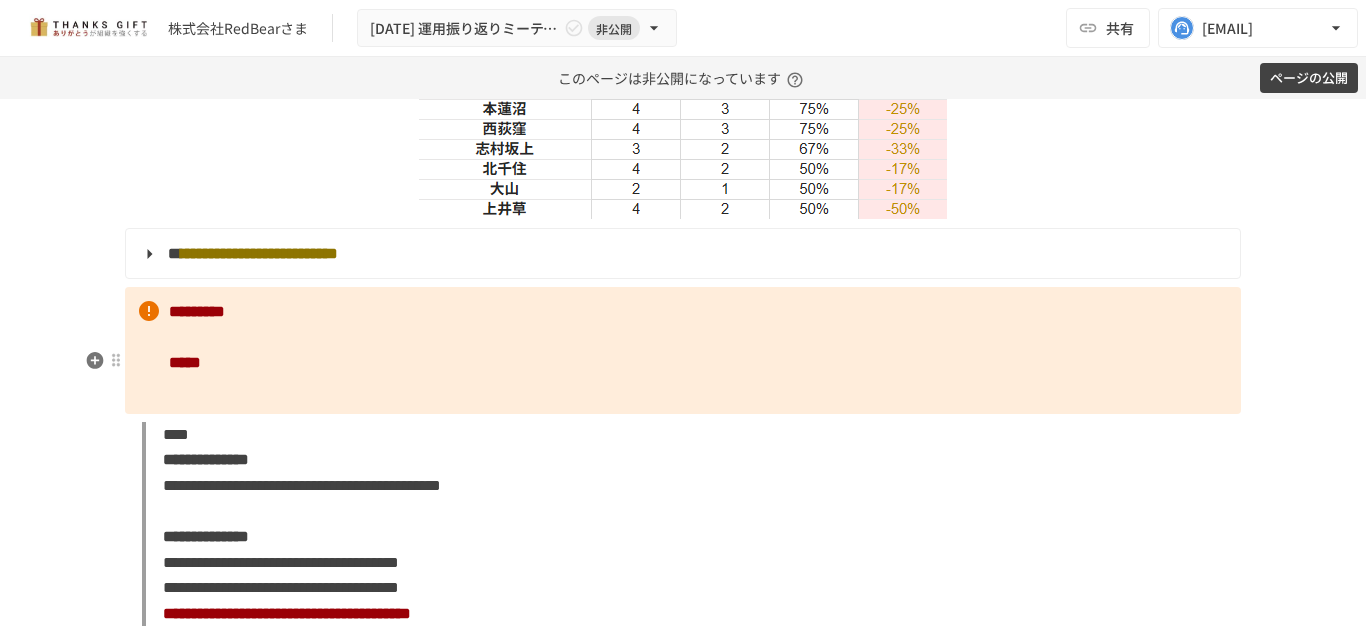 click on "**********" at bounding box center (259, 253) 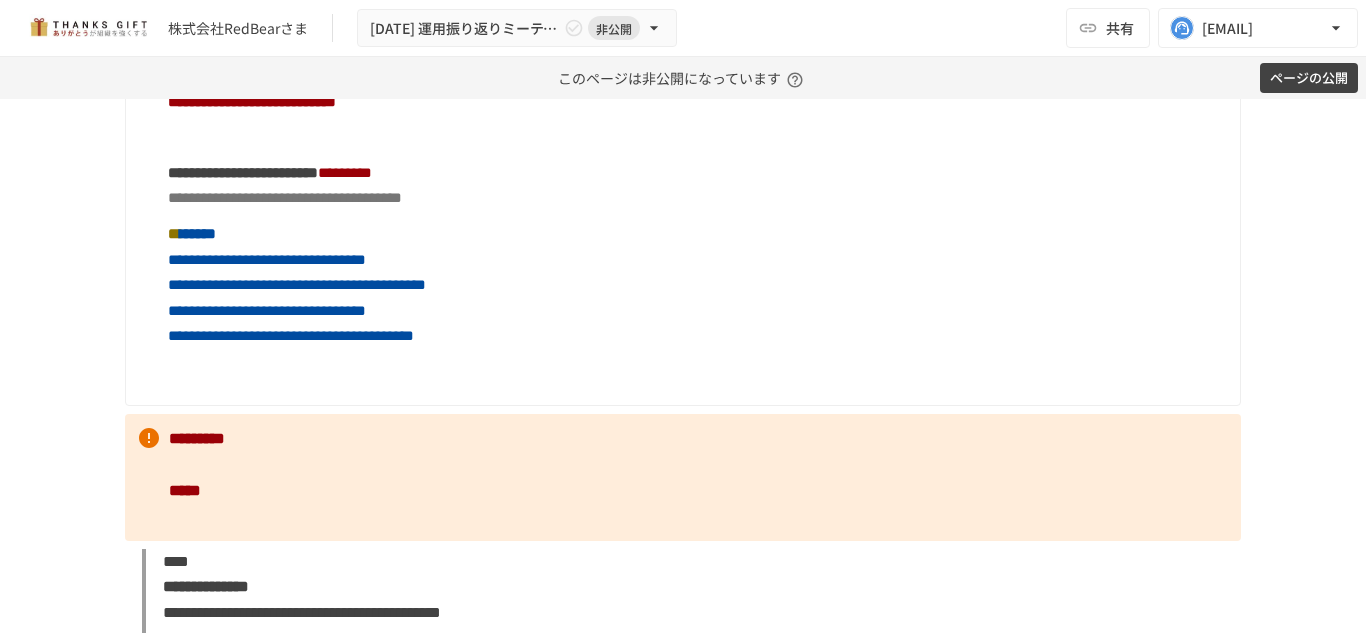 scroll, scrollTop: 4303, scrollLeft: 0, axis: vertical 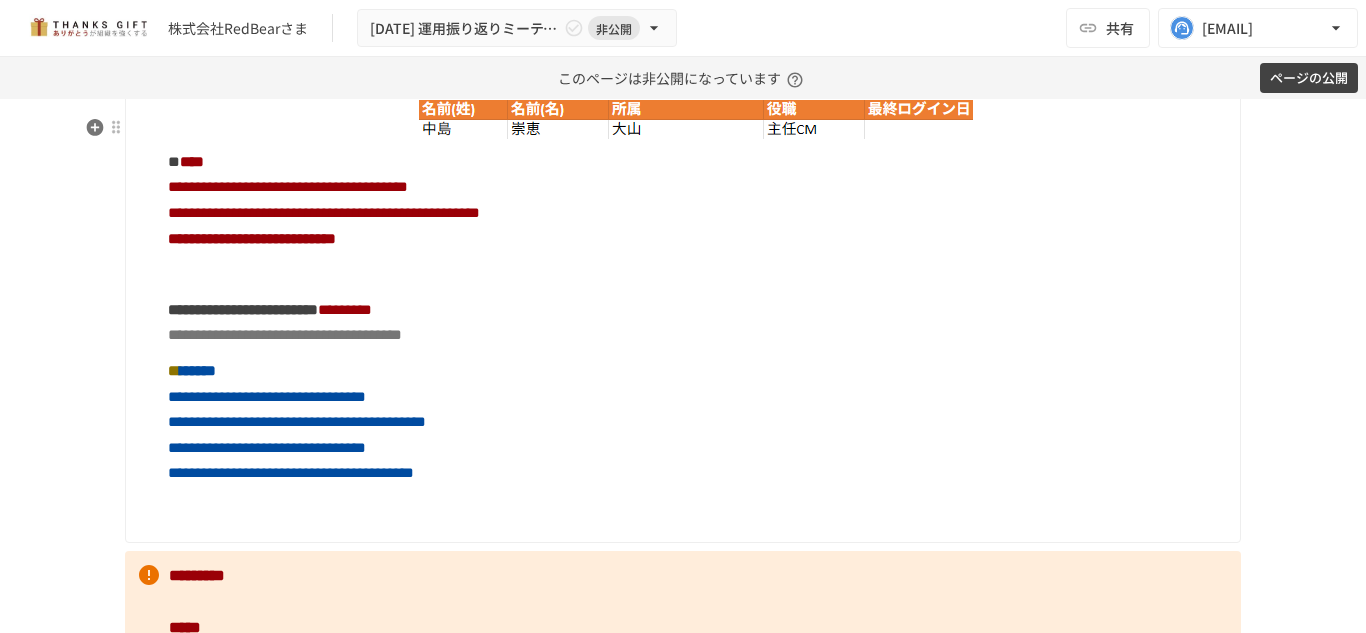 click on "**********" at bounding box center (681, 21) 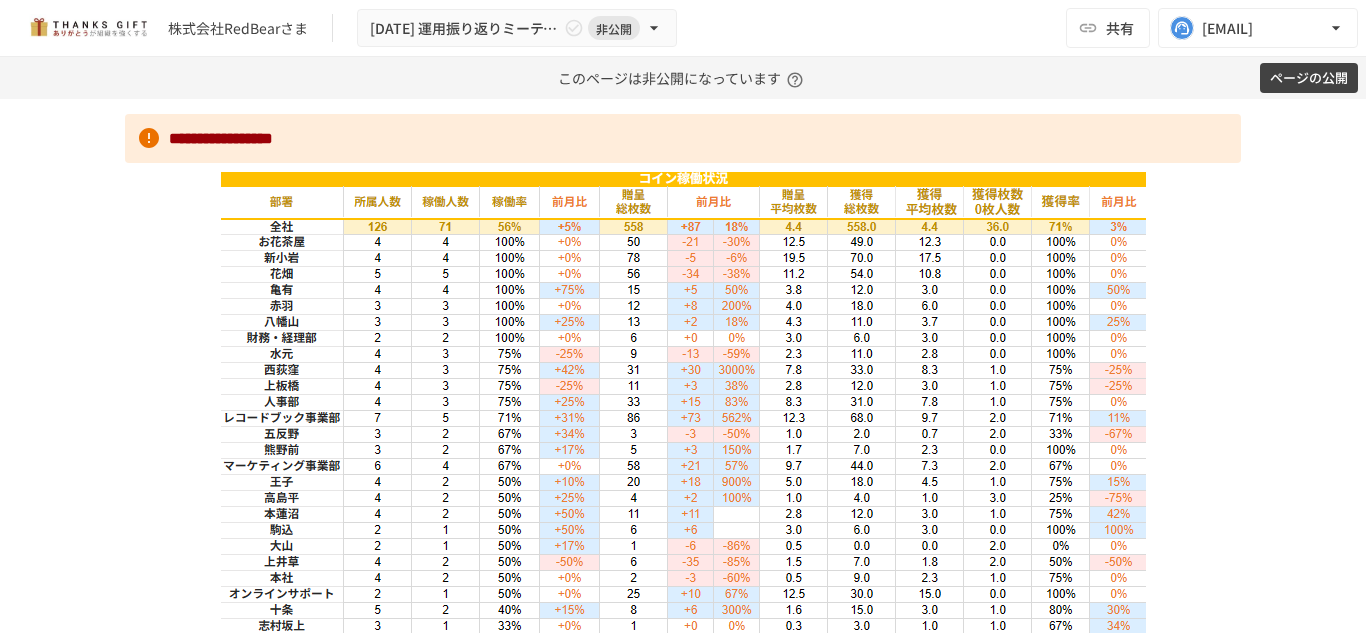 scroll, scrollTop: 4697, scrollLeft: 0, axis: vertical 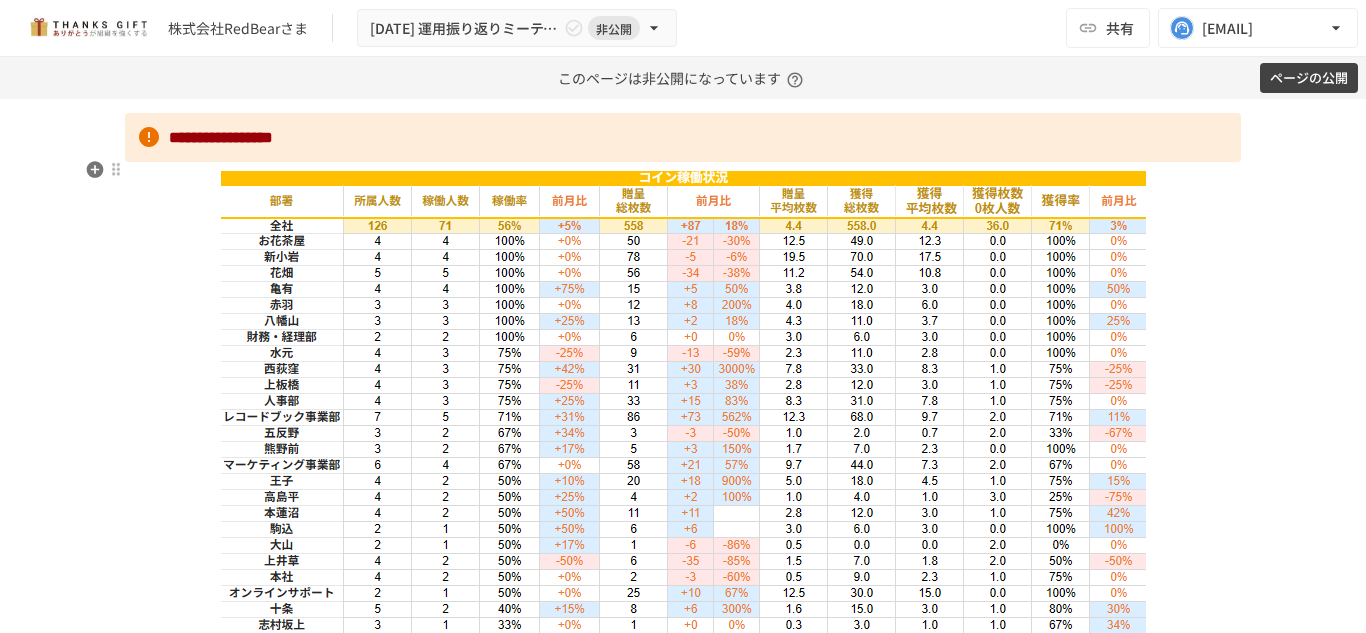click on "**********" at bounding box center (288, 50) 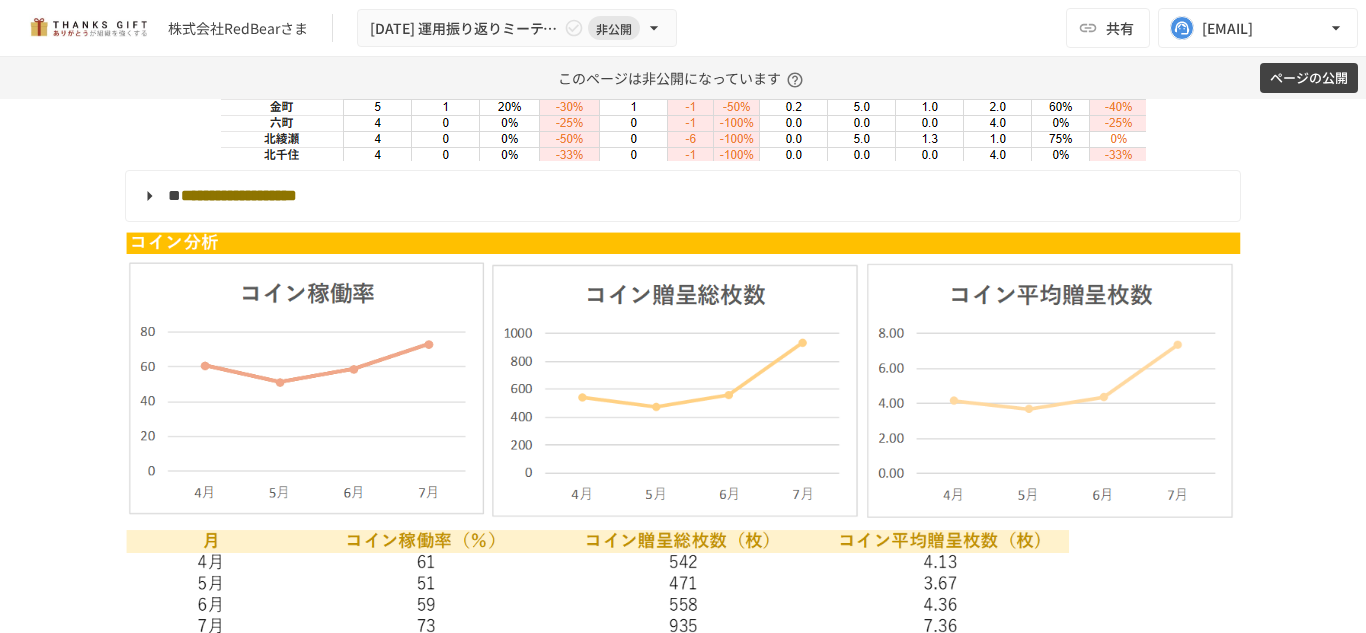 scroll, scrollTop: 5295, scrollLeft: 0, axis: vertical 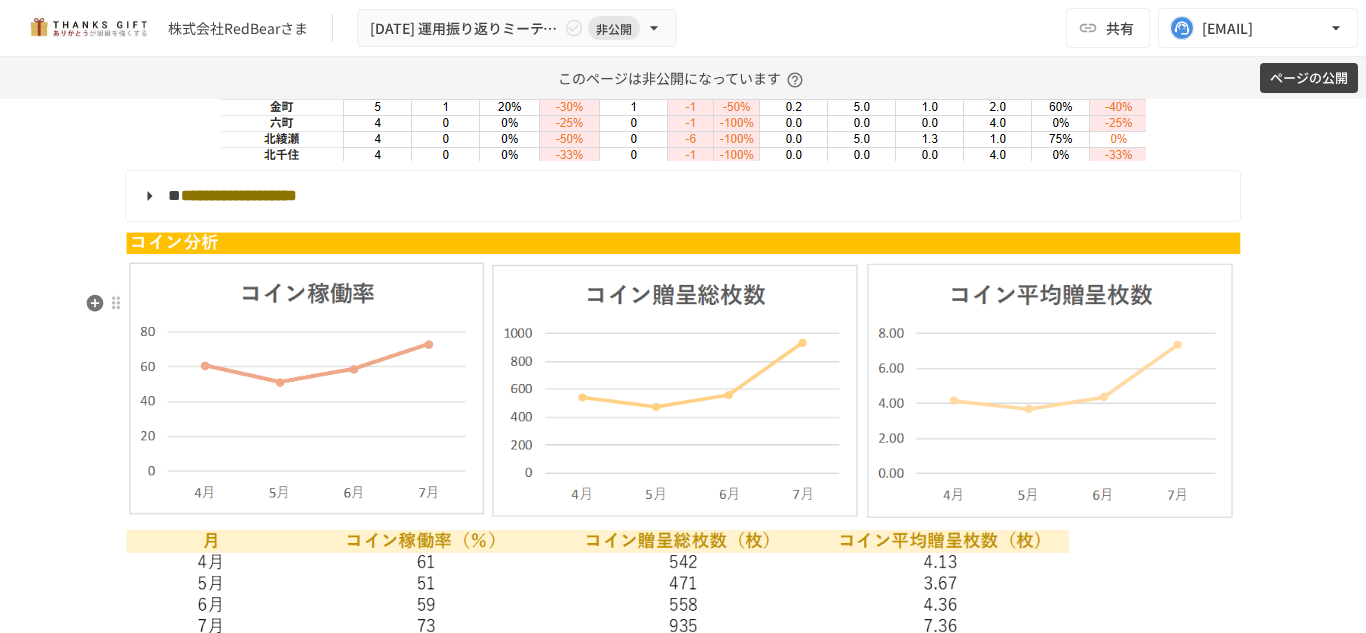 click on "[FIRST] [LAST]" at bounding box center (681, 196) 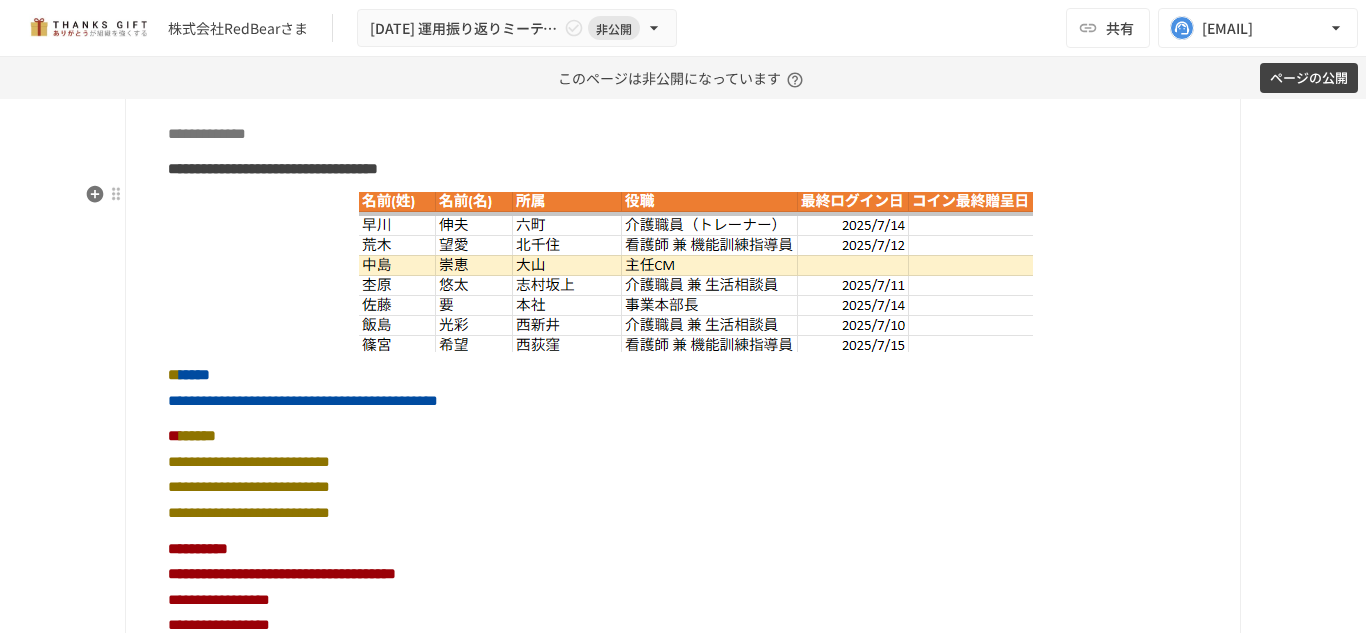 scroll, scrollTop: 5405, scrollLeft: 0, axis: vertical 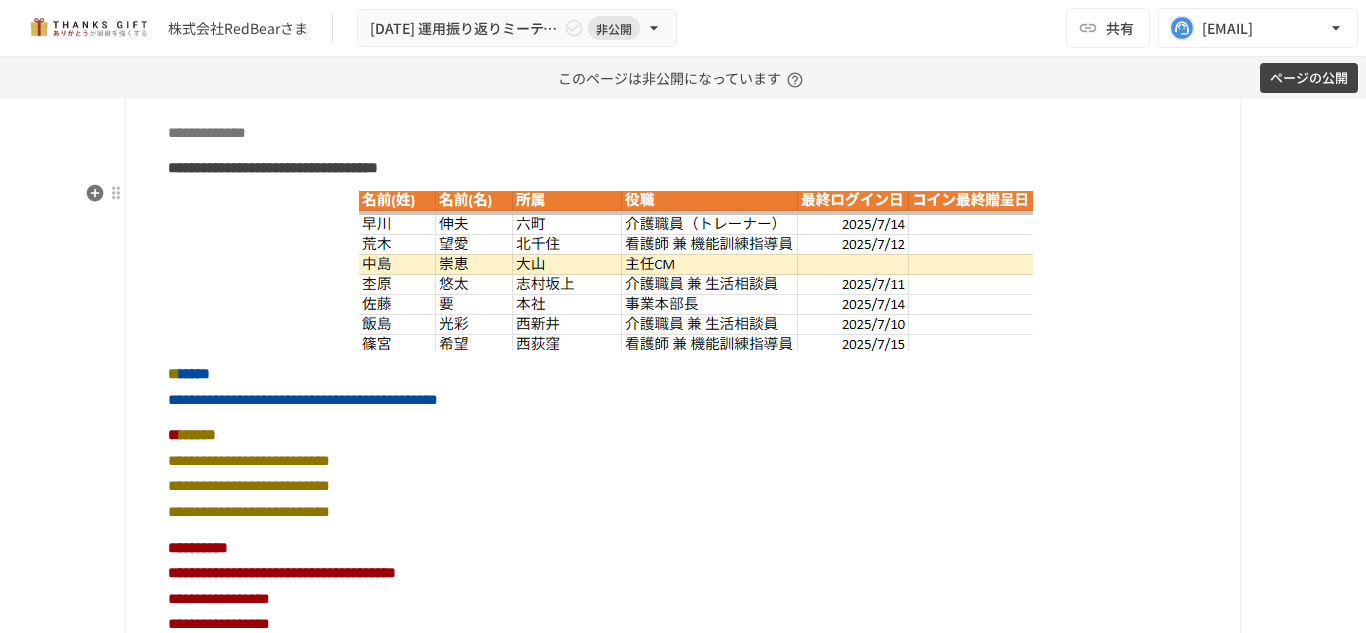 click on "[FIRST] [LAST]" at bounding box center [681, 86] 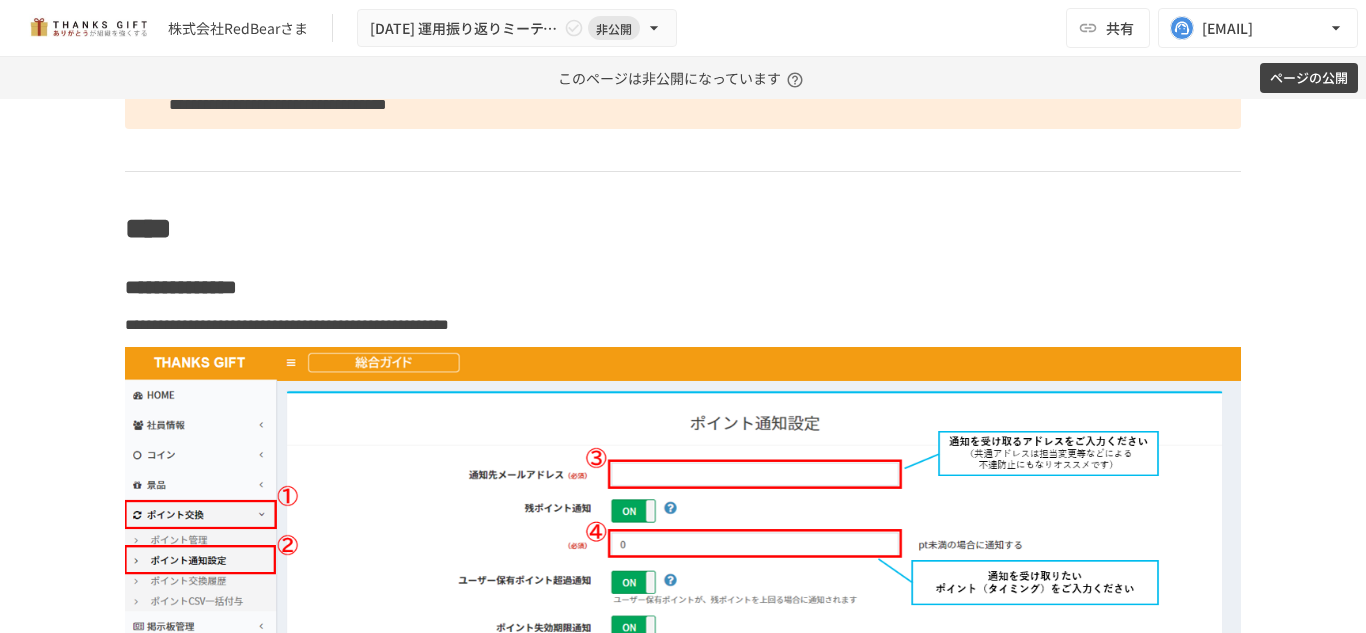 scroll, scrollTop: 9067, scrollLeft: 0, axis: vertical 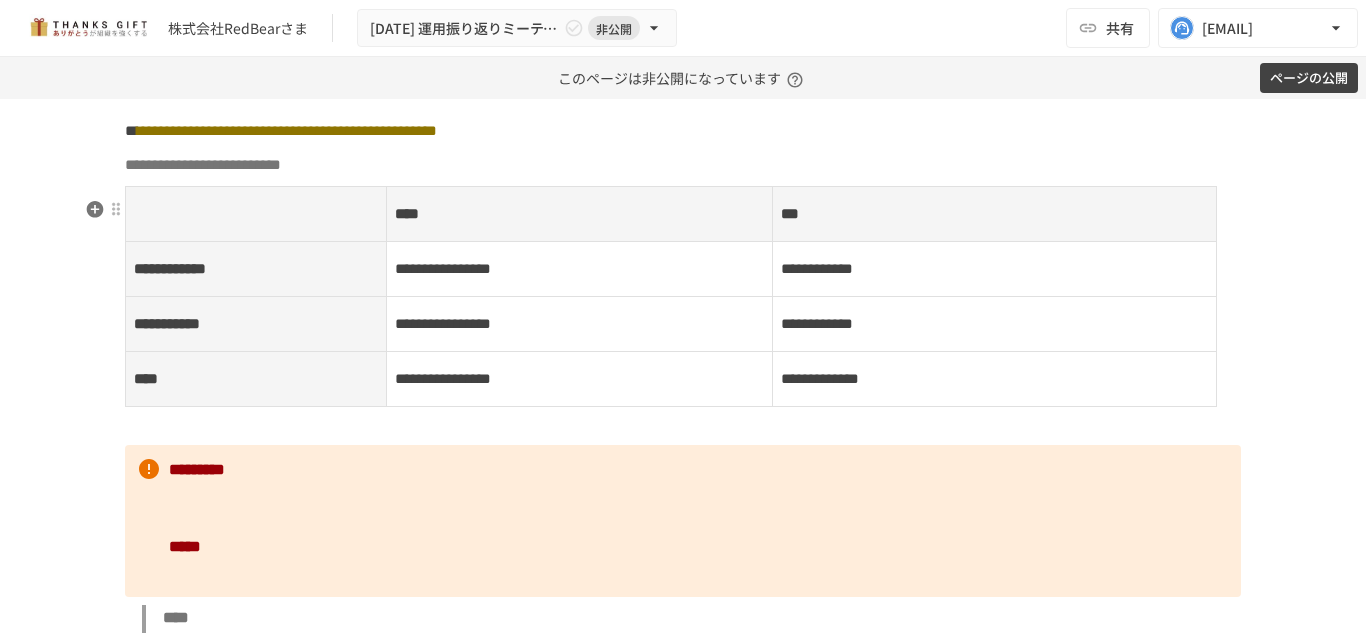click on "**********" at bounding box center (270, 90) 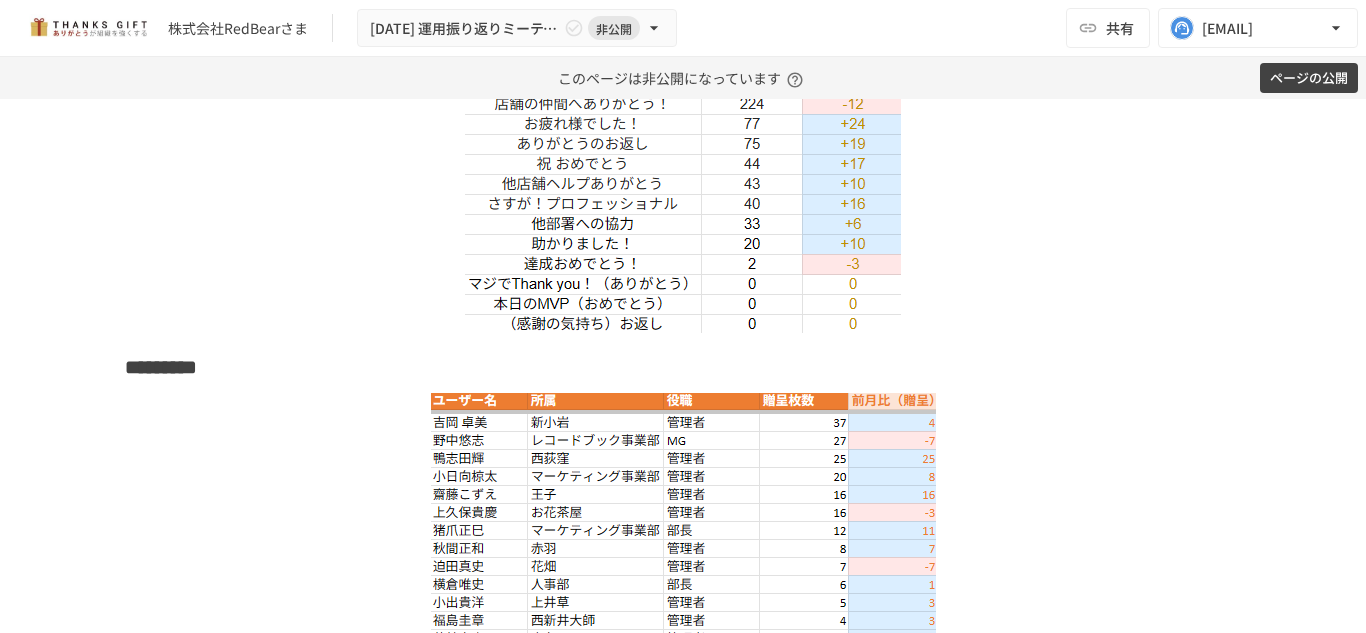 scroll, scrollTop: 6130, scrollLeft: 0, axis: vertical 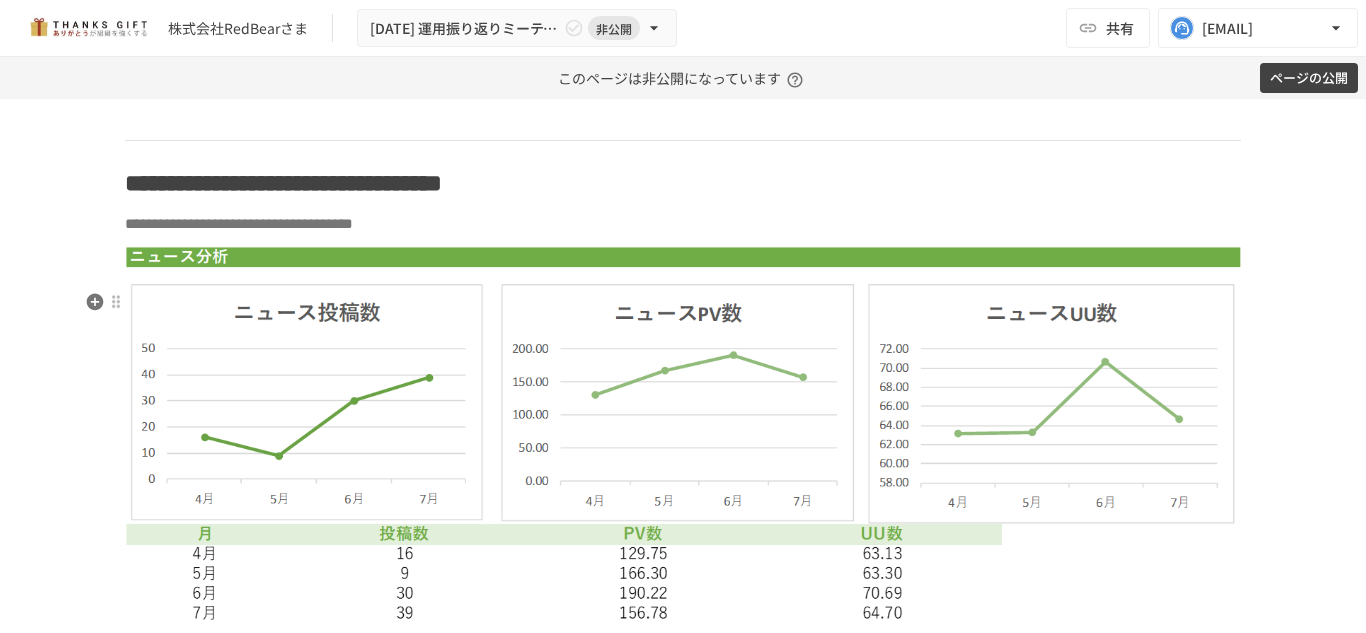 click on "**********" at bounding box center (283, 183) 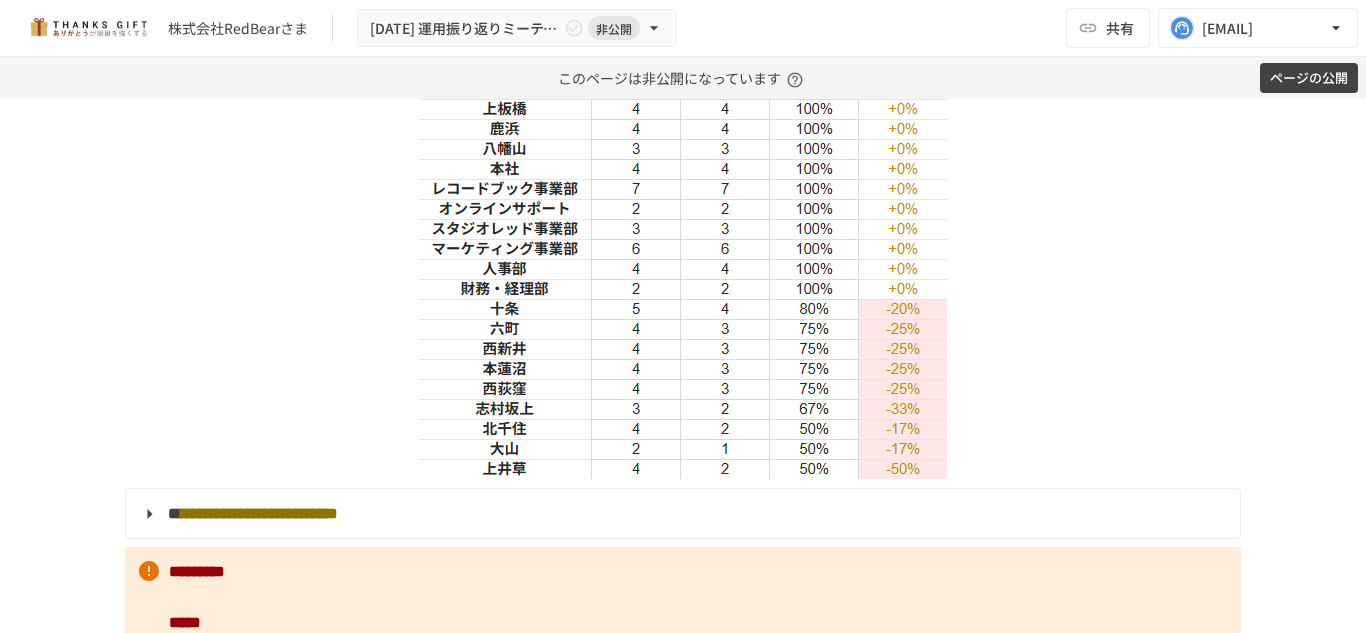 scroll, scrollTop: 3985, scrollLeft: 0, axis: vertical 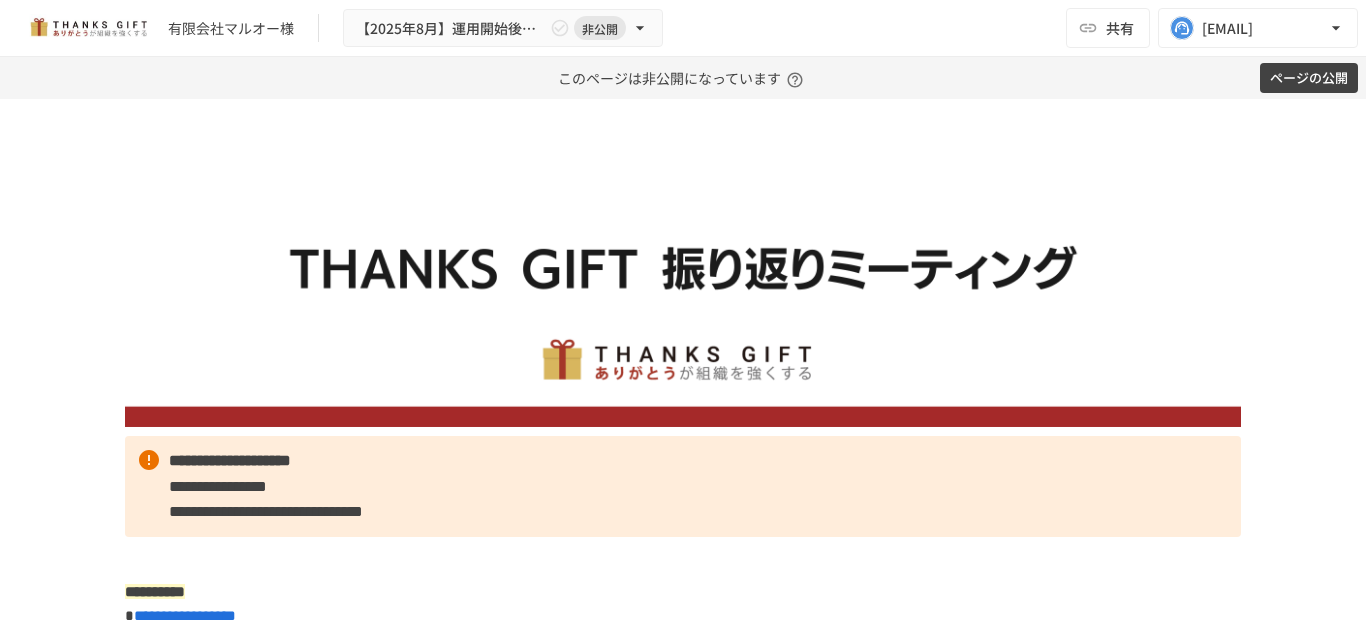 click on "**********" at bounding box center (683, 6979) 